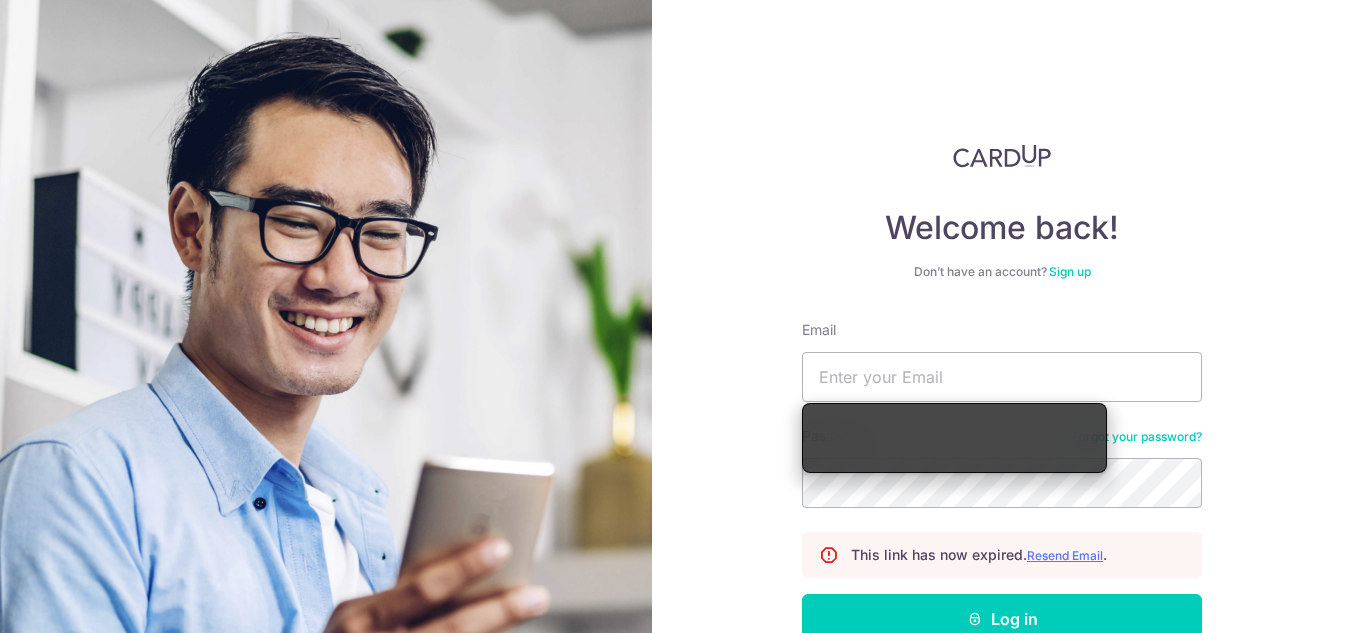 scroll, scrollTop: 0, scrollLeft: 0, axis: both 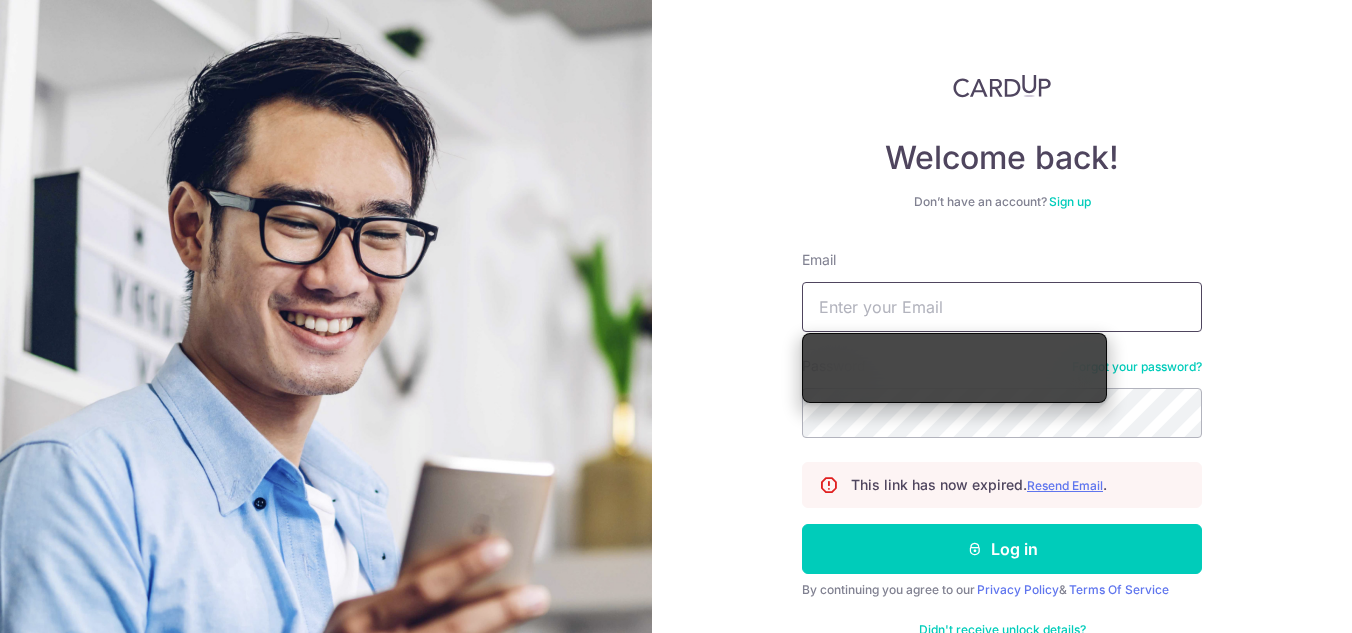 click on "Email" at bounding box center [1002, 307] 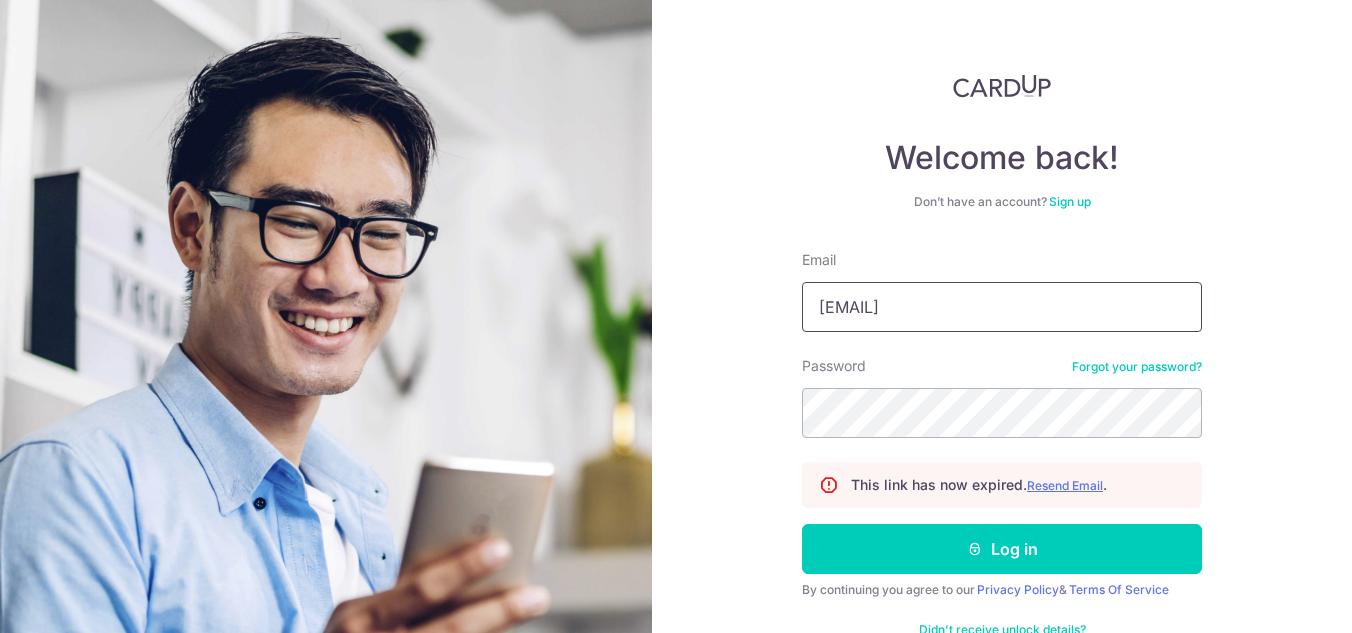 type on "nicckbeh@gmail.com" 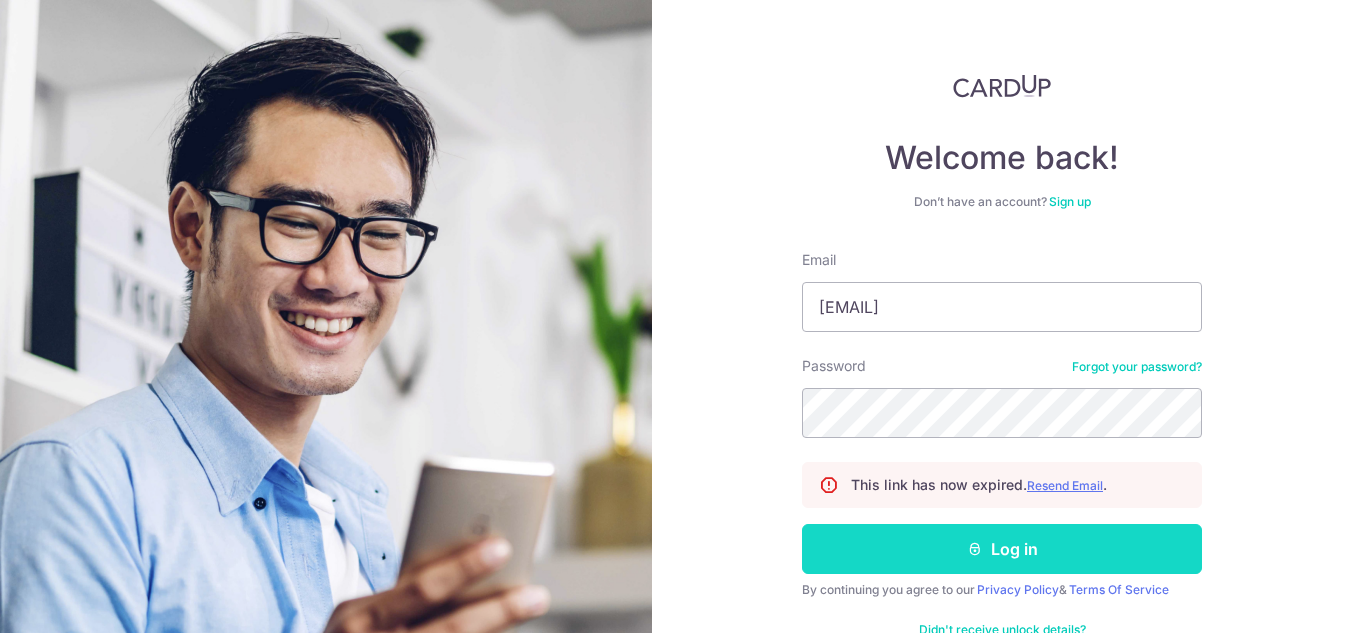 click on "Log in" at bounding box center [1002, 549] 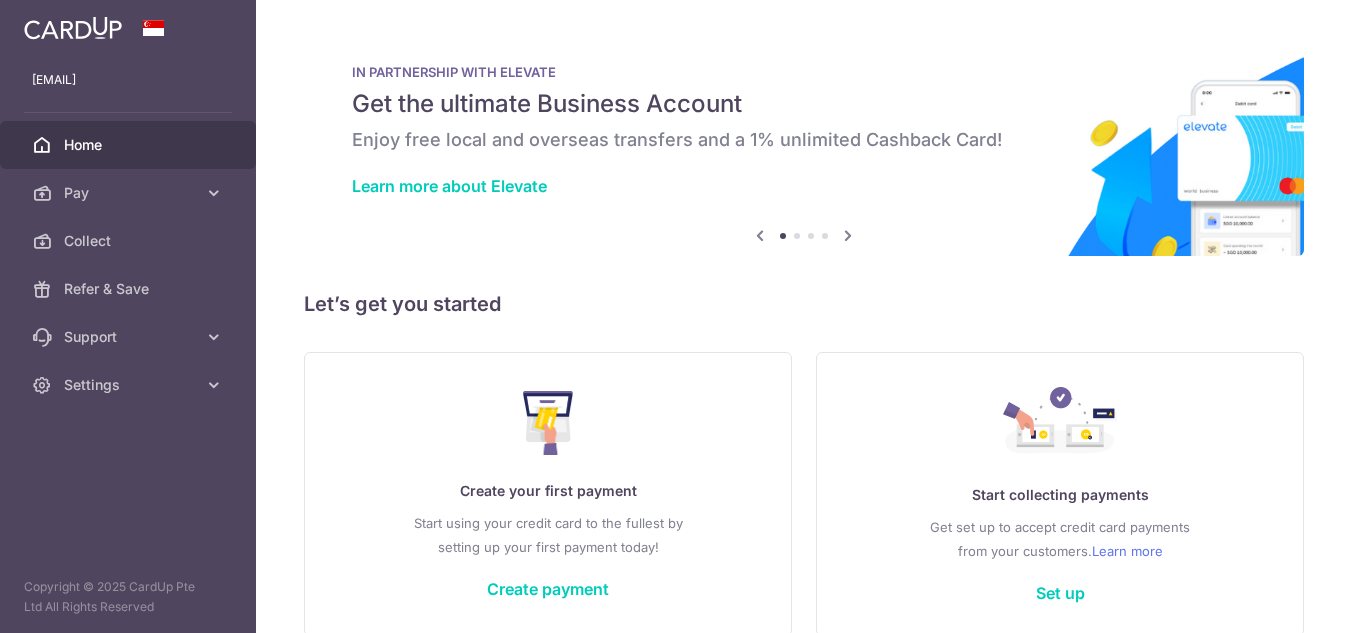 scroll, scrollTop: 0, scrollLeft: 0, axis: both 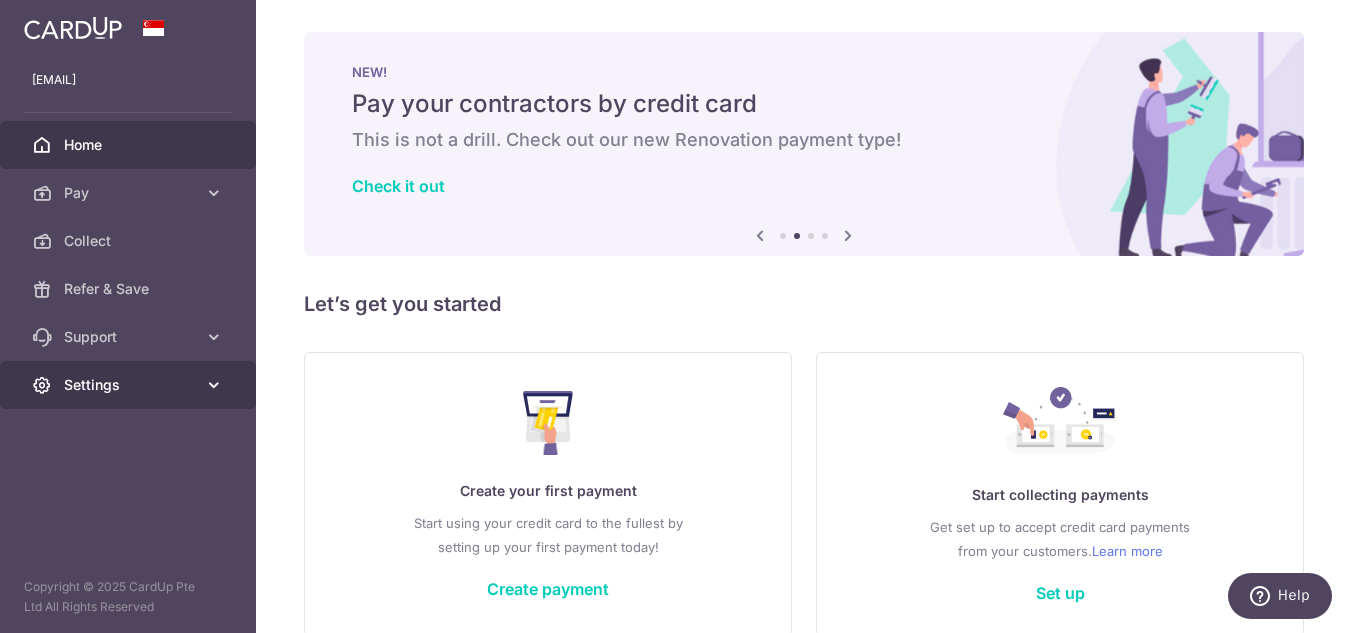 click on "Settings" at bounding box center [130, 385] 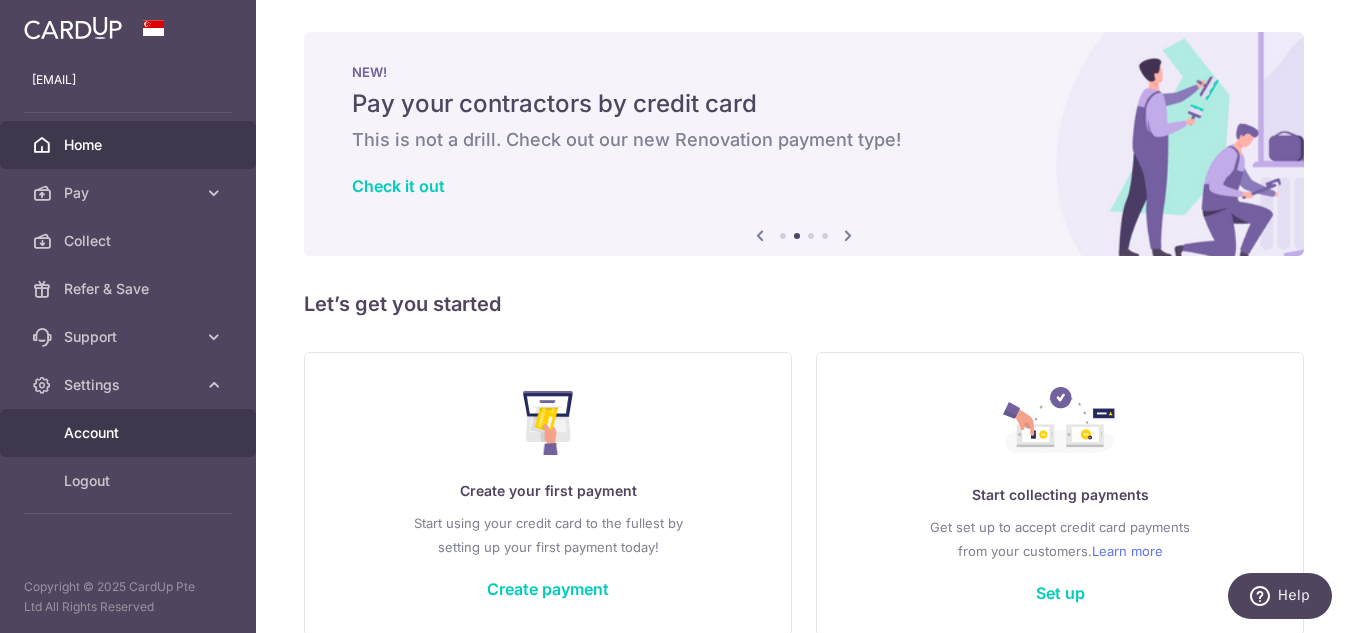 click on "Account" at bounding box center [130, 433] 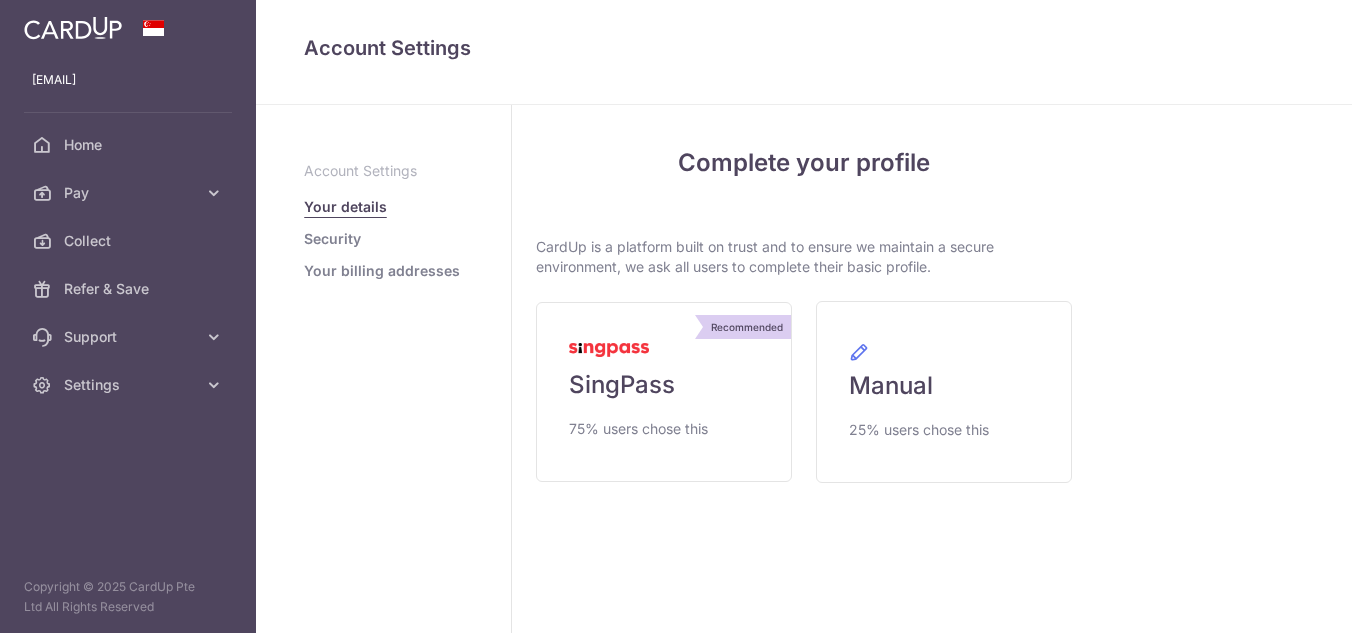 scroll, scrollTop: 0, scrollLeft: 0, axis: both 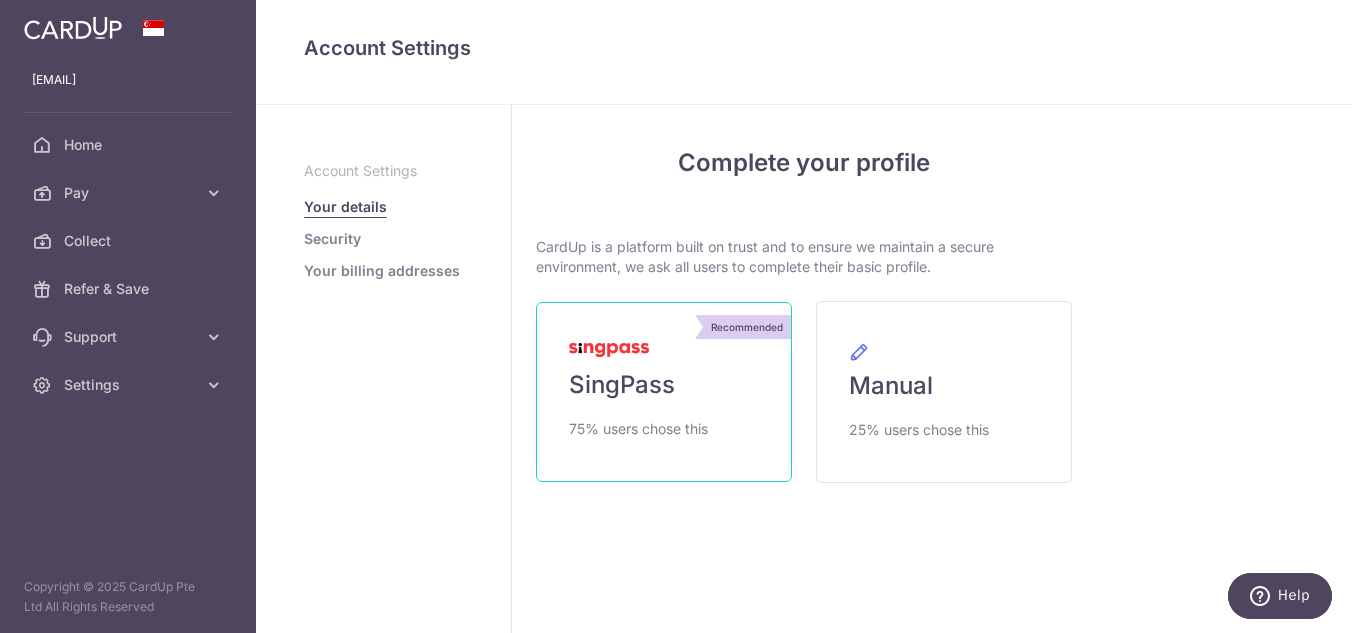 click on "Recommended
SingPass
75% users chose this" at bounding box center [664, 392] 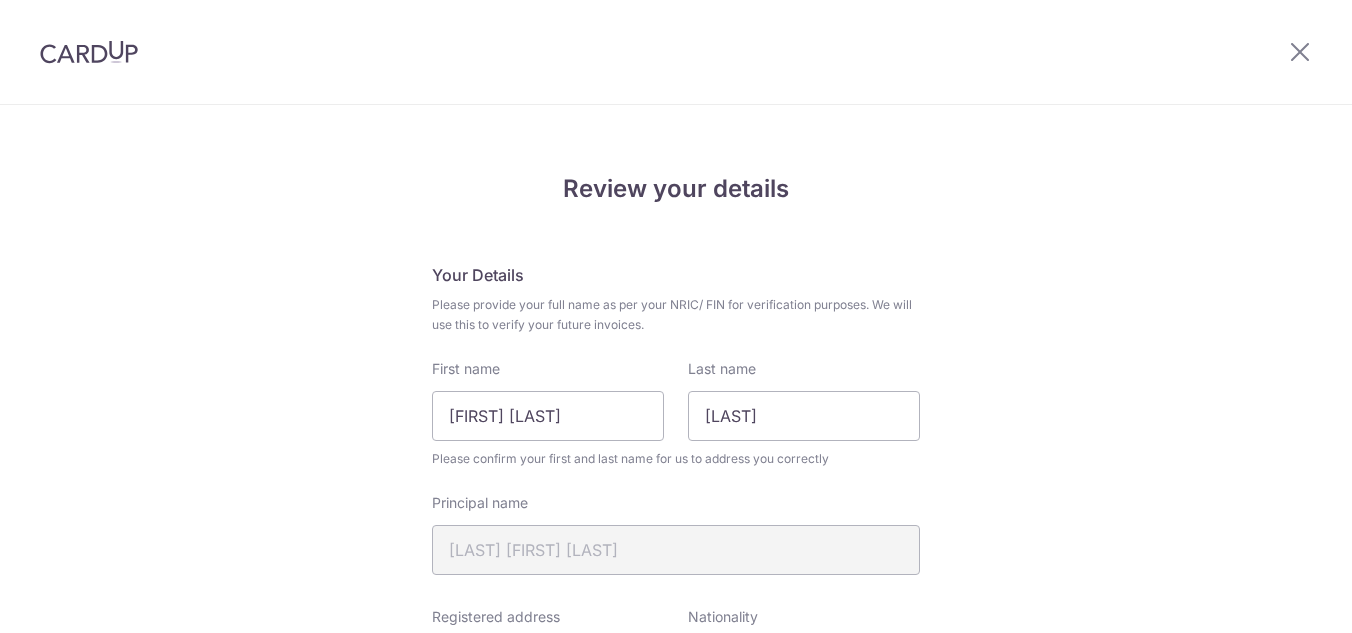 scroll, scrollTop: 0, scrollLeft: 0, axis: both 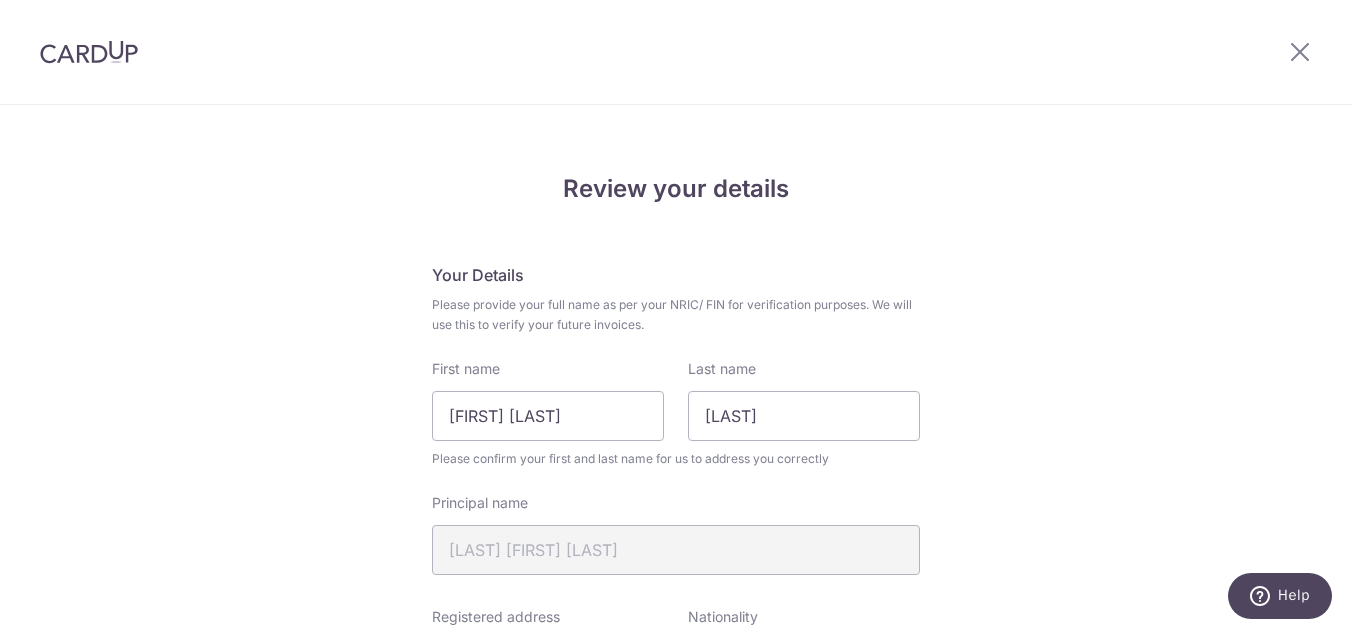 click on "Review your details
Your Details
Please provide your full name as per your NRIC/ FIN for verification purposes. We will use this to verify your future invoices.
First name
[FIRST] [LAST]
Last name
[LAST]
Please confirm your first and last name for us to address you correctly
Principal name
[LAST] [FIRST] [LAST]
Registered address
[NUMBER], [STREET], [UNIT], [UNIT], [CITY], [POSTAL_CODE]" at bounding box center (676, 793) 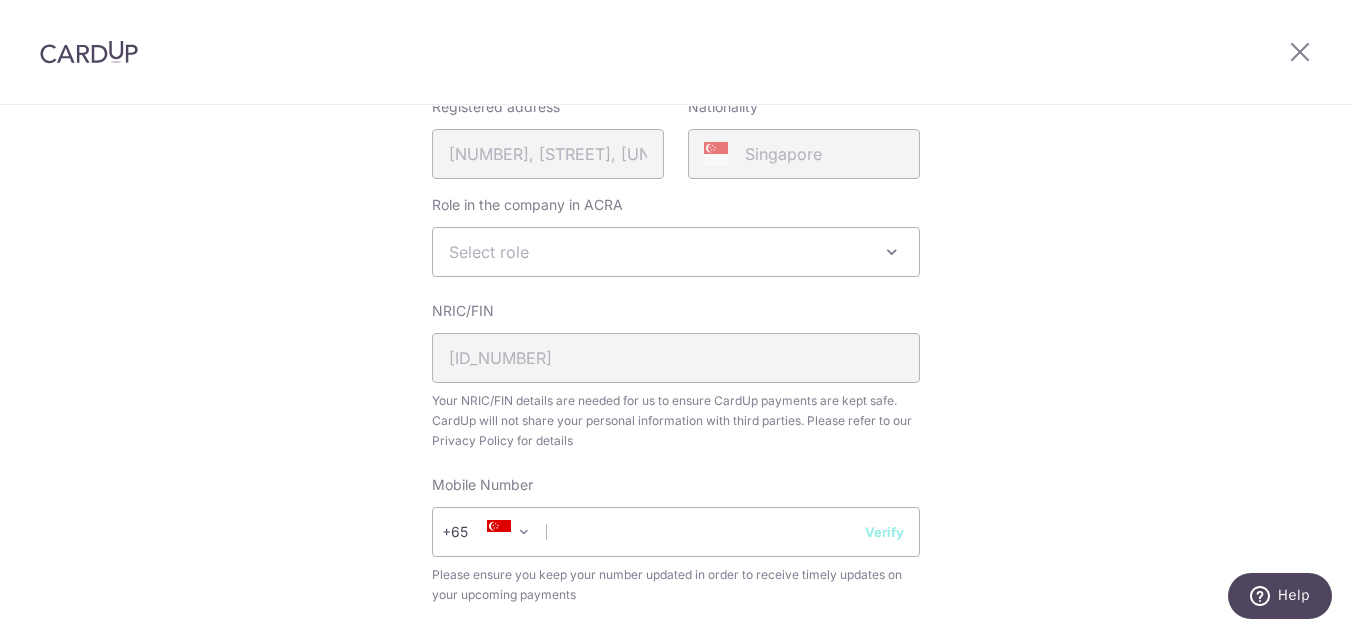 scroll, scrollTop: 520, scrollLeft: 0, axis: vertical 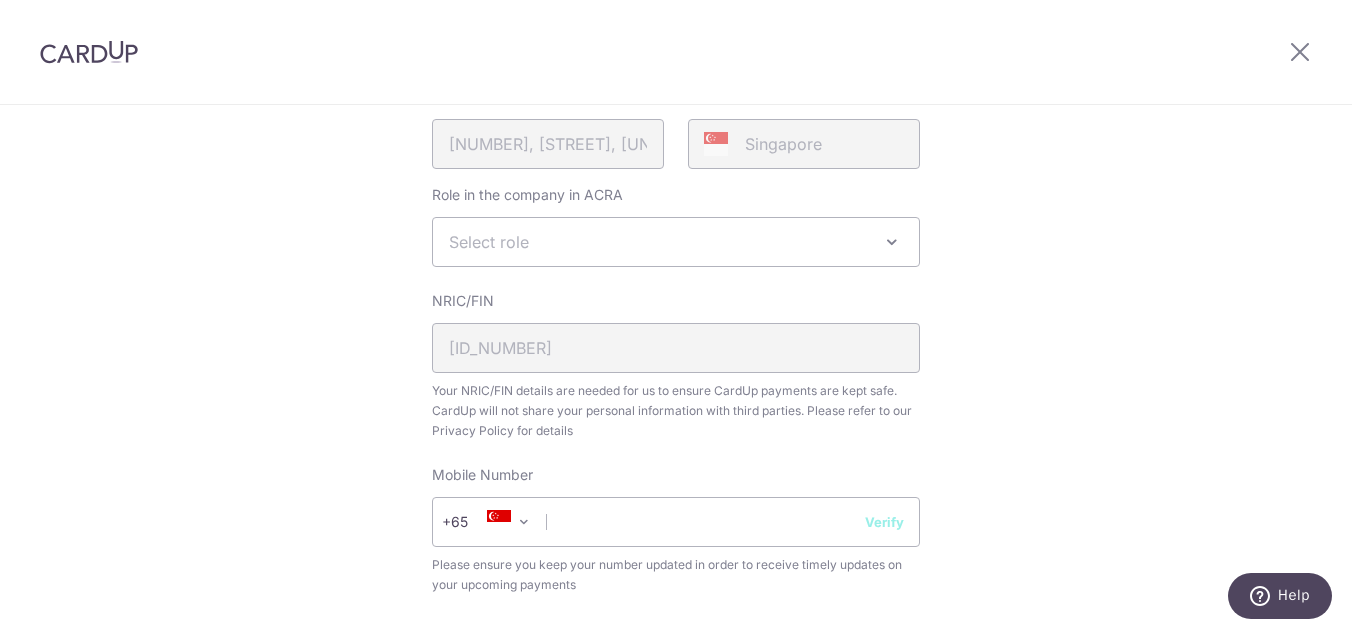 click on "Select role" at bounding box center (676, 242) 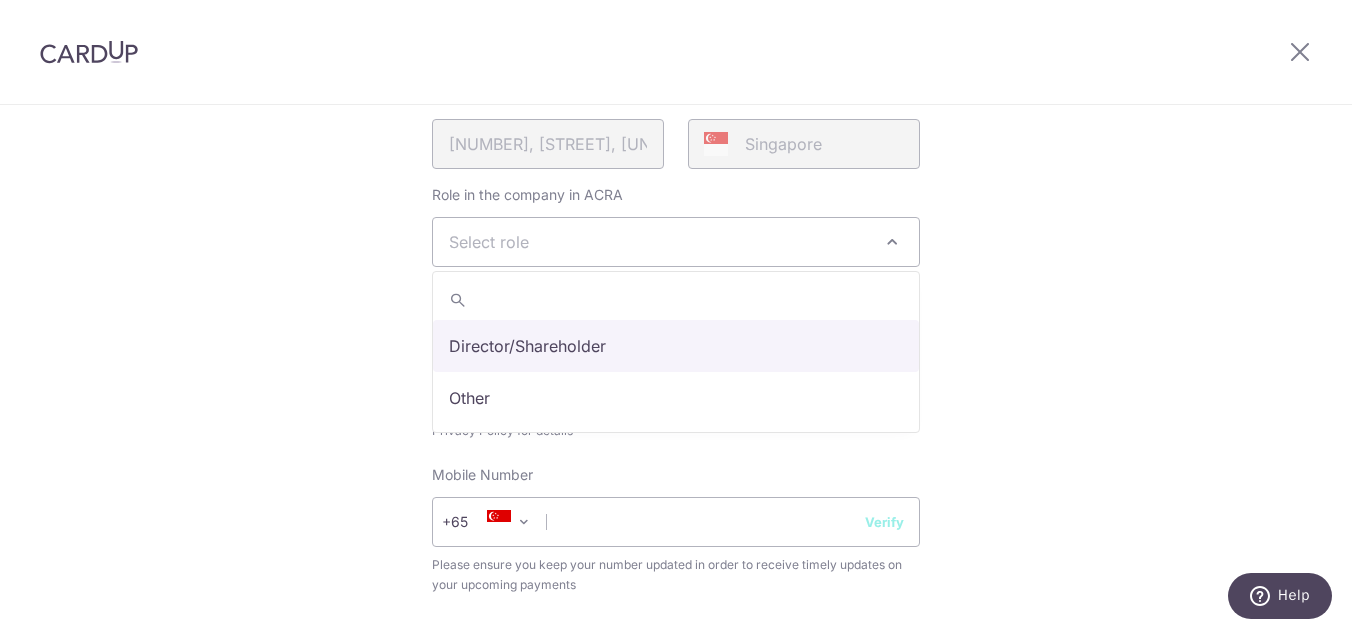 select on "director" 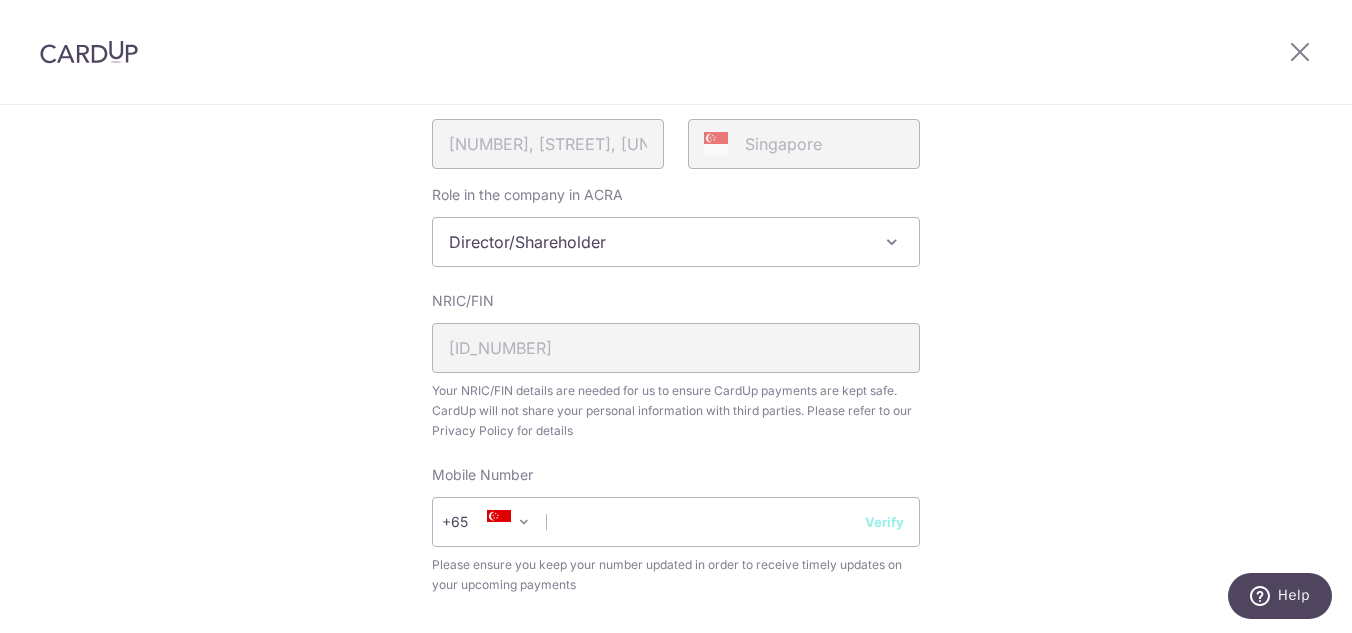 click on "Review your details
Your Details
Please provide your full name as per your NRIC/ FIN for verification purposes. We will use this to verify your future invoices.
First name
[FIRST] [LAST]
Last name
[LAST]
Please confirm your first and last name for us to address you correctly
Principal name
[LAST] [FIRST] [LAST]
Registered address
[NUMBER], [STREET], [UNIT], [UNIT], [CITY], [POSTAL_CODE]" at bounding box center [676, 273] 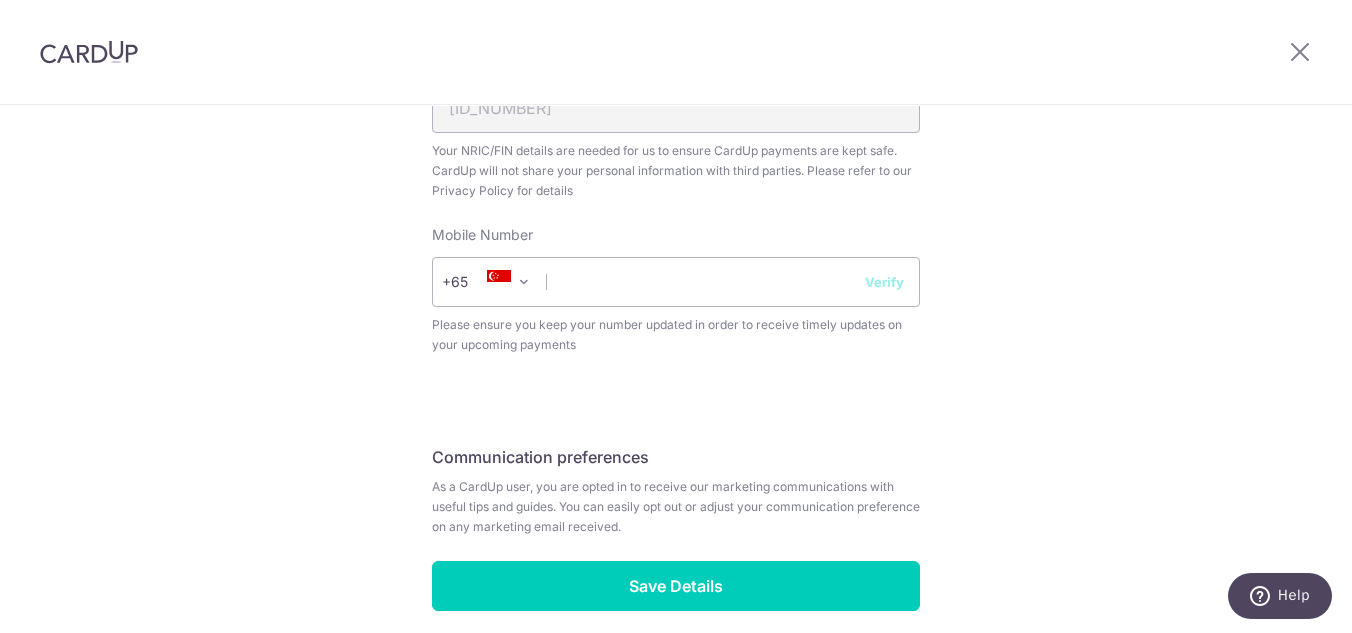 scroll, scrollTop: 800, scrollLeft: 0, axis: vertical 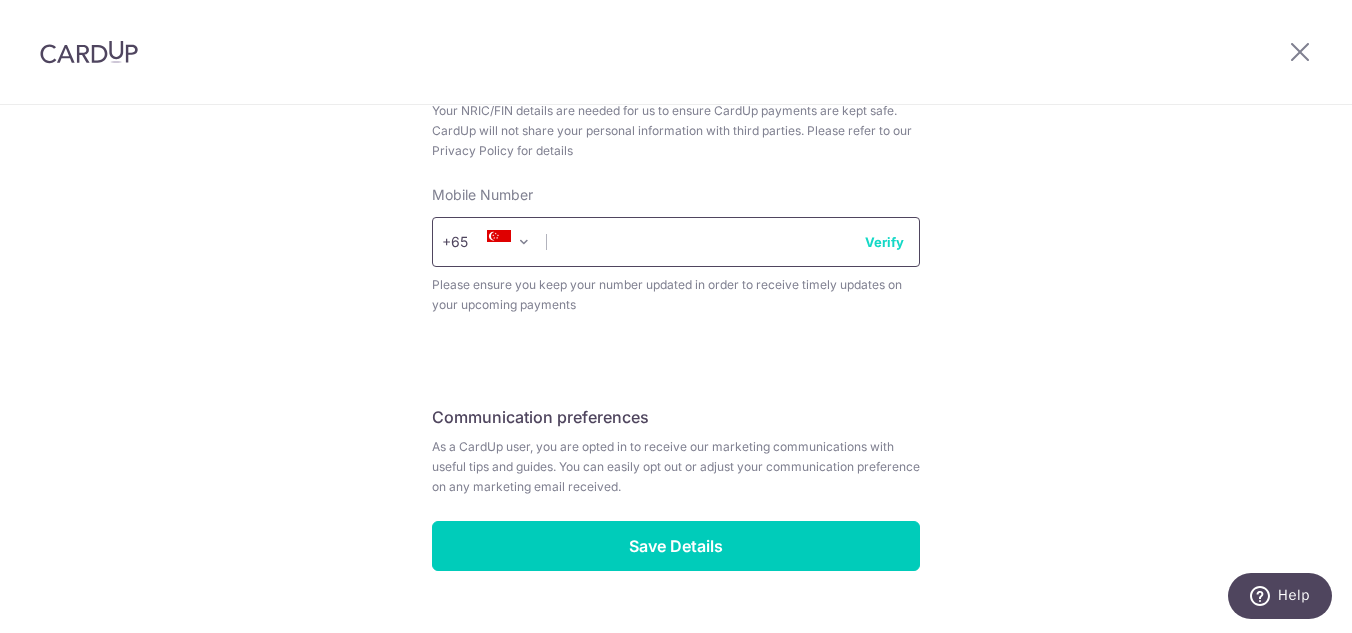 click at bounding box center [676, 242] 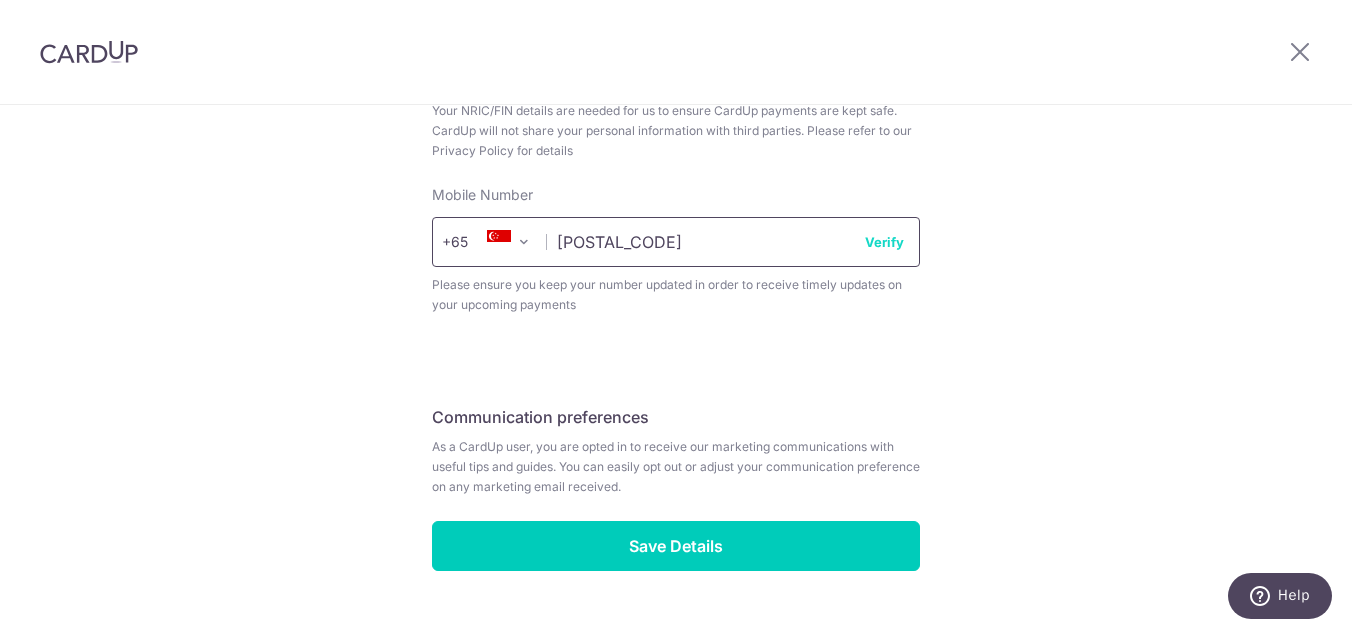 type on "96350325" 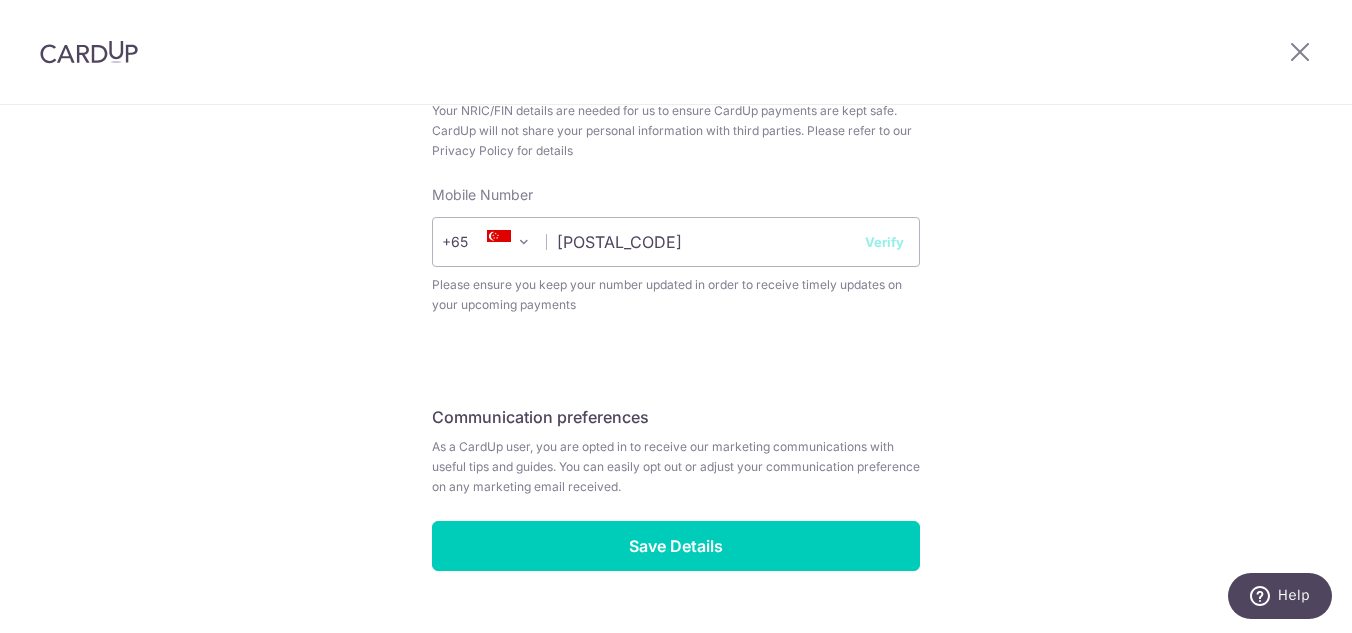click on "Verify" at bounding box center (884, 242) 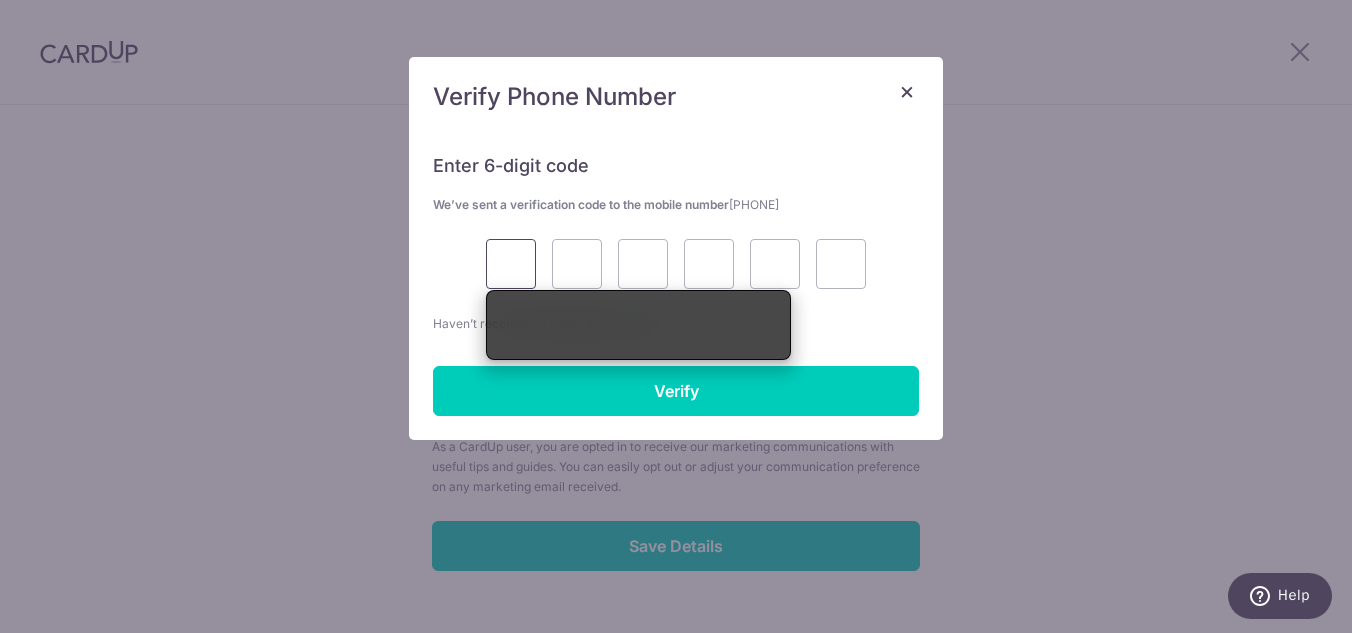 click at bounding box center [511, 264] 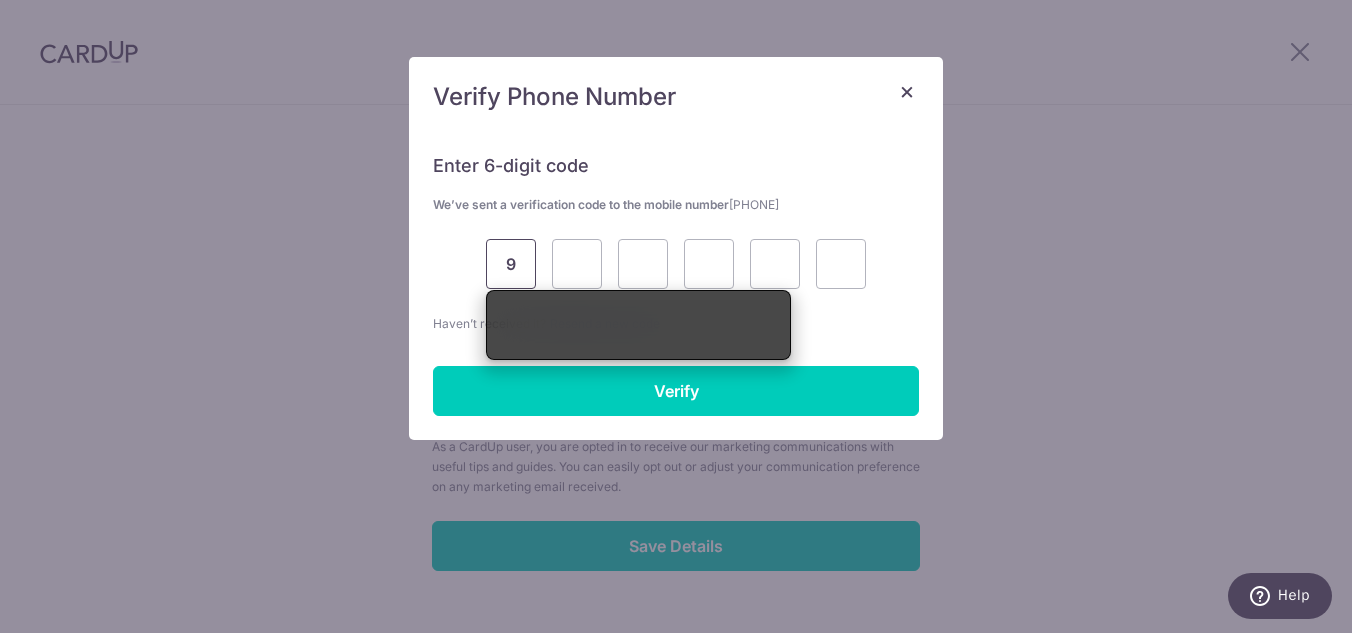 type on "9" 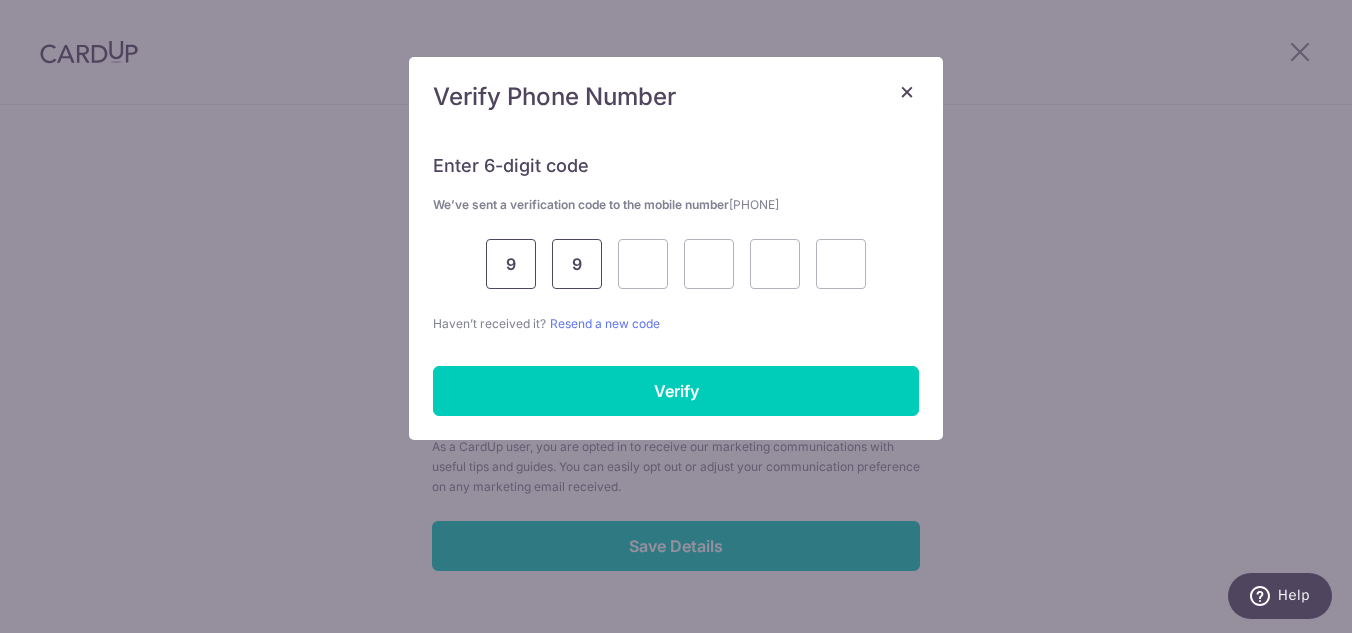 type on "9" 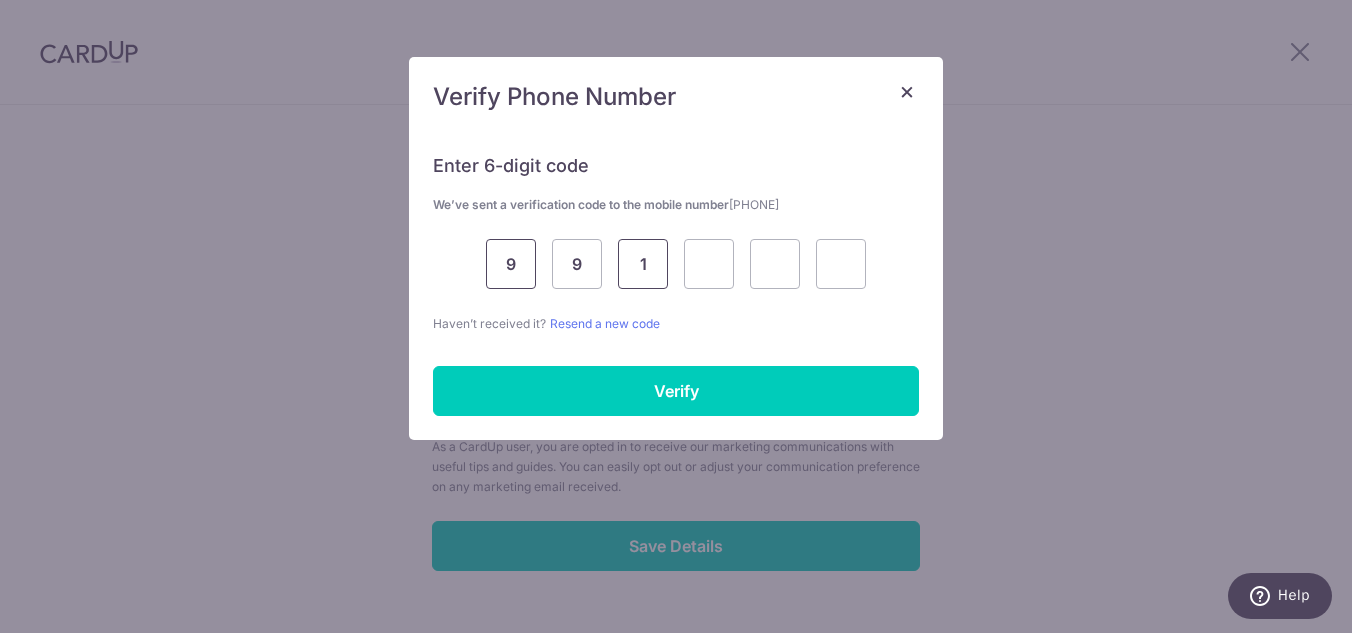 type on "1" 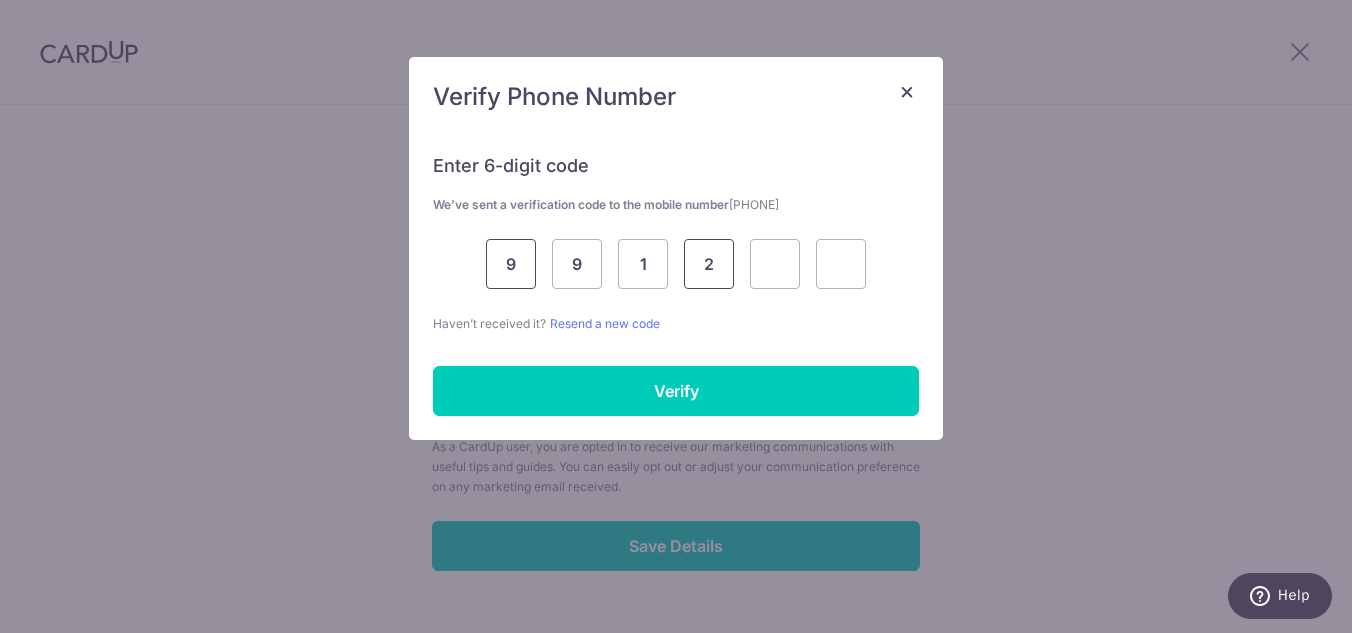 type on "2" 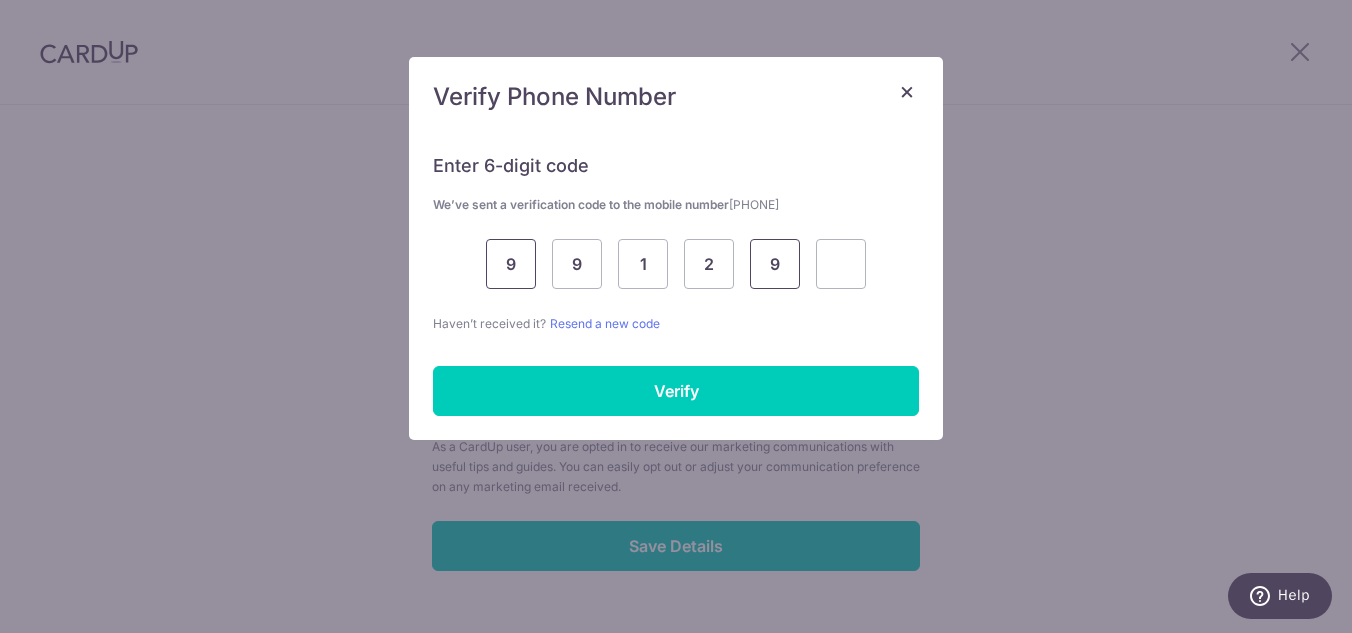 type on "9" 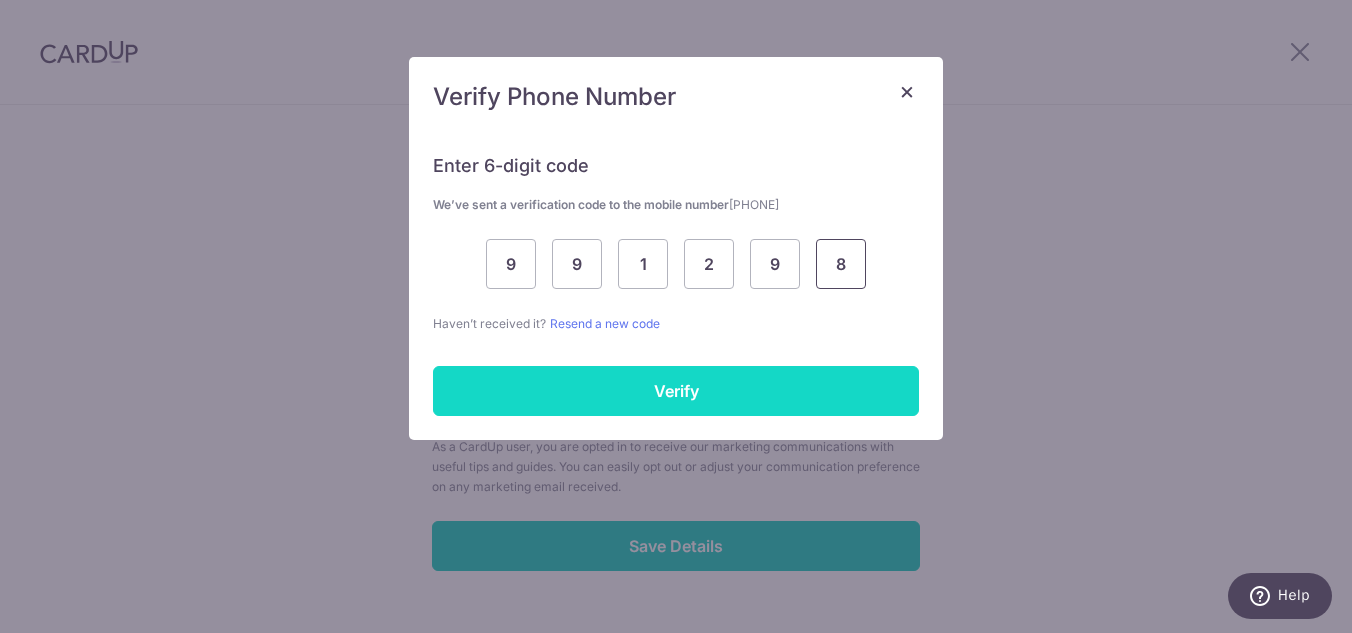 type on "8" 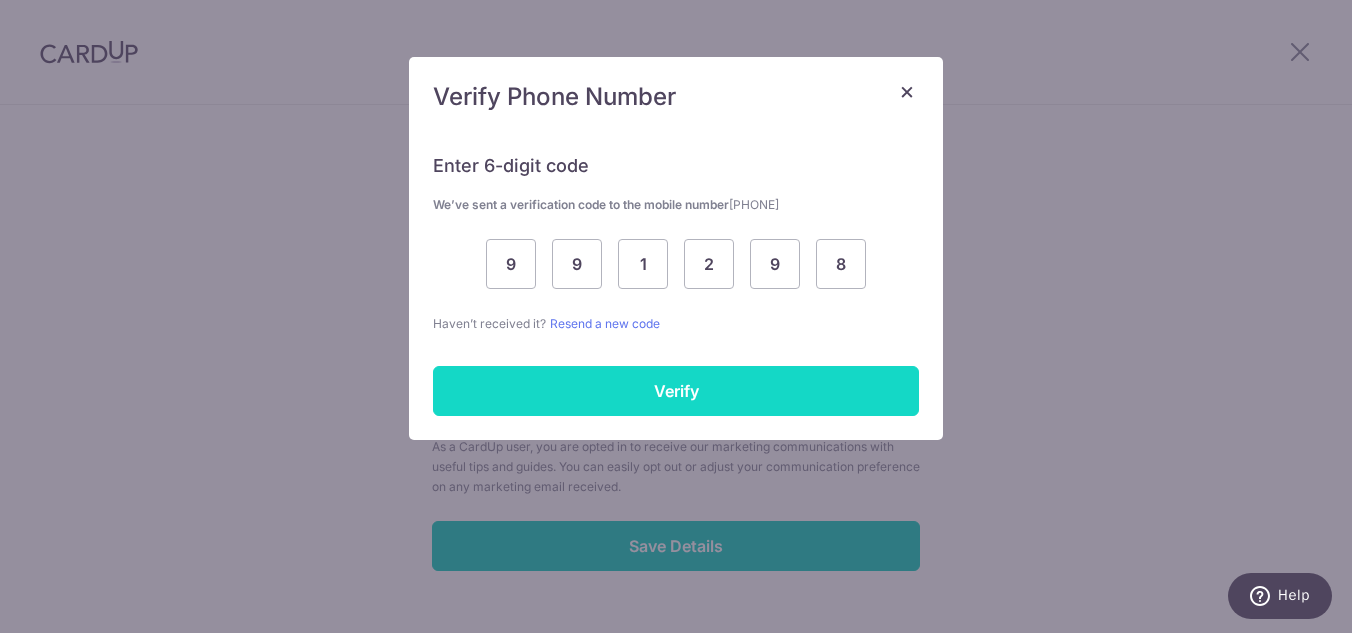 click on "Verify" at bounding box center [676, 391] 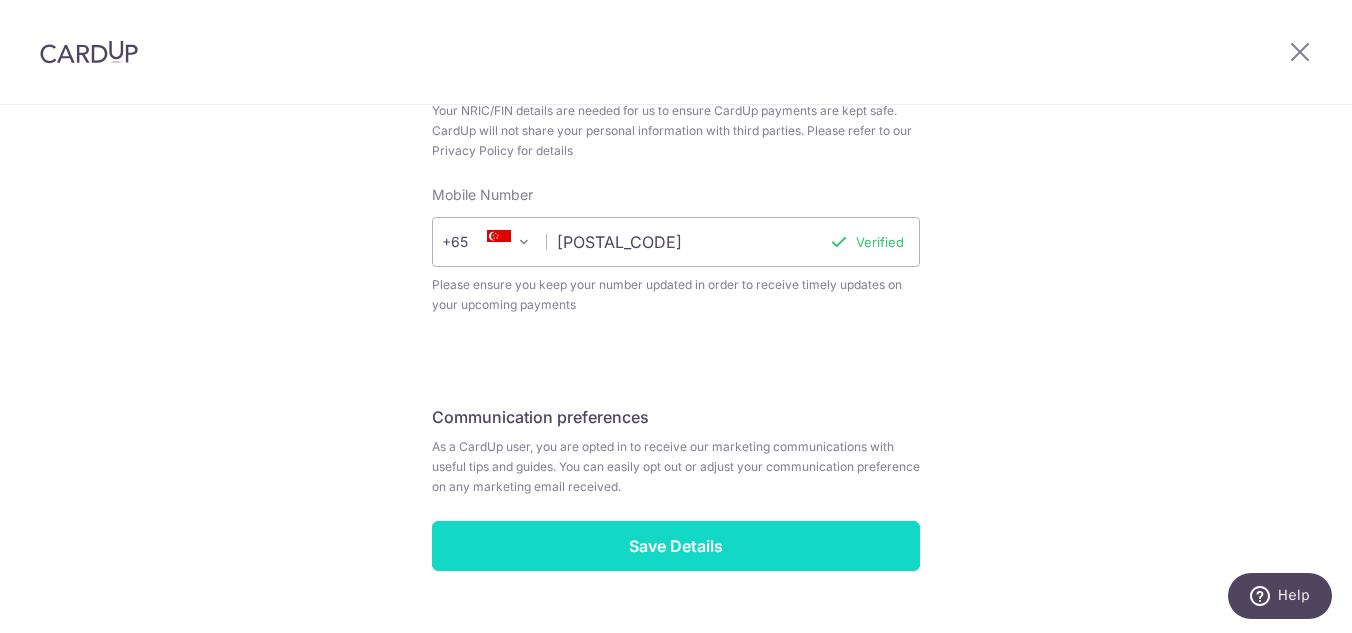 click on "Save Details" at bounding box center (676, 546) 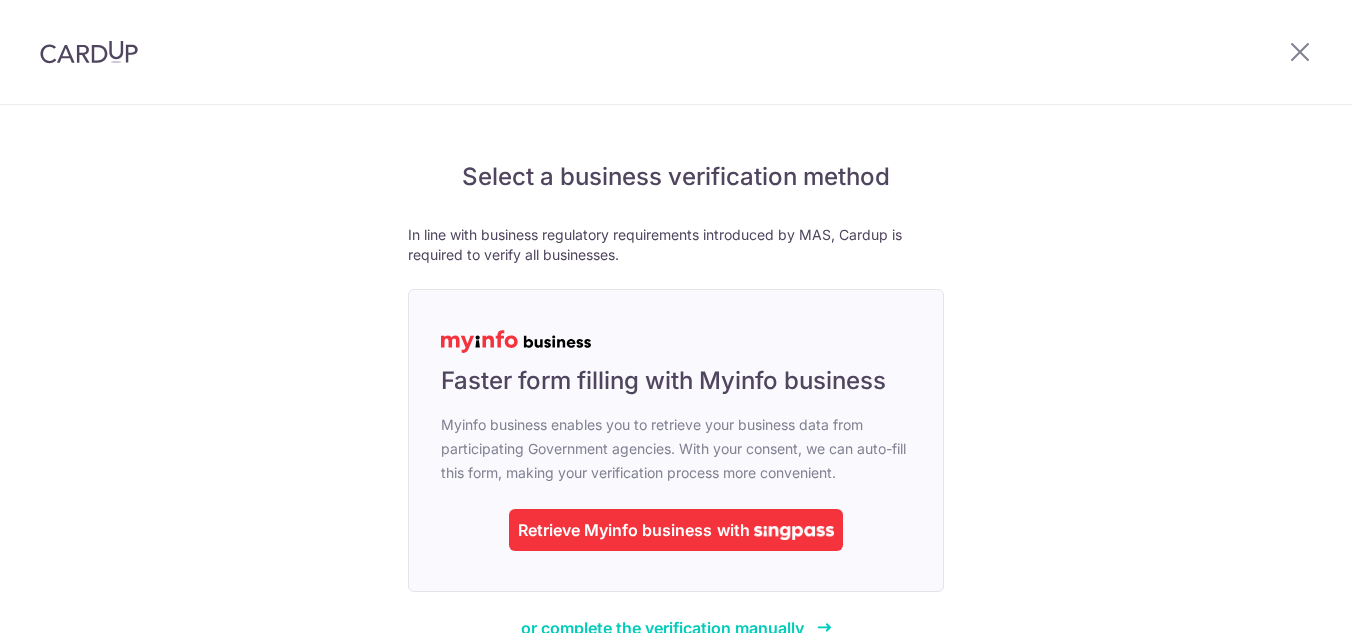 scroll, scrollTop: 0, scrollLeft: 0, axis: both 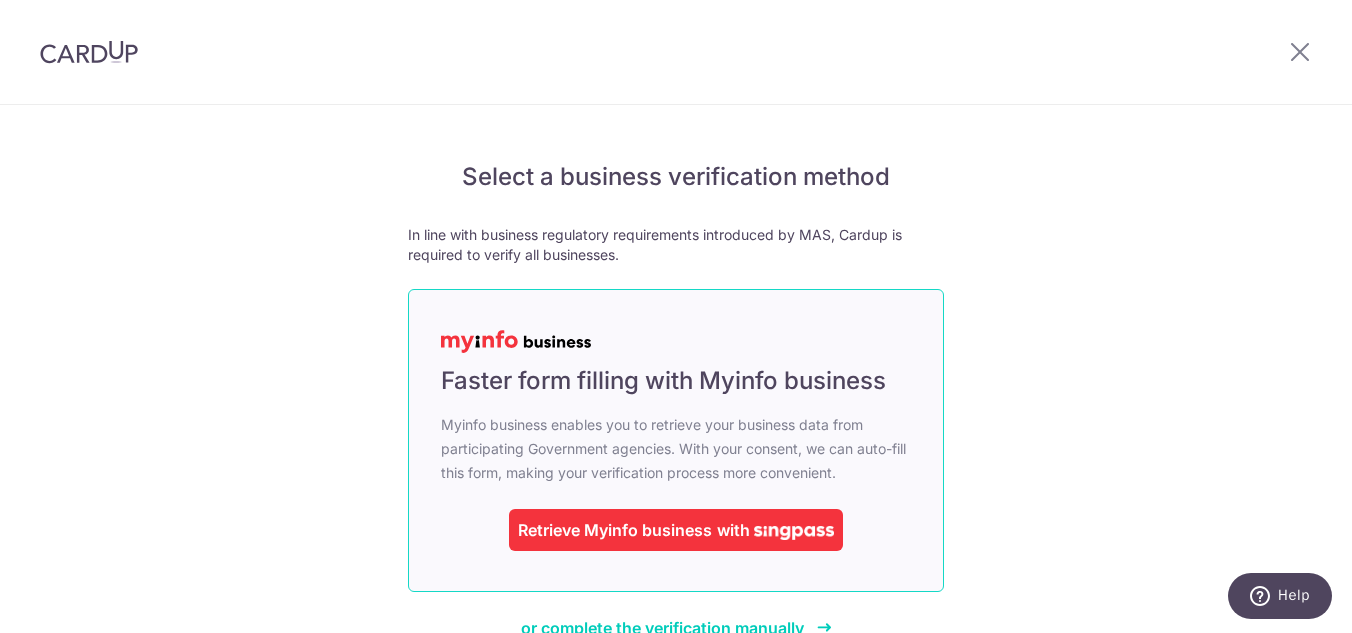 click on "Retrieve Myinfo business" at bounding box center [615, 530] 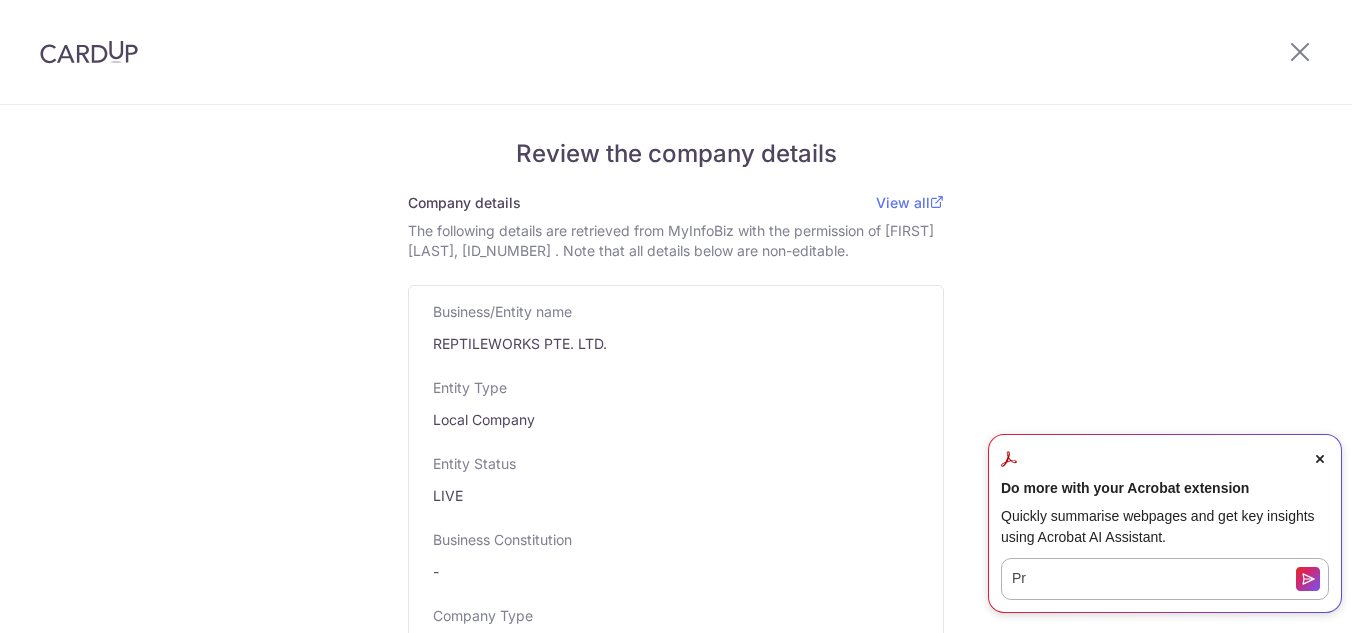 scroll, scrollTop: 0, scrollLeft: 0, axis: both 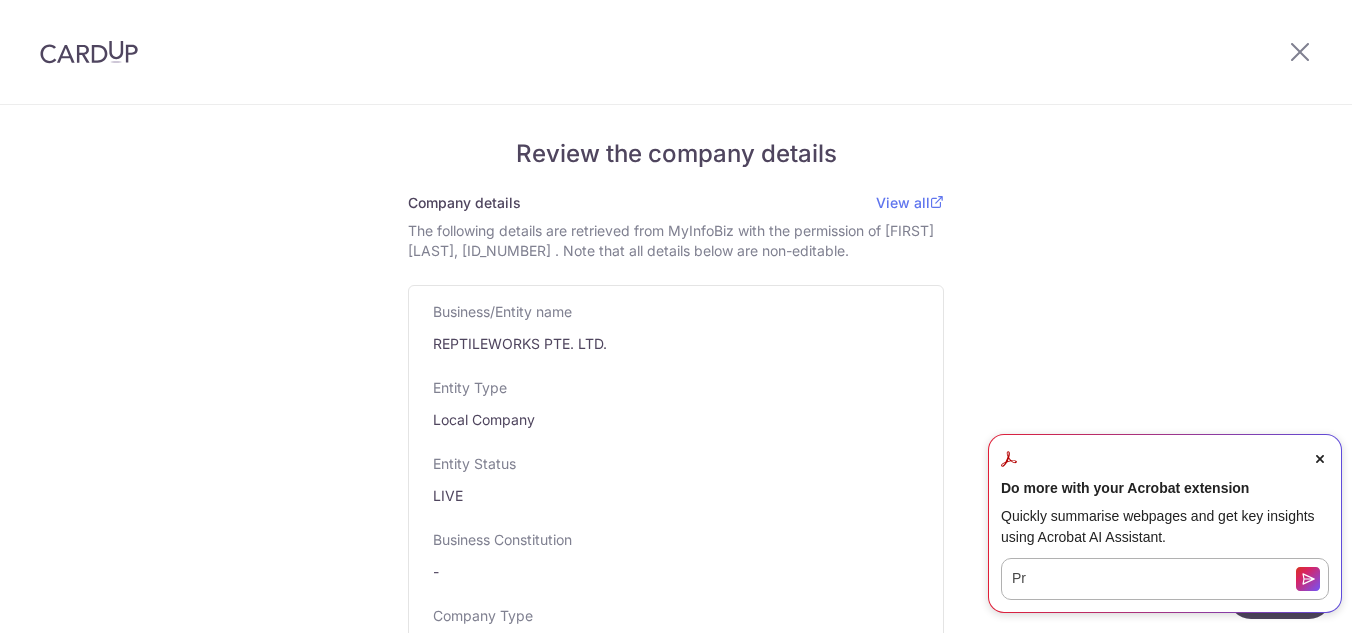 click 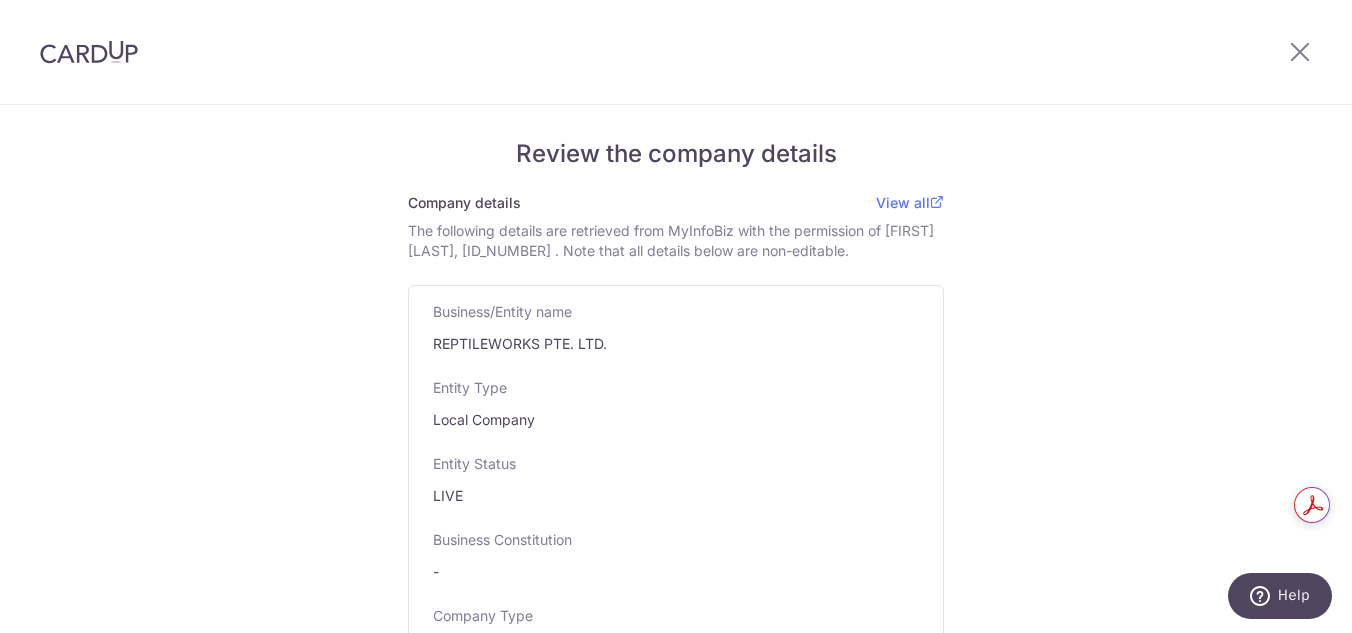 click on "Review the company details
Company details
View all
The following details are retrieved from MyInfoBiz with the permission of [BEH CHIN KIAT NICHOLAS], [S8916528H] . Note that all details below are non-editable.
Business/Entity name
REPTILEWORKS PTE. LTD.
Entity Type
Local Company
Entity Status
LIVE
Business Constitution
-
Company Type
Exempt Private Company Limited by Shares
UEN
201906302Z
Registered Business Address
1002, JALAN BUKIT MERAH, 02, 17/18, 159456, SINGAPORE
Ownership
Individual Shareholders only
-" at bounding box center [676, 1257] 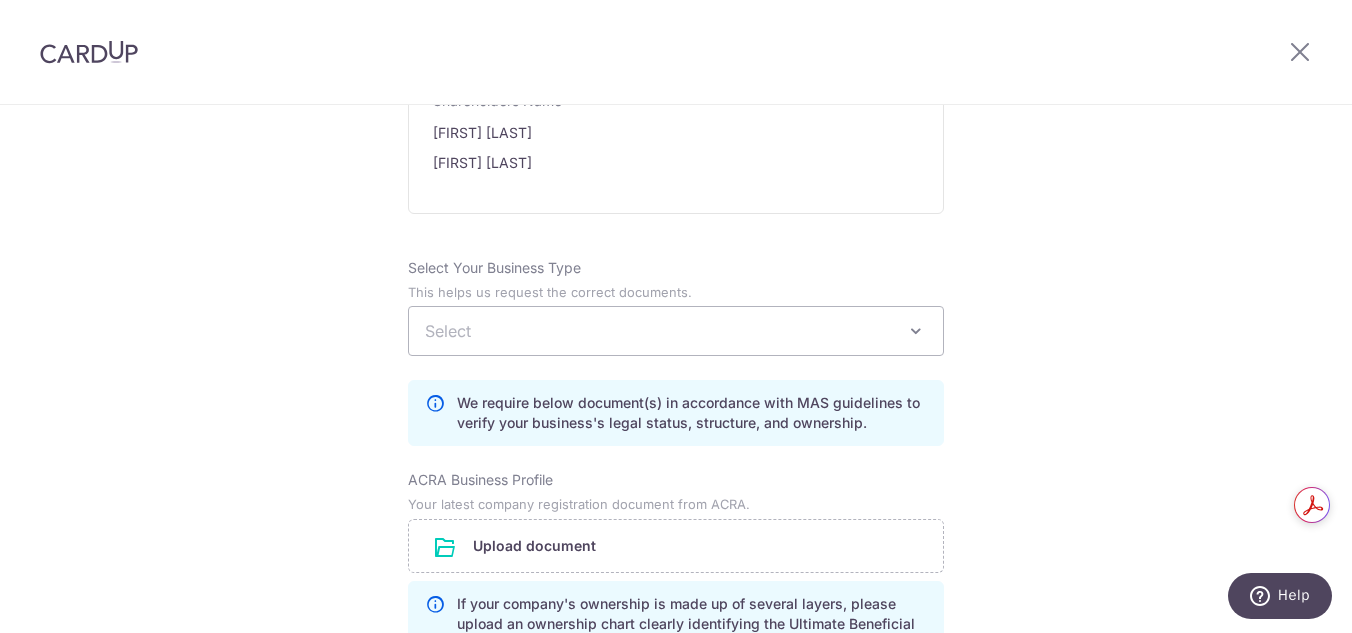 scroll, scrollTop: 1280, scrollLeft: 0, axis: vertical 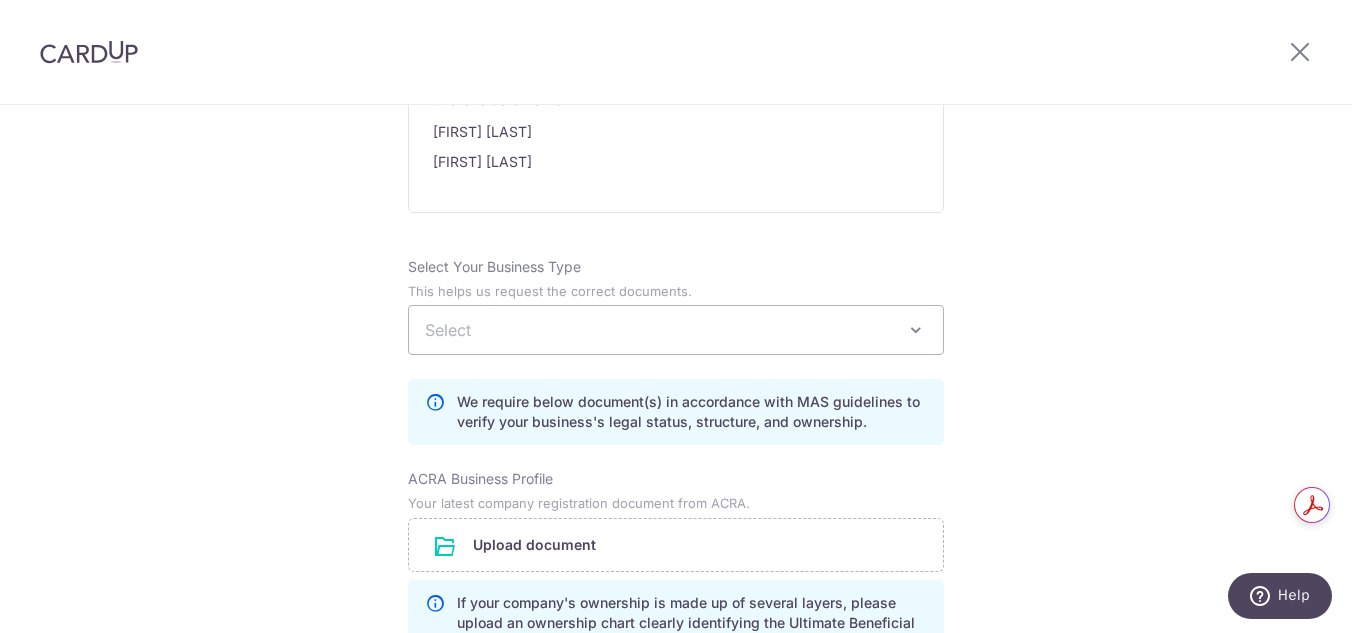 click on "Select" at bounding box center (676, 330) 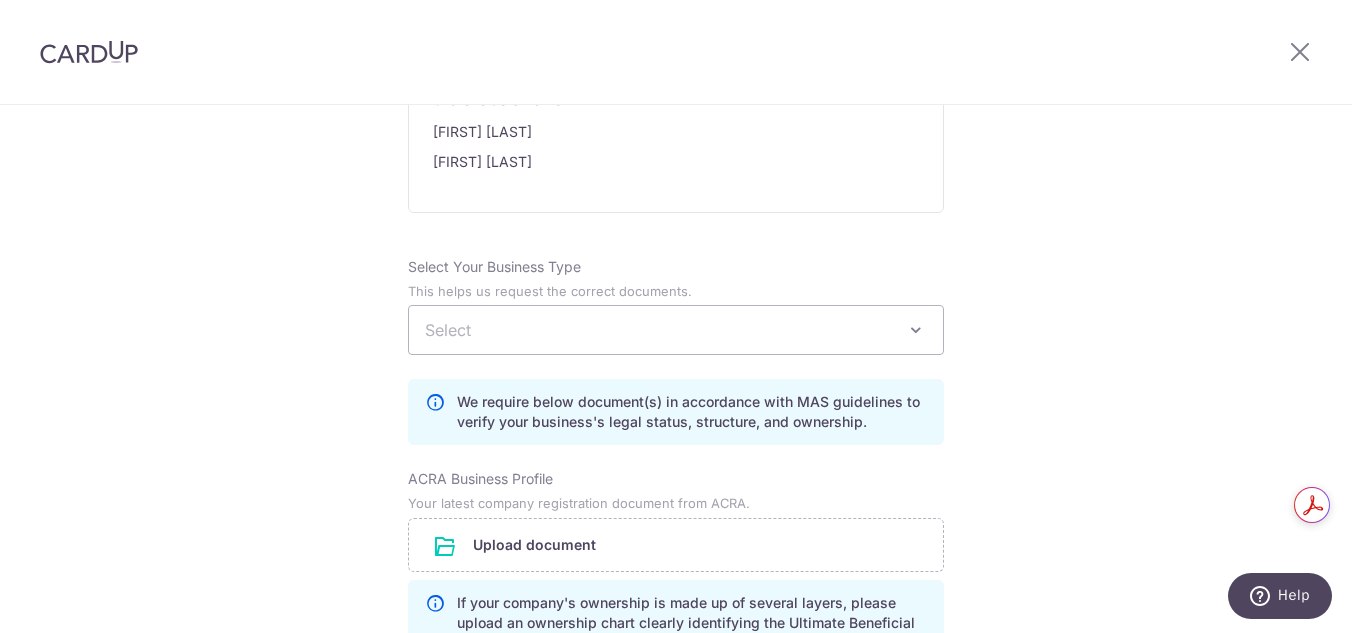 click on "Review the company details
Company details
View all
The following details are retrieved from MyInfoBiz with the permission of [BEH CHIN KIAT NICHOLAS], [S8916528H] . Note that all details below are non-editable.
Business/Entity name
REPTILEWORKS PTE. LTD.
Entity Type
Local Company
Entity Status
LIVE
Business Constitution
-
Company Type
Exempt Private Company Limited by Shares
UEN
201906302Z
Registered Business Address
1002, JALAN BUKIT MERAH, 02, 17/18, 159456, SINGAPORE
Ownership
Individual Shareholders only
-" at bounding box center (676, -23) 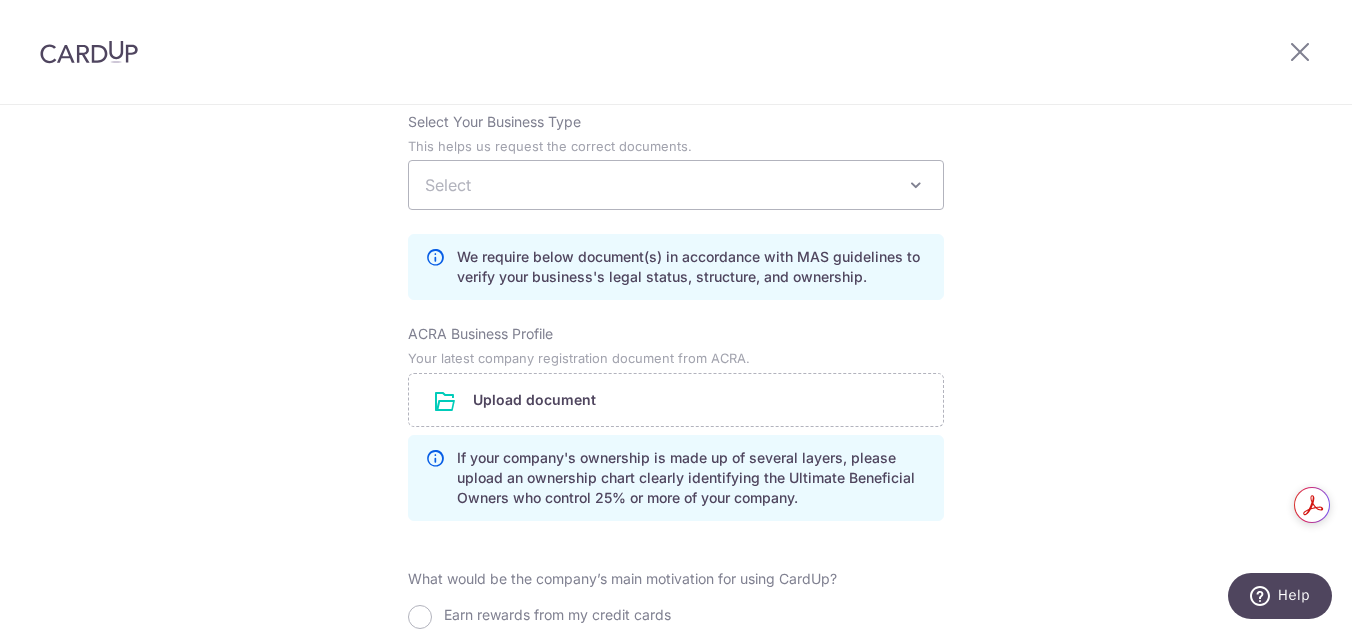 scroll, scrollTop: 1440, scrollLeft: 0, axis: vertical 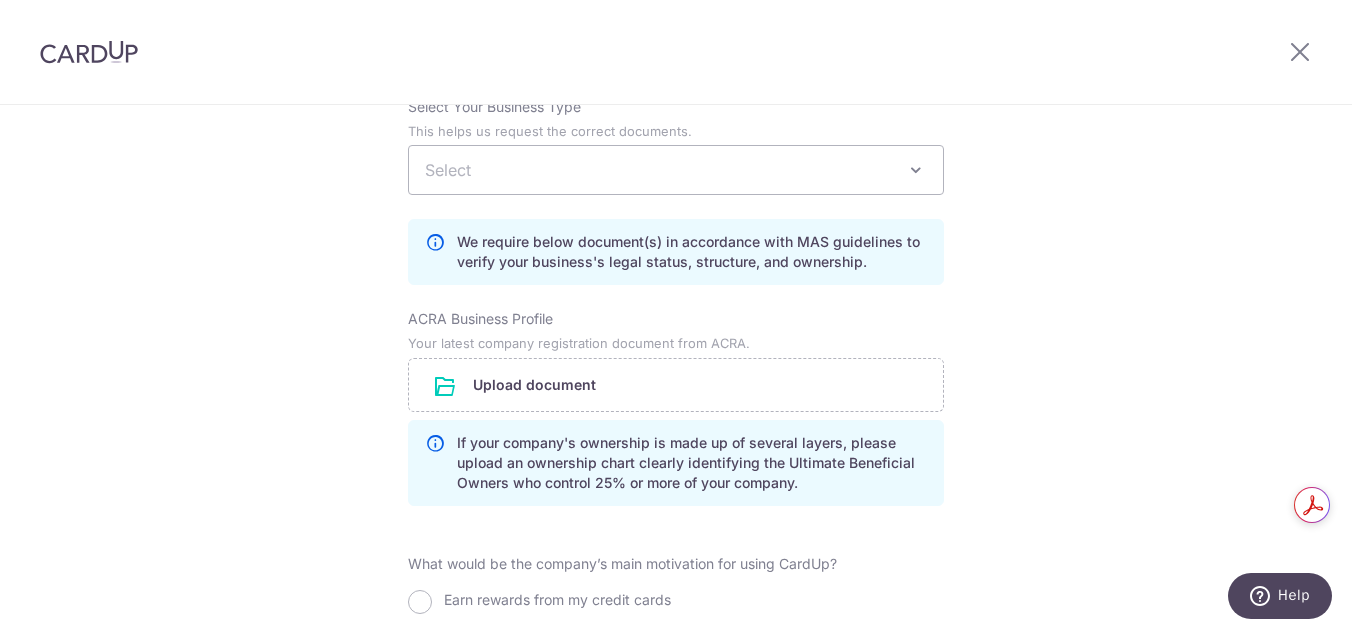 click on "Select" at bounding box center (676, 170) 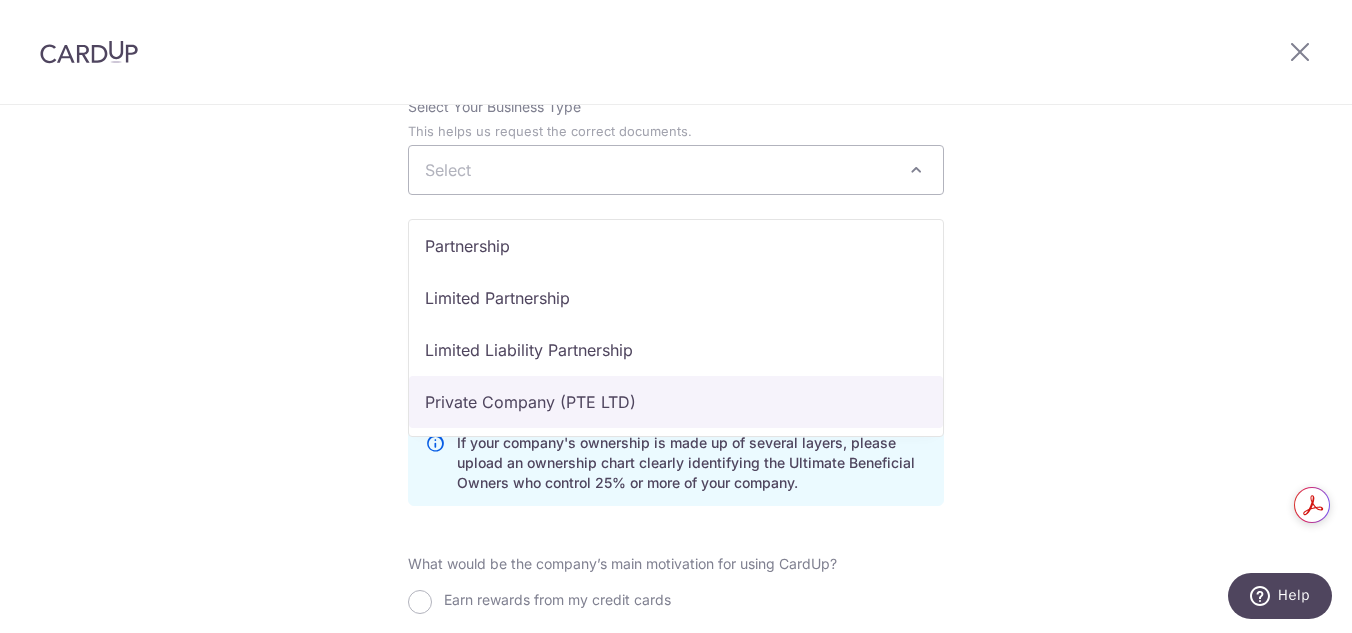 scroll, scrollTop: 112, scrollLeft: 0, axis: vertical 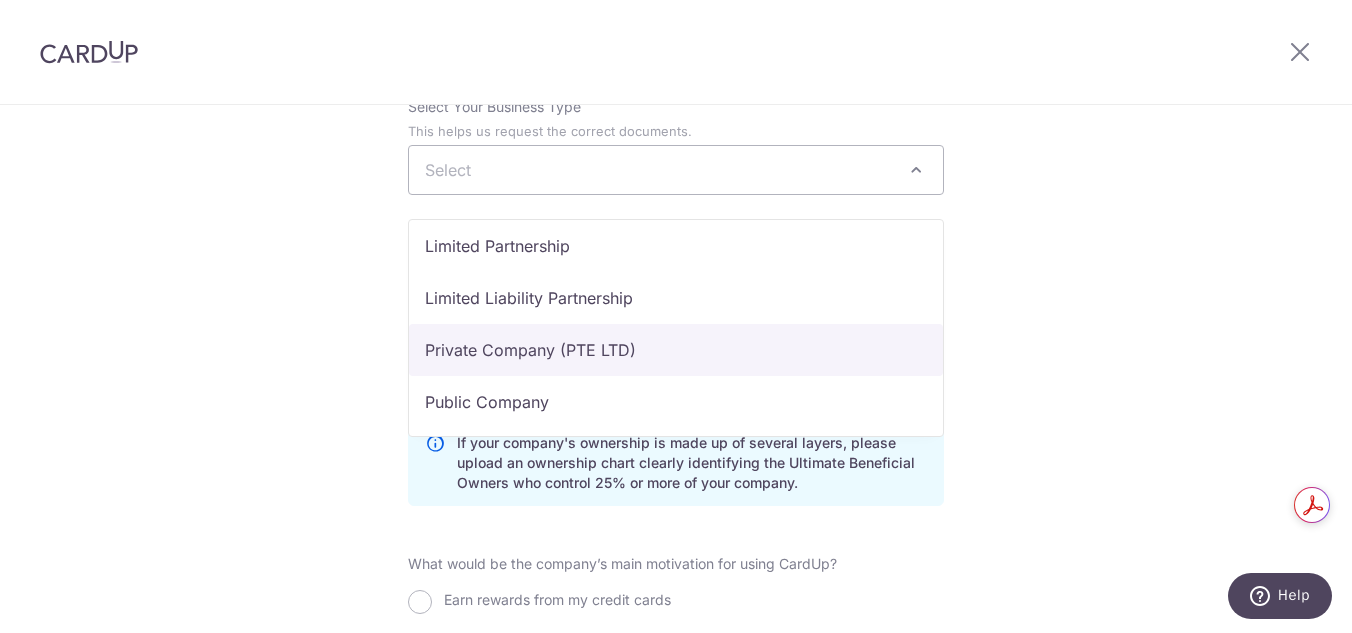 select on "Private Company (PTE LTD)" 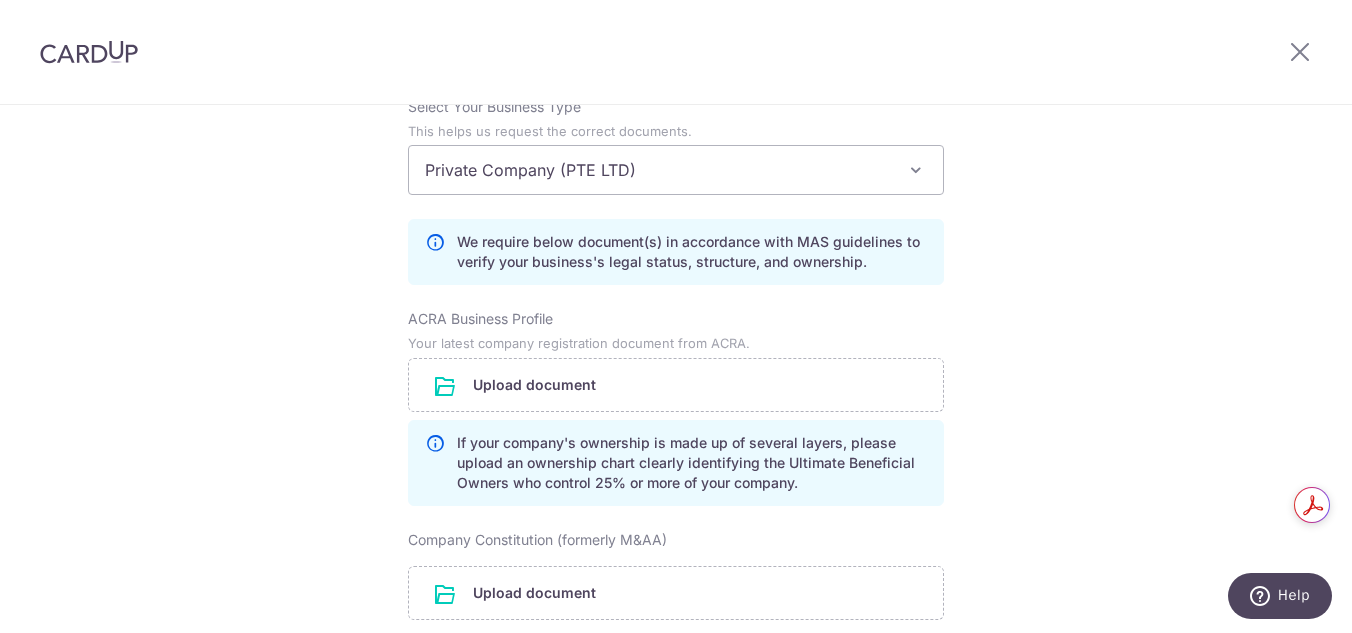 click on "Review the company details
Company details
View all
The following details are retrieved from MyInfoBiz with the permission of [BEH CHIN KIAT NICHOLAS], [S8916528H] . Note that all details below are non-editable.
Business/Entity name
REPTILEWORKS PTE. LTD.
Entity Type
Local Company
Entity Status
LIVE
Business Constitution
-
Company Type
Exempt Private Company Limited by Shares
UEN
201906302Z
Registered Business Address
1002, JALAN BUKIT MERAH, 02, 17/18, 159456, SINGAPORE
Ownership
Individual Shareholders only
-" at bounding box center (676, 60) 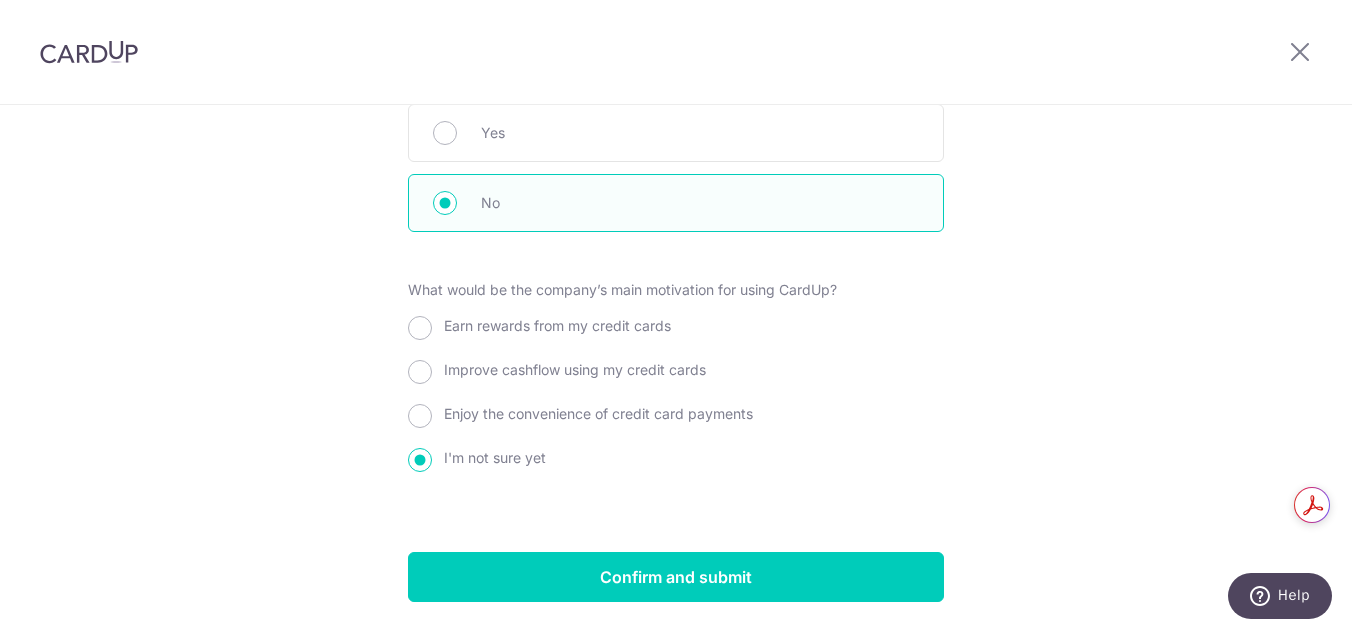 scroll, scrollTop: 2240, scrollLeft: 0, axis: vertical 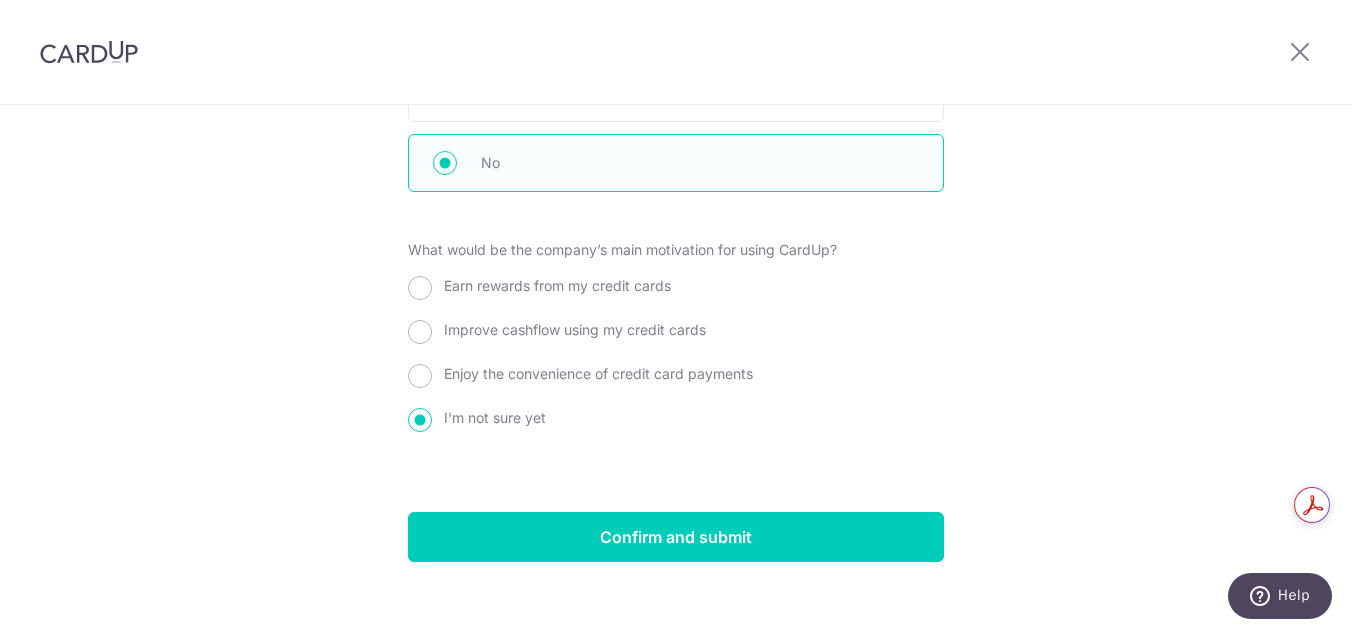click on "Improve cashflow using my credit cards" at bounding box center (575, 329) 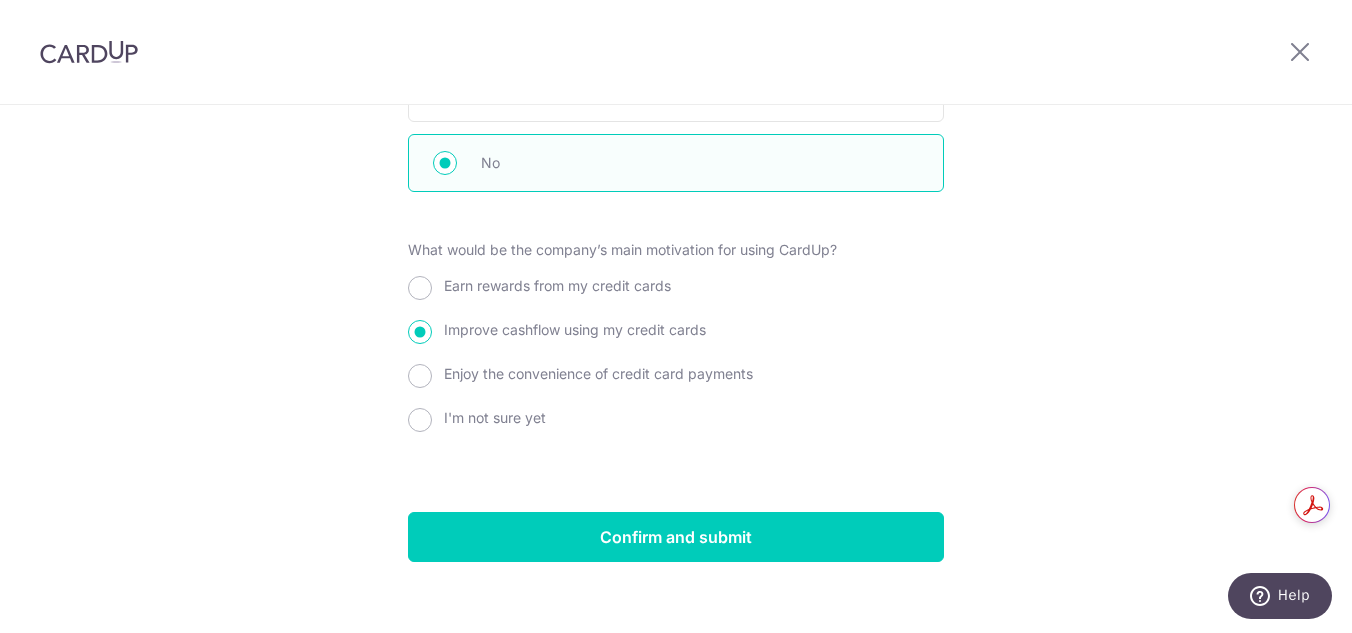 click on "Review the company details
Company details
View all
The following details are retrieved from MyInfoBiz with the permission of [BEH CHIN KIAT NICHOLAS], [S8916528H] . Note that all details below are non-editable.
Business/Entity name
REPTILEWORKS PTE. LTD.
Entity Type
Local Company
Entity Status
LIVE
Business Constitution
-
Company Type
Exempt Private Company Limited by Shares
UEN
201906302Z
Registered Business Address
1002, JALAN BUKIT MERAH, 02, 17/18, 159456, SINGAPORE
Ownership
Individual Shareholders only
-" at bounding box center [676, -740] 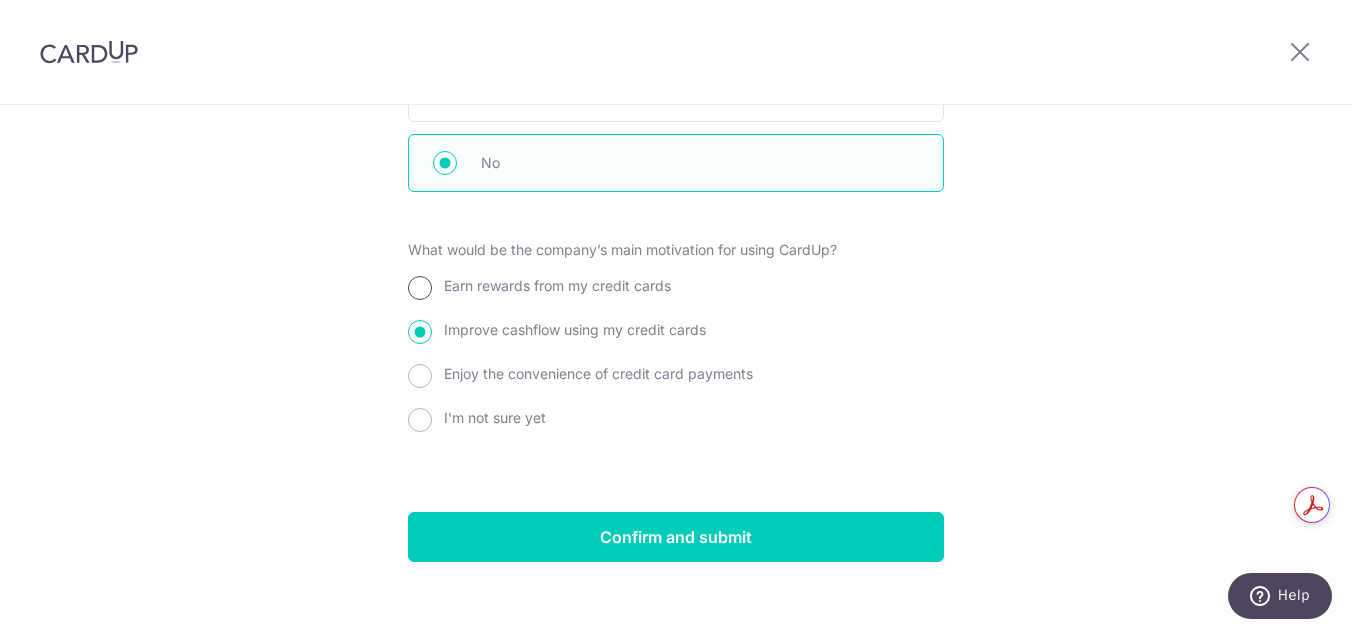 click on "Earn rewards from my credit cards" at bounding box center (420, 288) 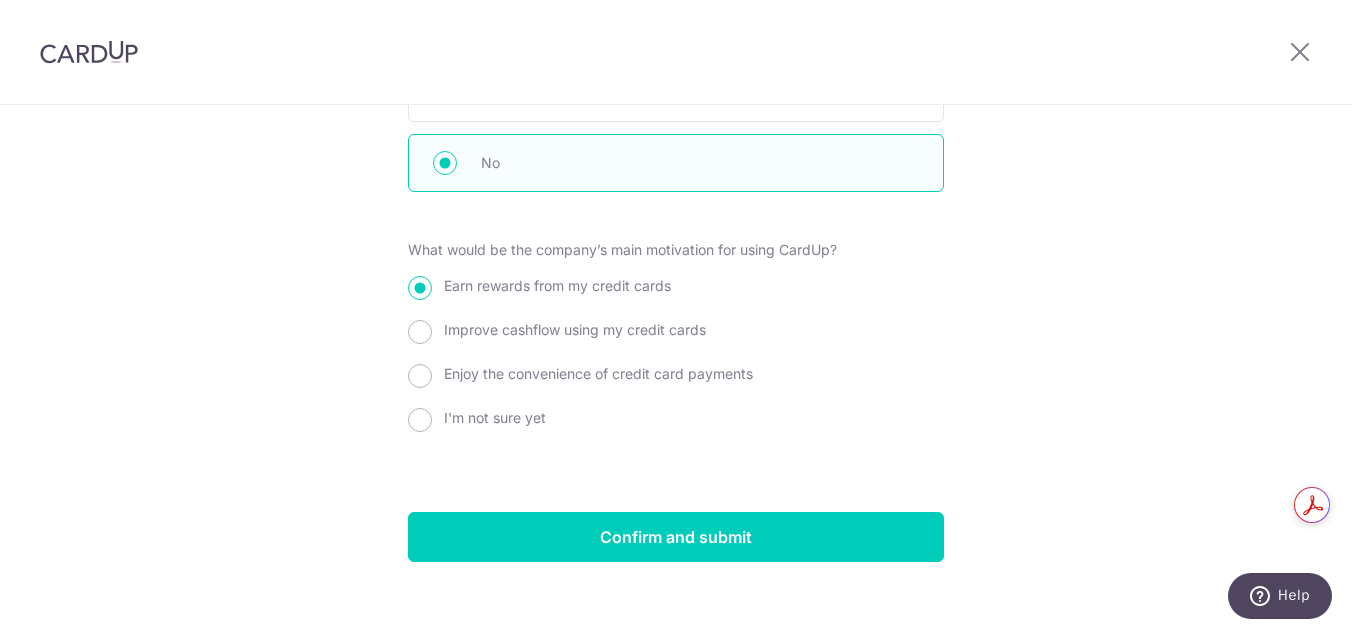 click on "Review the company details
Company details
View all
The following details are retrieved from MyInfoBiz with the permission of [BEH CHIN KIAT NICHOLAS], [S8916528H] . Note that all details below are non-editable.
Business/Entity name
REPTILEWORKS PTE. LTD.
Entity Type
Local Company
Entity Status
LIVE
Business Constitution
-
Company Type
Exempt Private Company Limited by Shares
UEN
201906302Z
Registered Business Address
1002, JALAN BUKIT MERAH, 02, 17/18, 159456, SINGAPORE
Ownership
Individual Shareholders only
-" at bounding box center (676, -740) 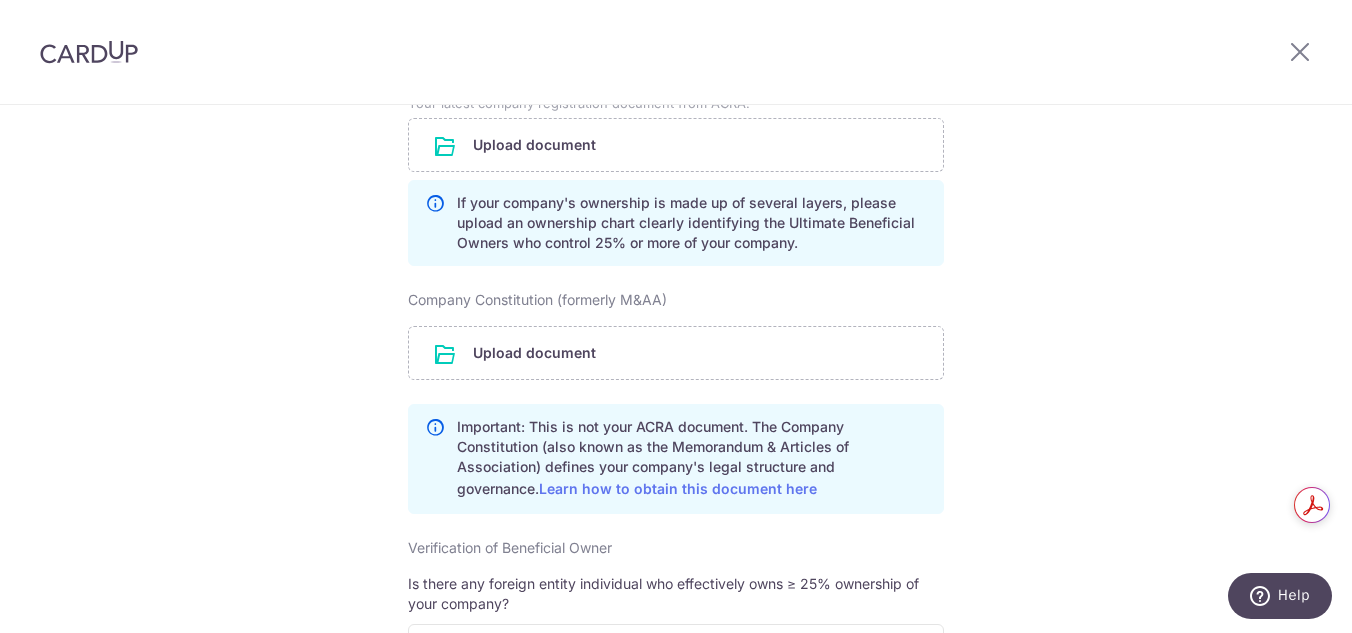 scroll, scrollTop: 1640, scrollLeft: 0, axis: vertical 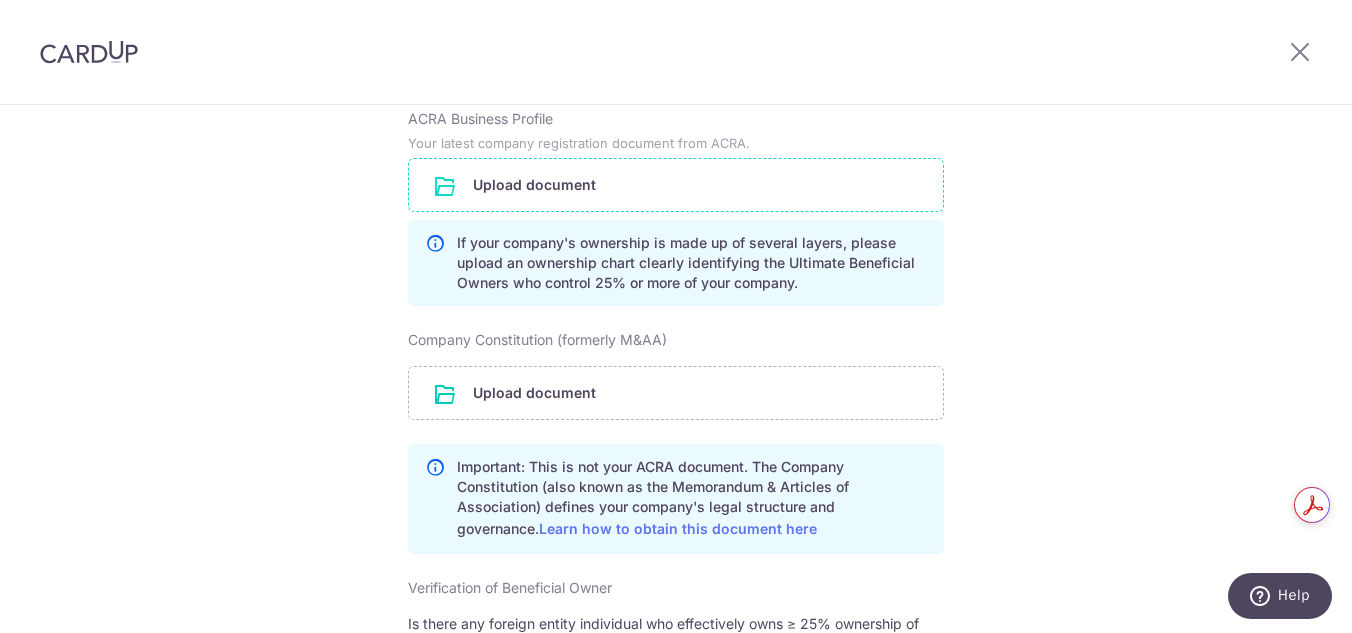 click at bounding box center [676, 185] 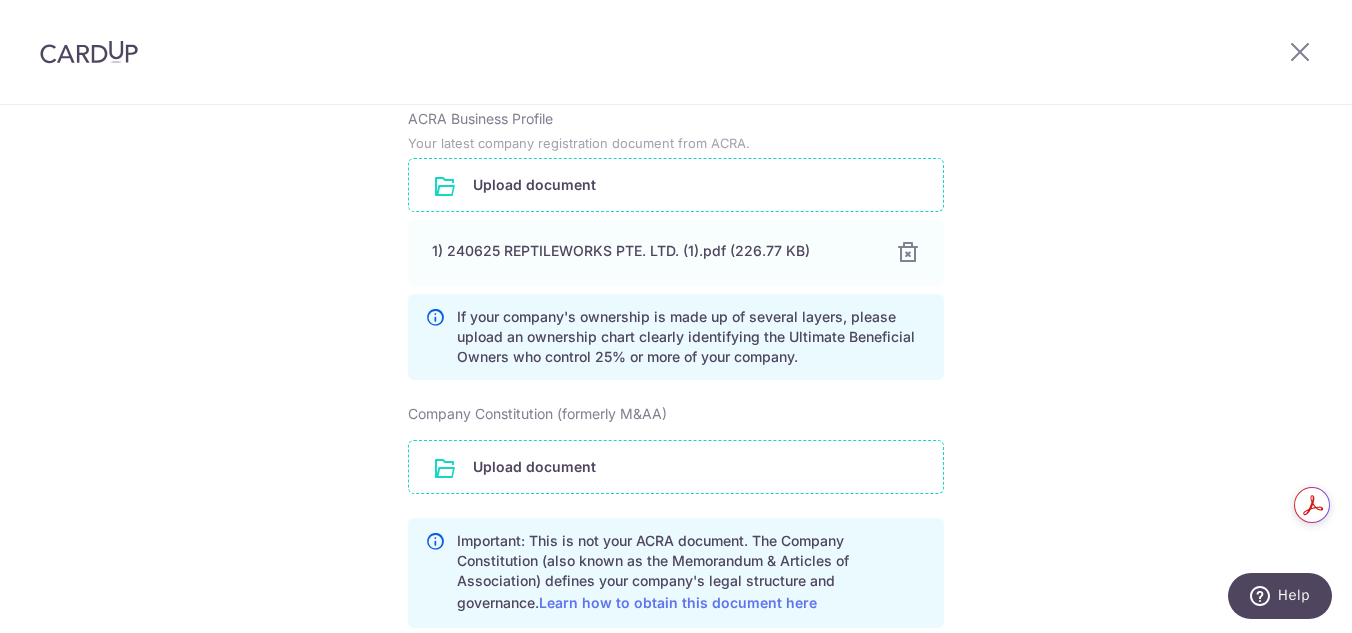 click at bounding box center [676, 467] 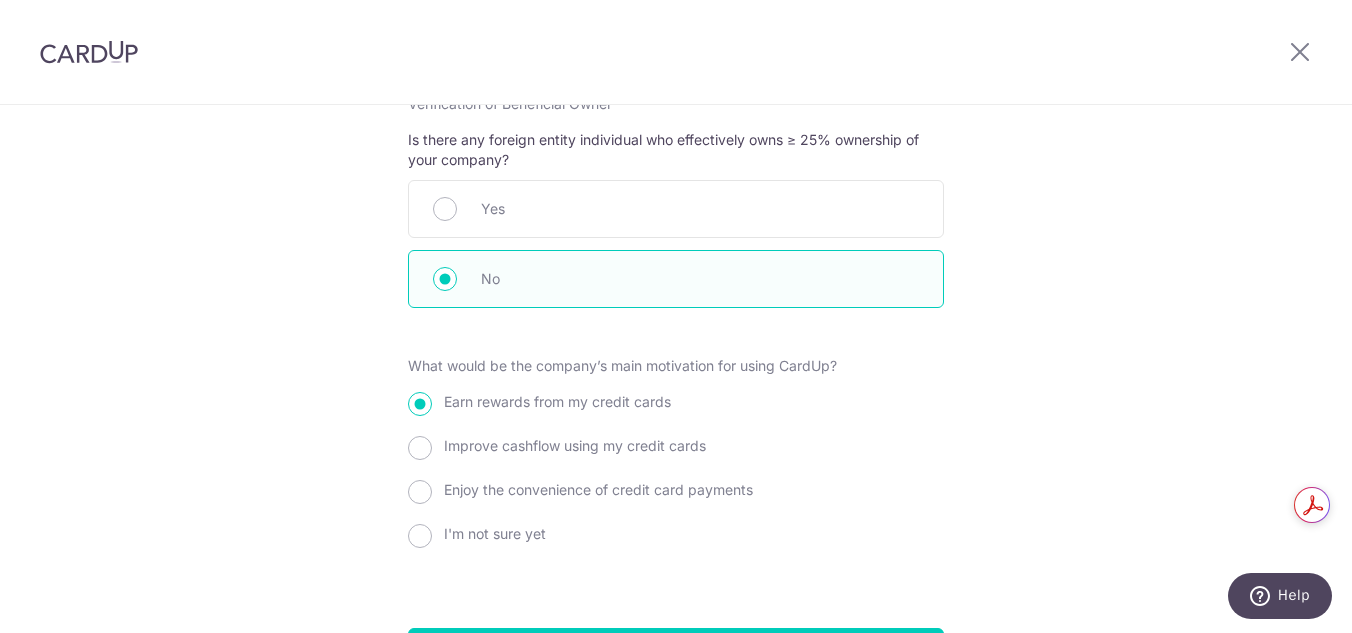 scroll, scrollTop: 2273, scrollLeft: 0, axis: vertical 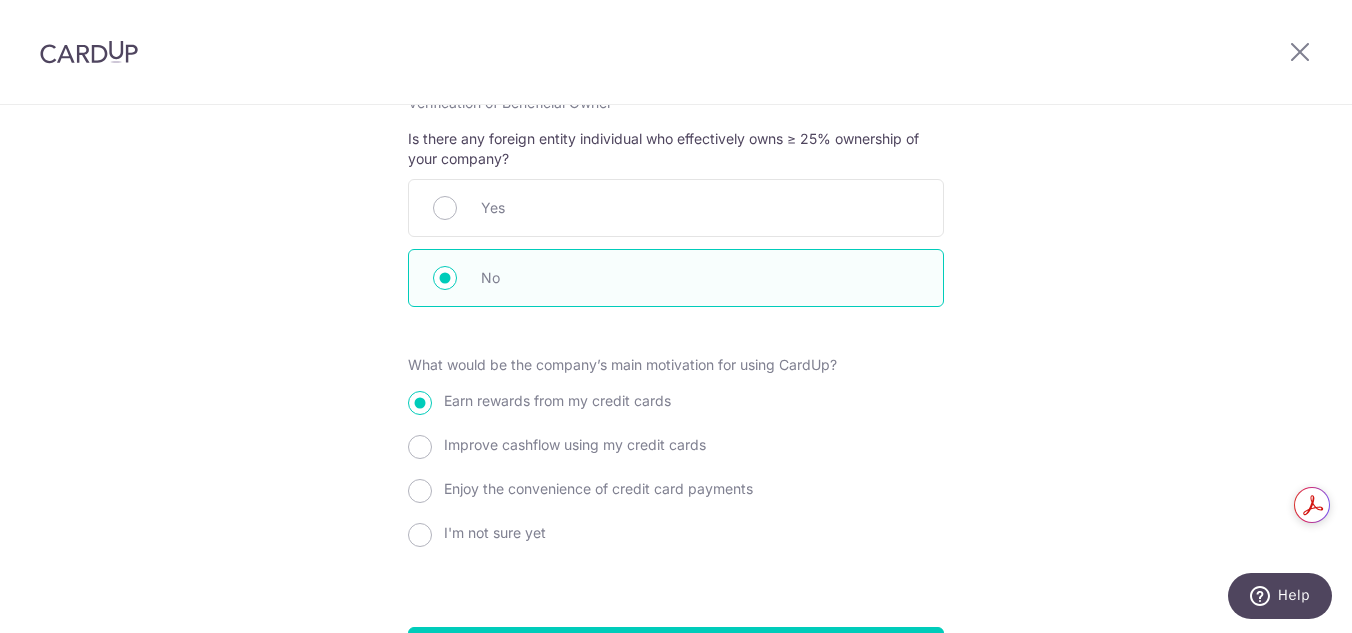 click on "Review the company details
Company details
View all
The following details are retrieved from MyInfoBiz with the permission of [BEH CHIN KIAT NICHOLAS], [S8916528H] . Note that all details below are non-editable.
Business/Entity name
REPTILEWORKS PTE. LTD.
Entity Type
Local Company
Entity Status
LIVE
Business Constitution
-
Company Type
Exempt Private Company Limited by Shares
UEN
201906302Z
Registered Business Address
1002, JALAN BUKIT MERAH, 02, 17/18, 159456, SINGAPORE
Ownership
Individual Shareholders only
-" at bounding box center (676, -699) 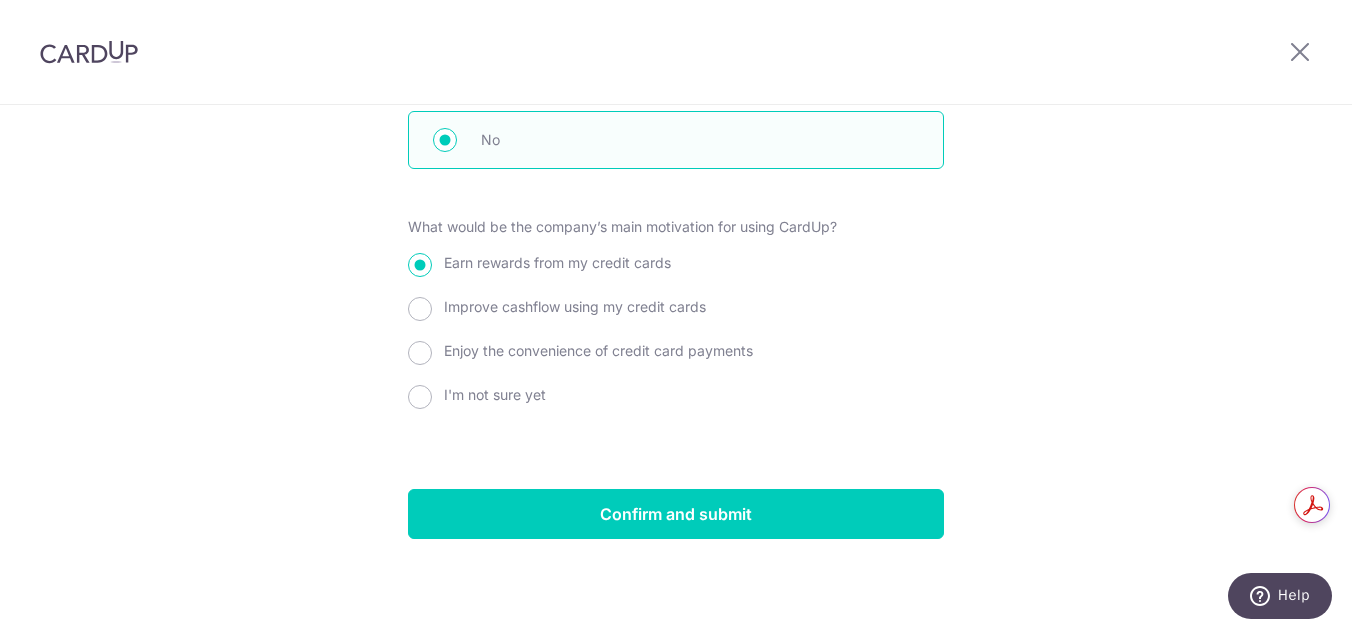 scroll, scrollTop: 2430, scrollLeft: 0, axis: vertical 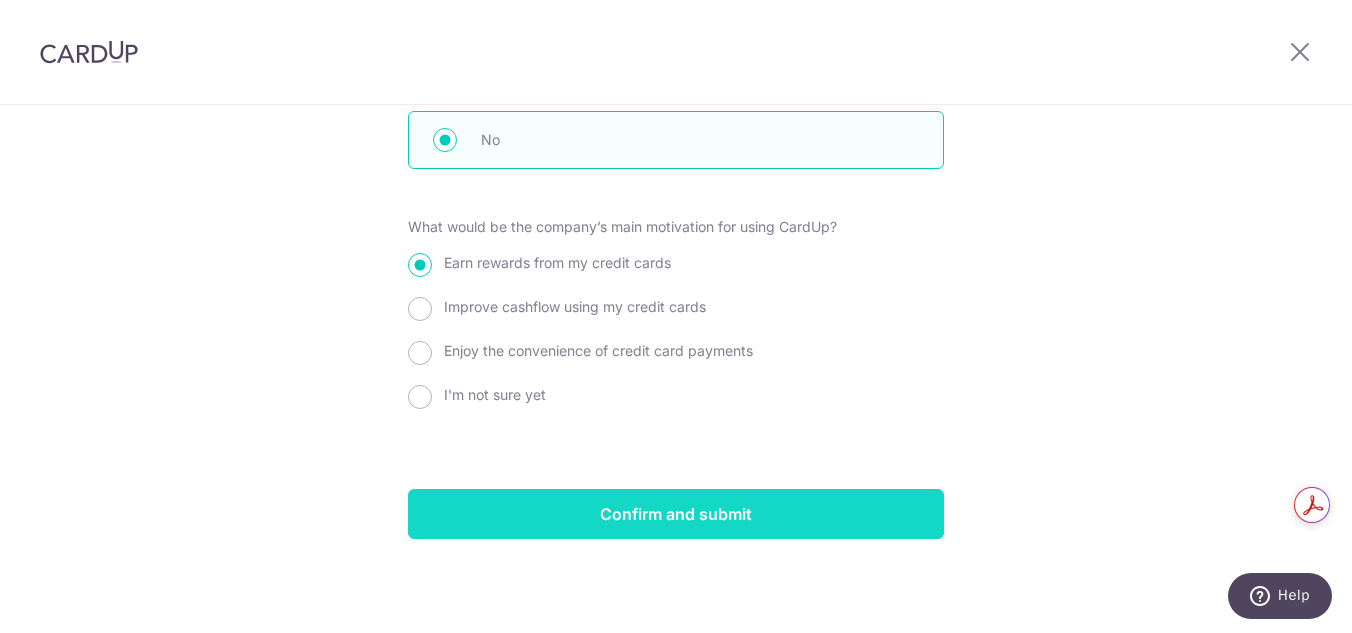 click on "Confirm and submit" at bounding box center [676, 514] 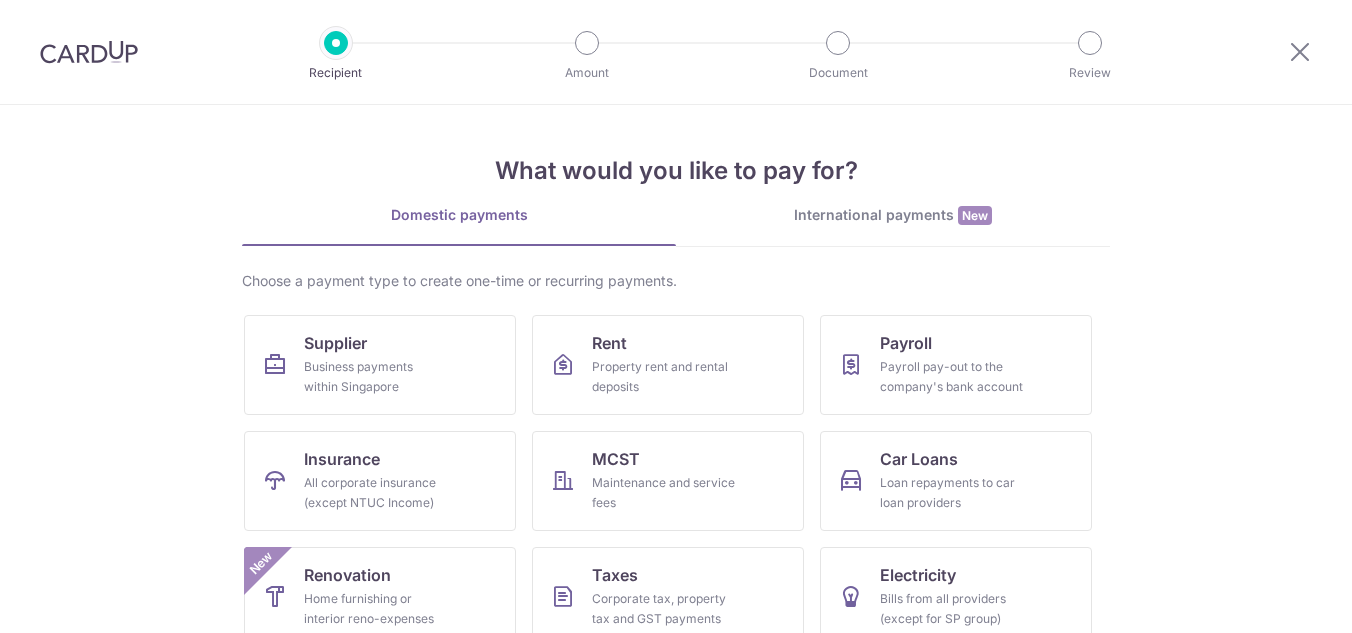 scroll, scrollTop: 0, scrollLeft: 0, axis: both 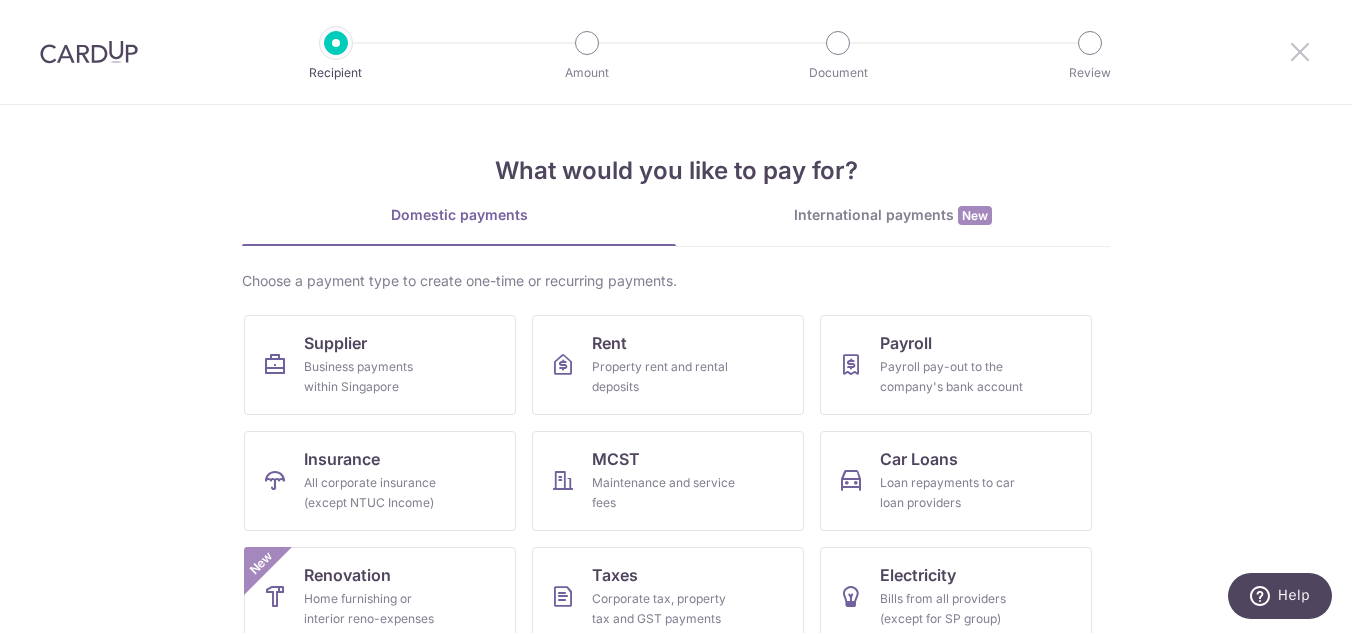 click at bounding box center [1300, 51] 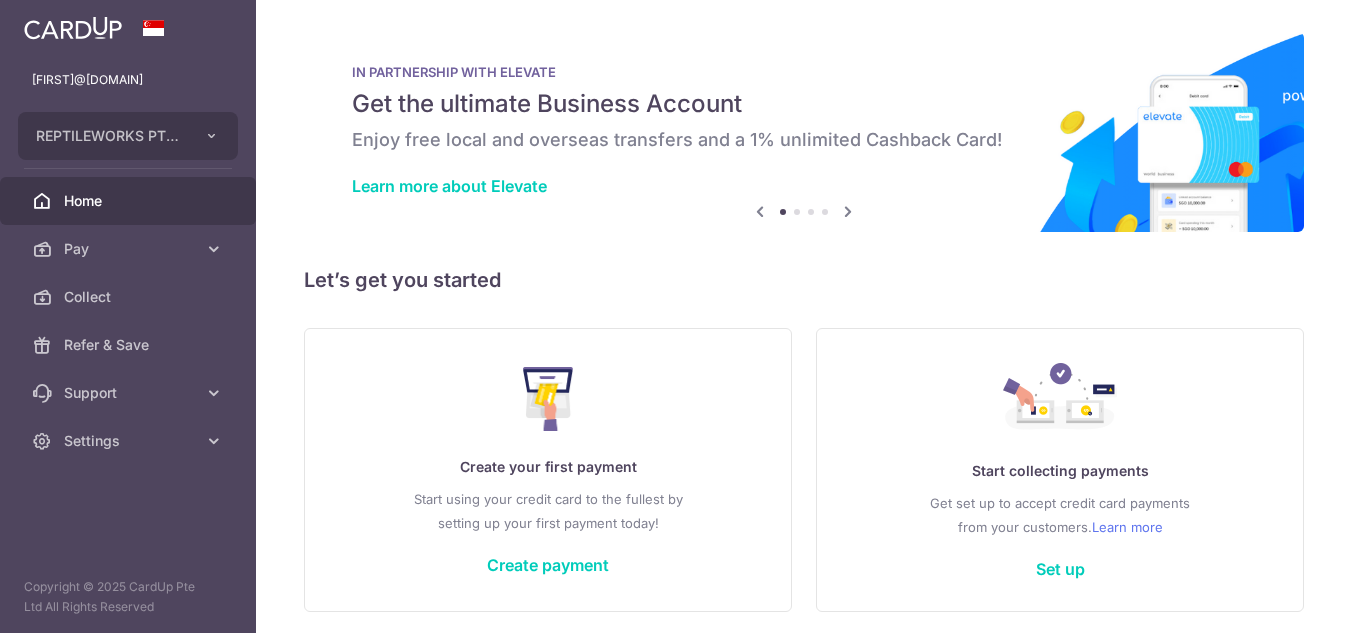 scroll, scrollTop: 0, scrollLeft: 0, axis: both 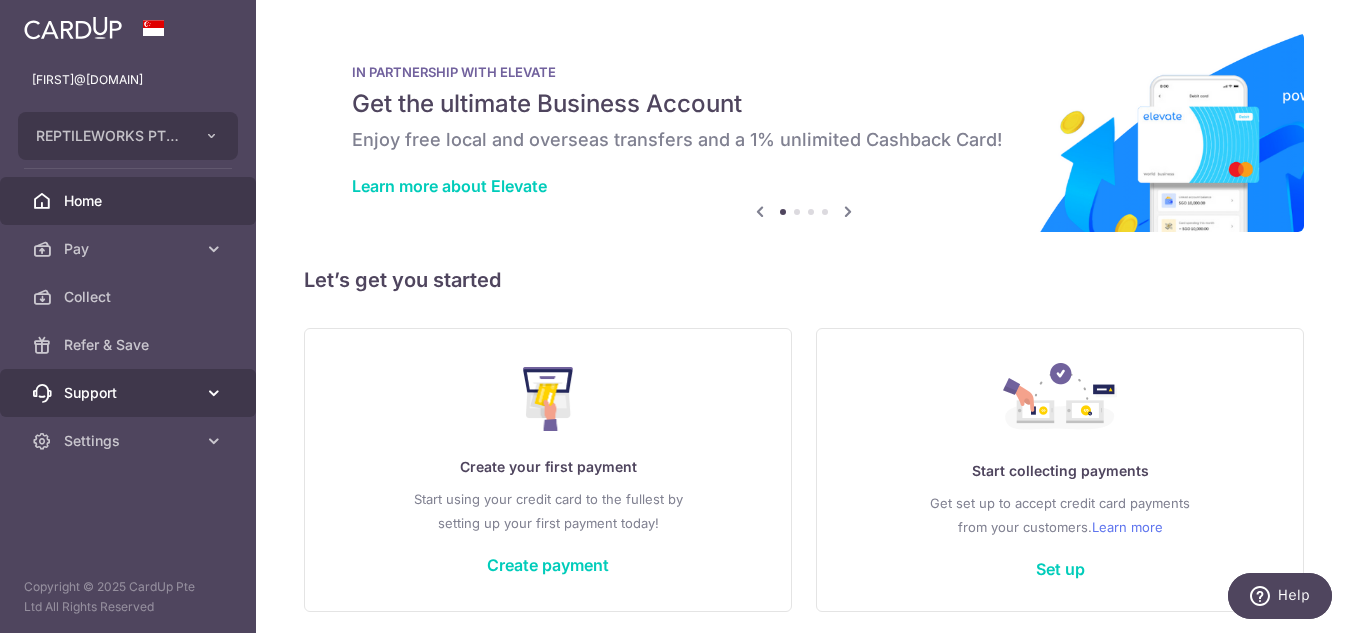 click on "Support" at bounding box center (130, 393) 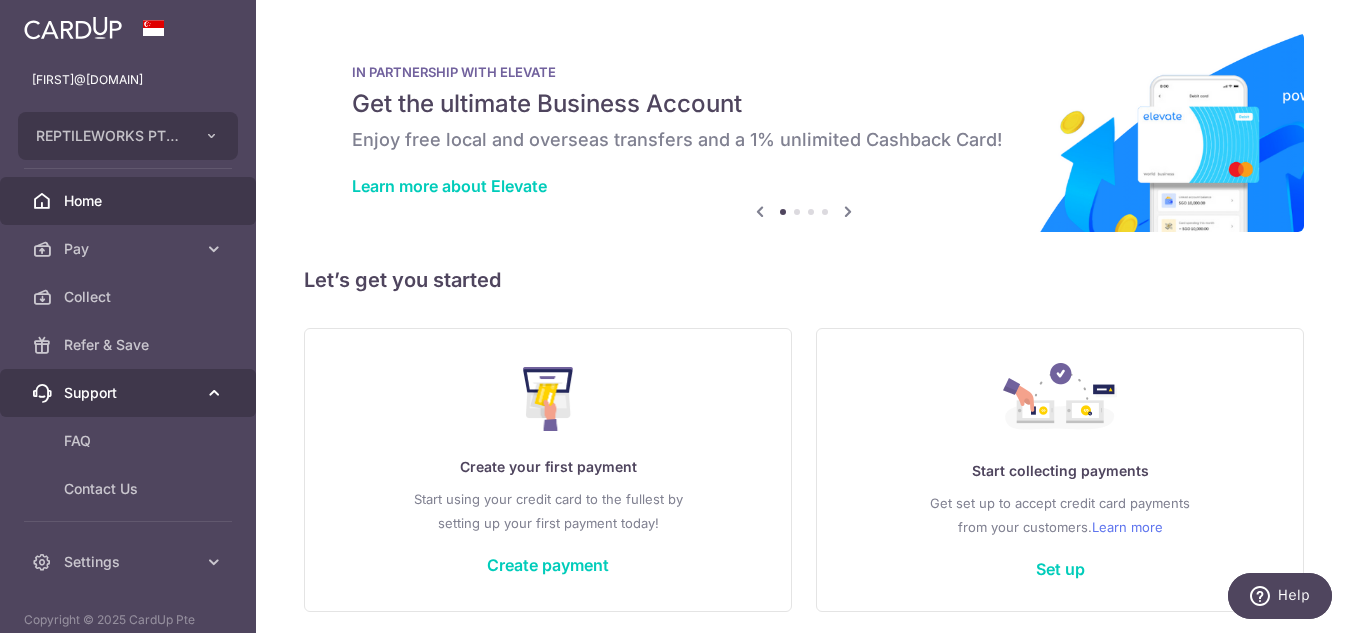 click on "Support" at bounding box center (130, 393) 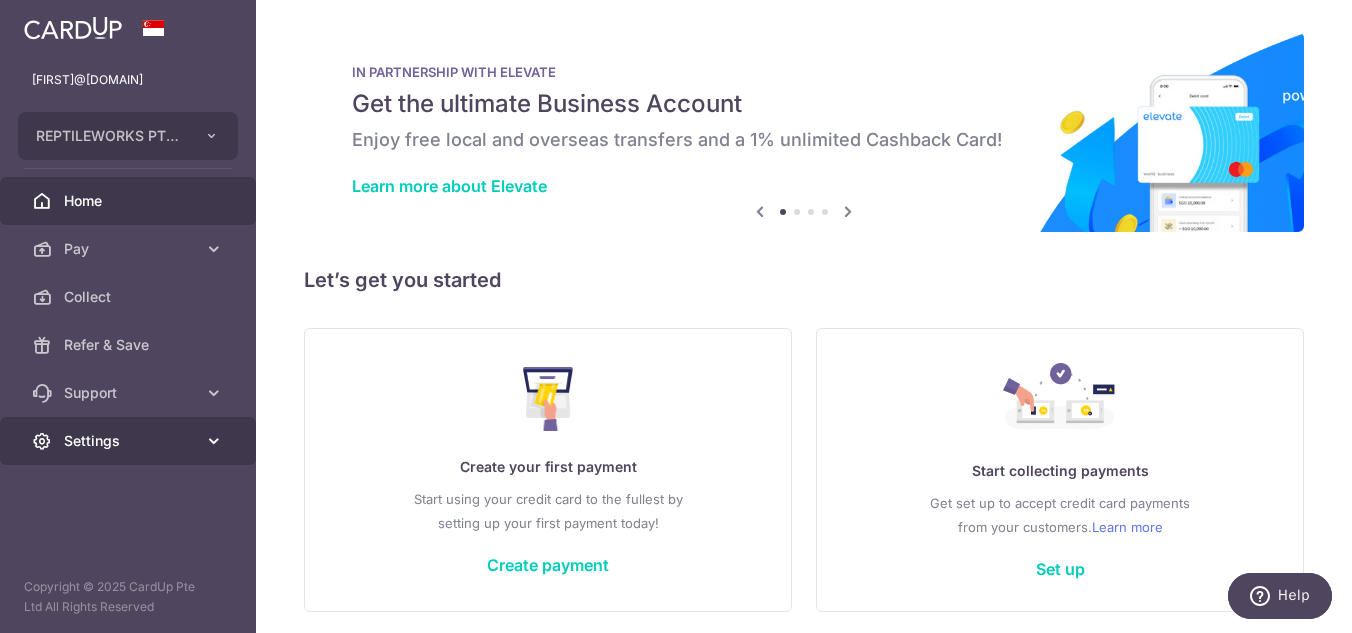 click on "Settings" at bounding box center [128, 441] 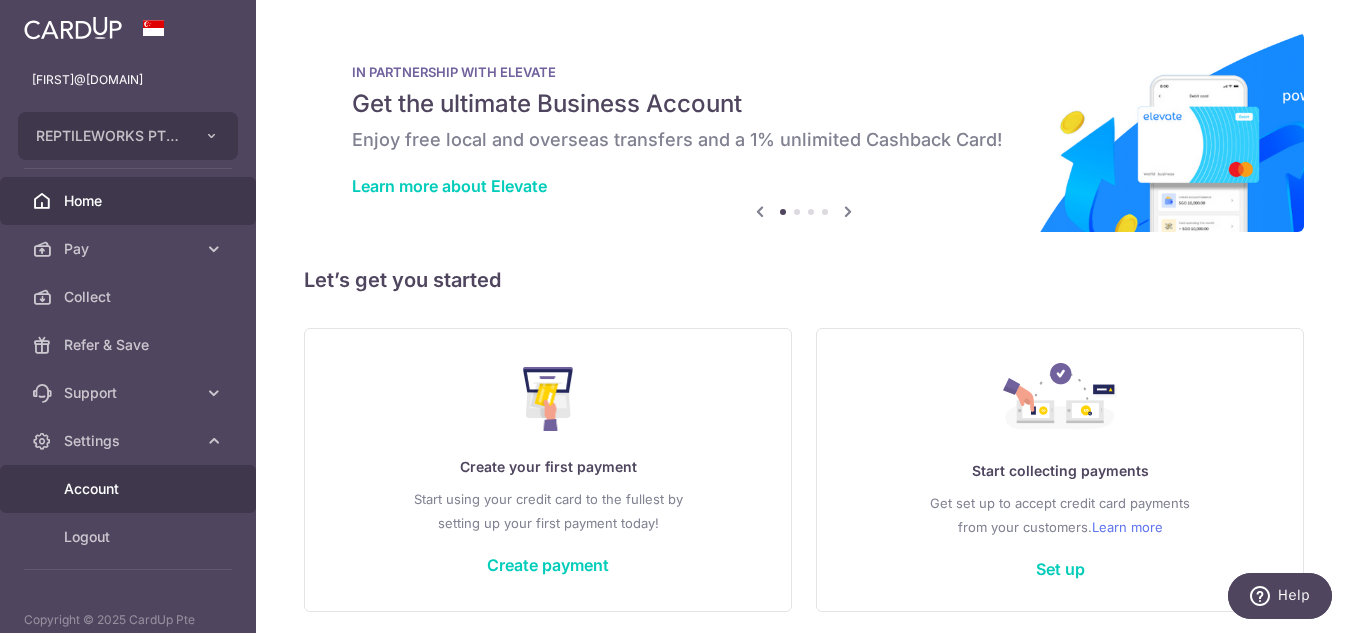 click on "Account" at bounding box center [130, 489] 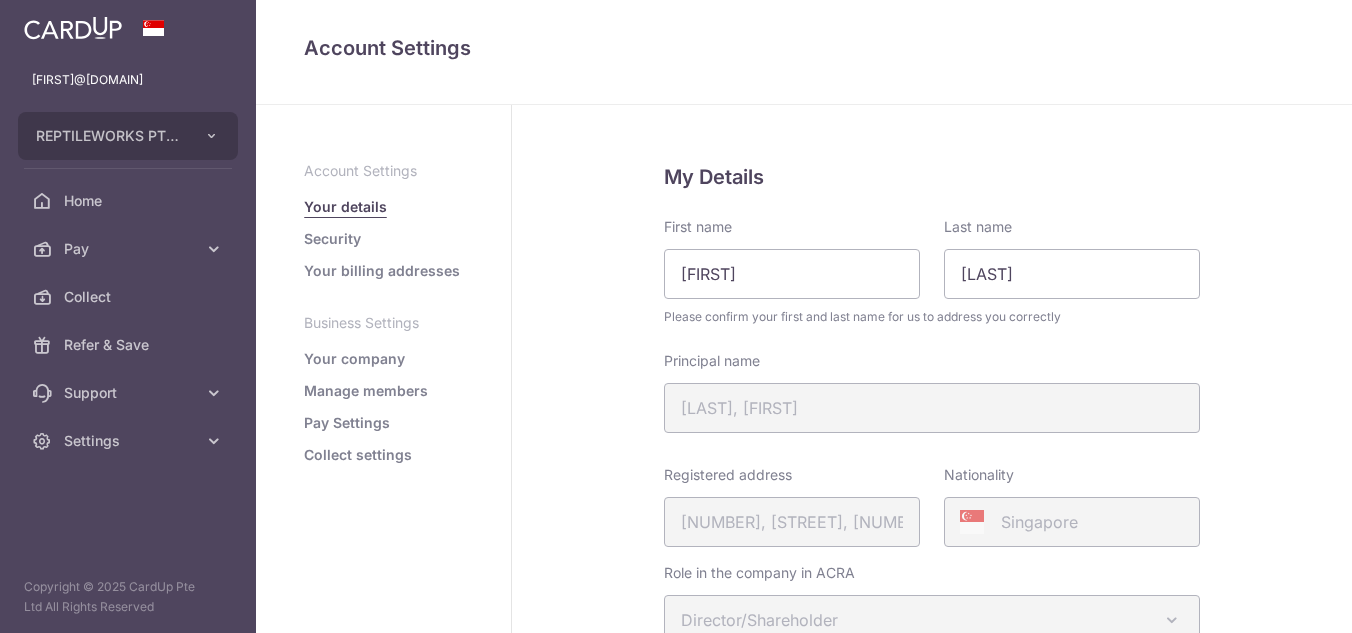 scroll, scrollTop: 0, scrollLeft: 0, axis: both 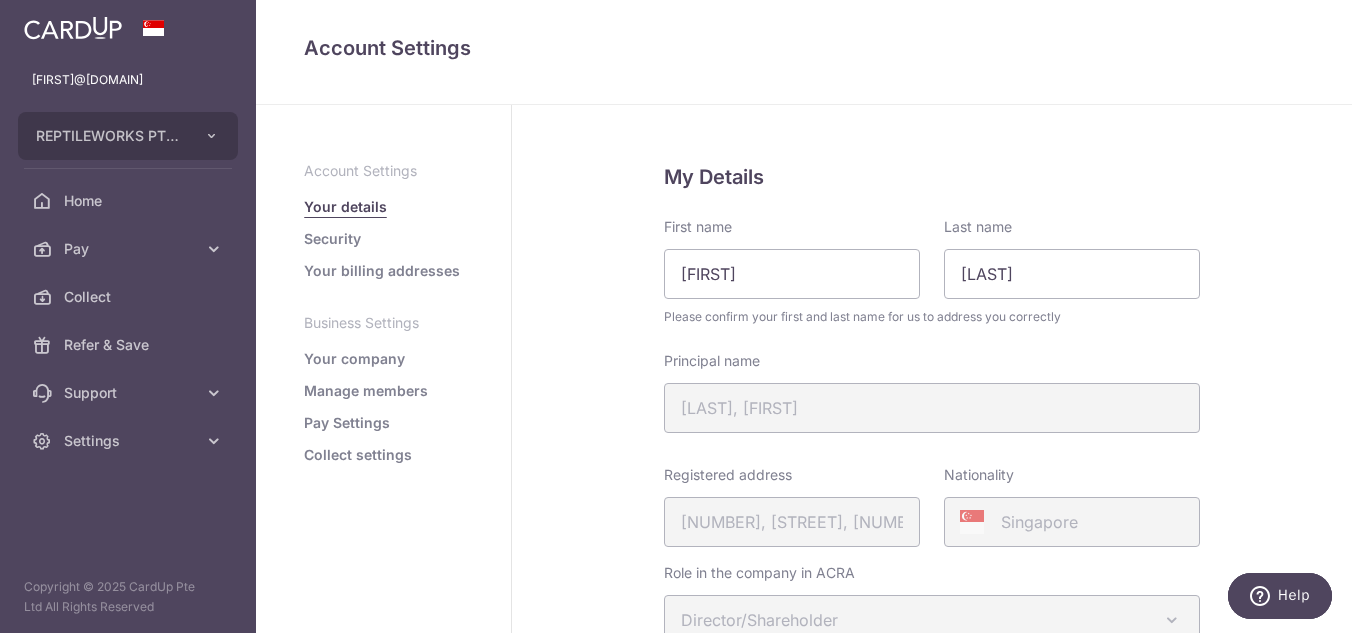 click on "Account Settings Your details Security Your billing addresses Business Settings Your company Manage members Pay Settings Collect settings" at bounding box center [383, 313] 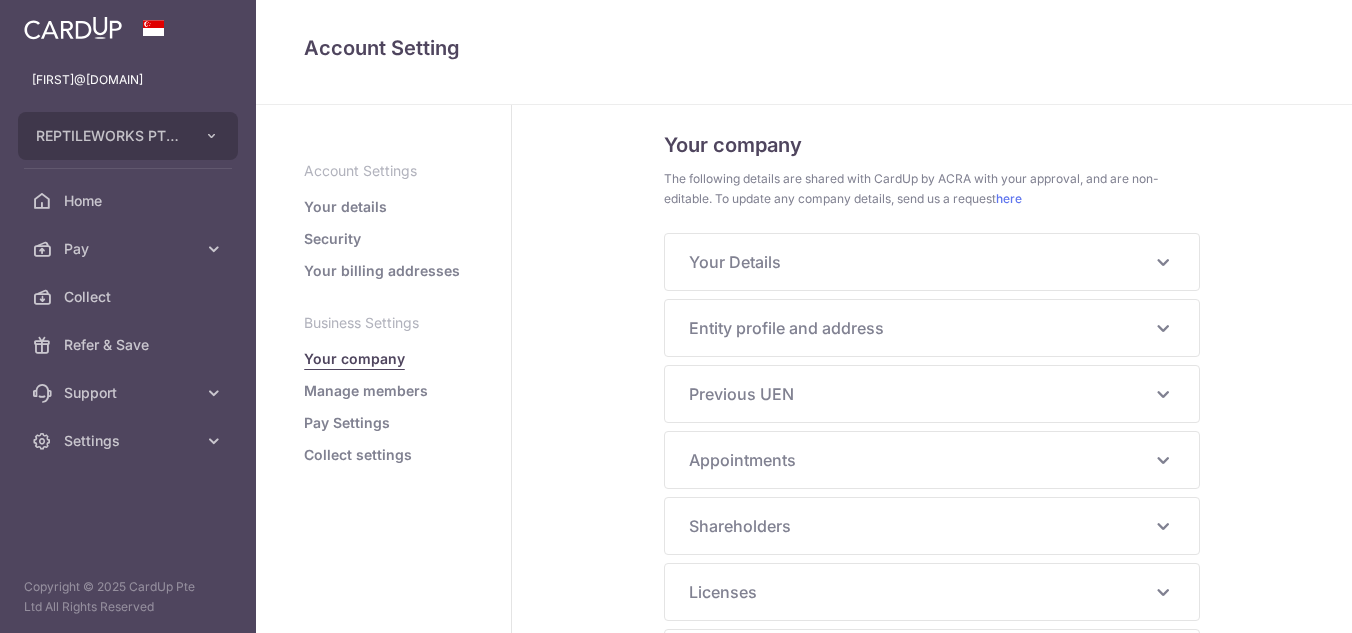 scroll, scrollTop: 0, scrollLeft: 0, axis: both 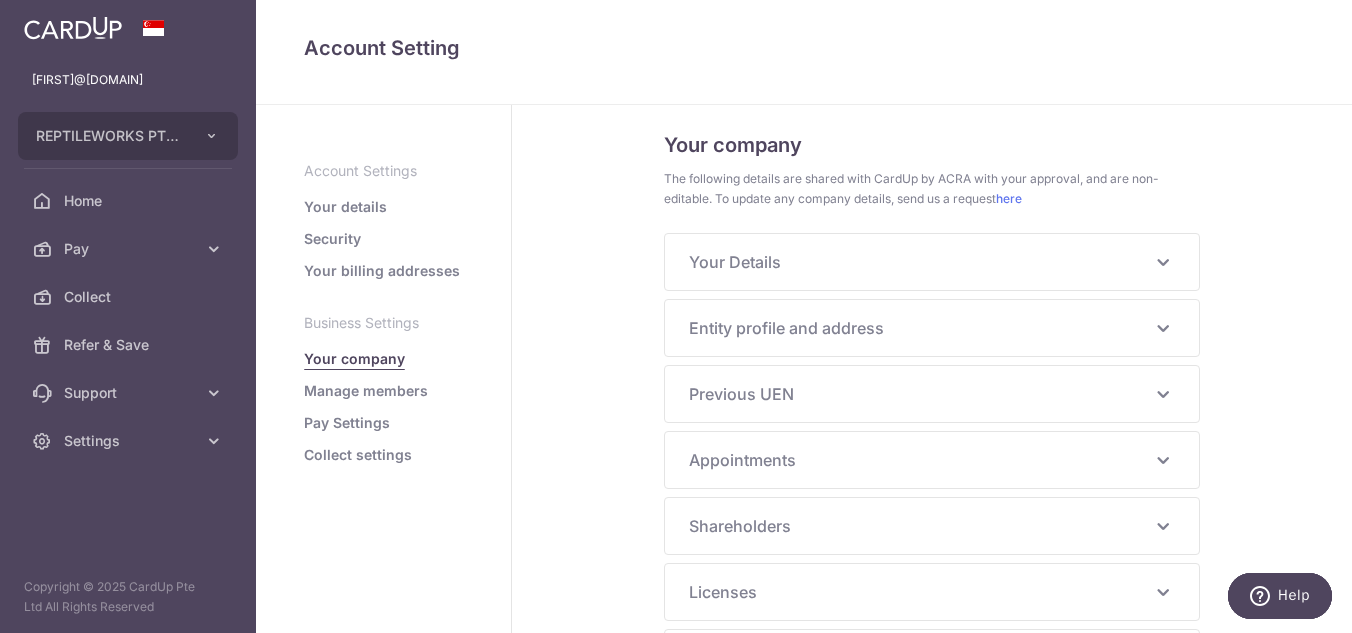 click on "Your Details" at bounding box center (920, 262) 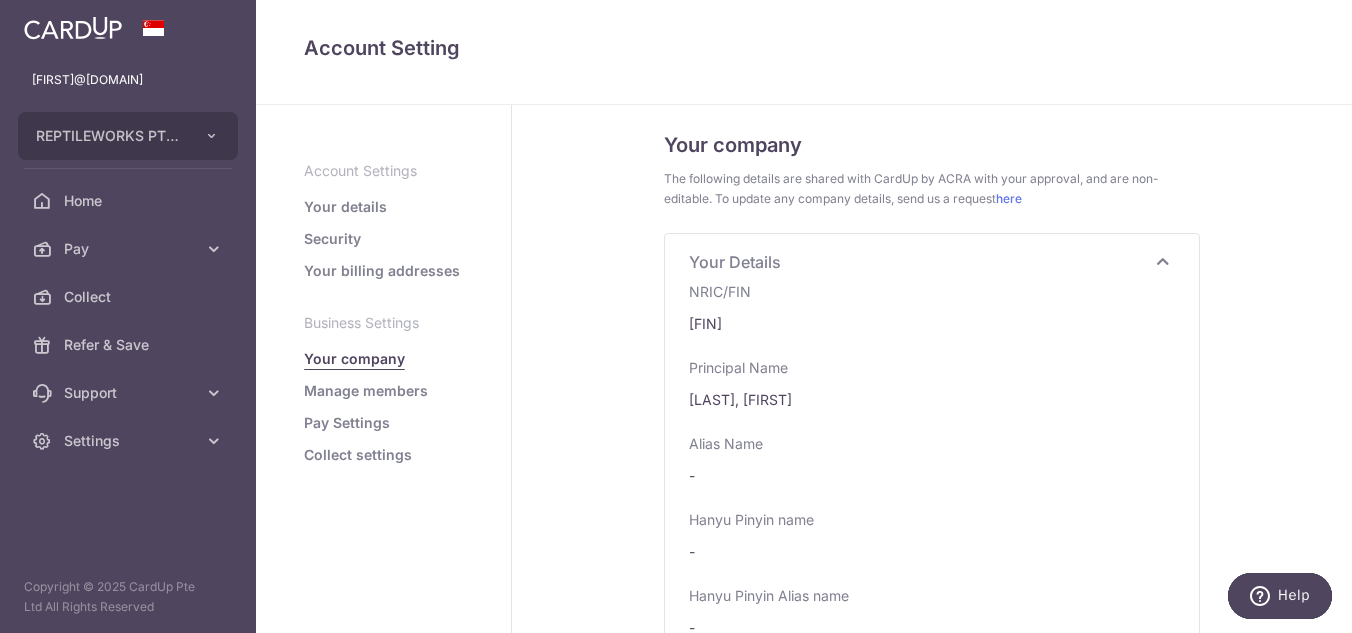 click on "Your company
The following details are shared with CardUp by ACRA with your approval, and are non-editable. To update any company details, send us a request  here
Your Details
NRIC/FIN
S8916528H
Principal Name
BEH CHIN KIAT NICHOLAS
Alias Name
-
Hanyu Pinyin name
-
Hanyu Pinyin Alias name
-
Registered address
161, JALAN LOYANG BESAR, 03, 01, SINGAPORE, 509408
Entity profile and address
UEN
201906302Z
Business/Entity name
REPTILEWORKS PTE. LTD.
Entity Type
Local Company
-" at bounding box center [932, 369] 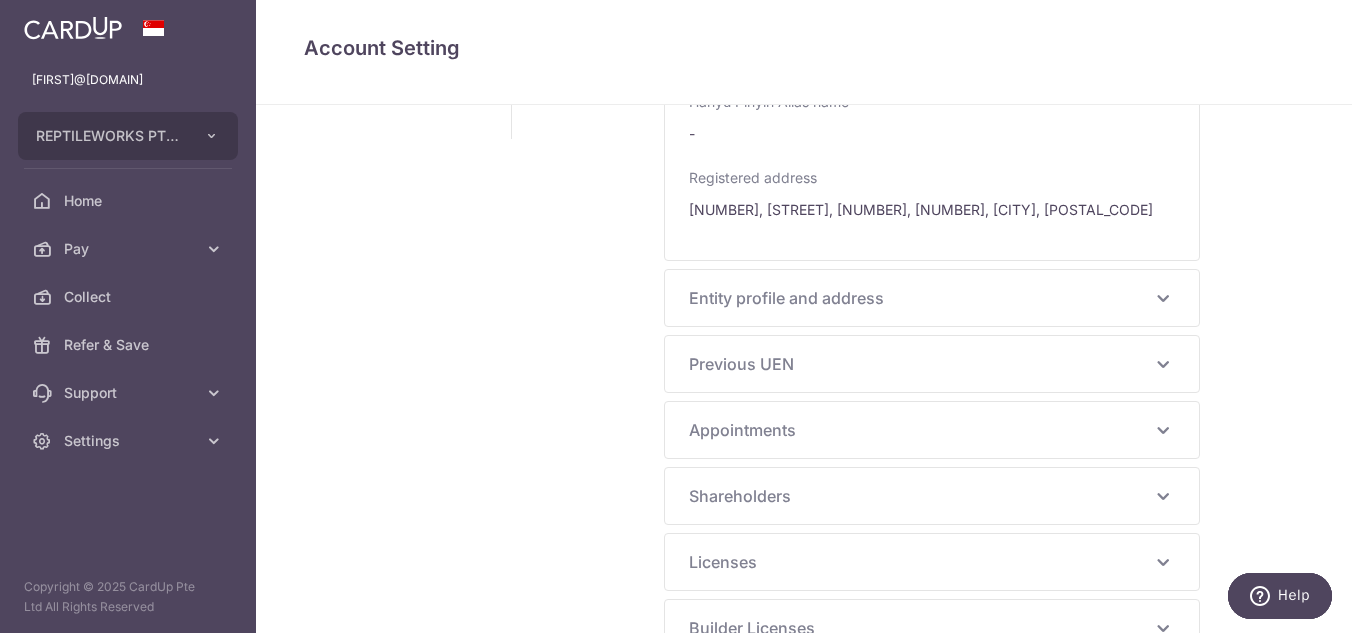 scroll, scrollTop: 520, scrollLeft: 0, axis: vertical 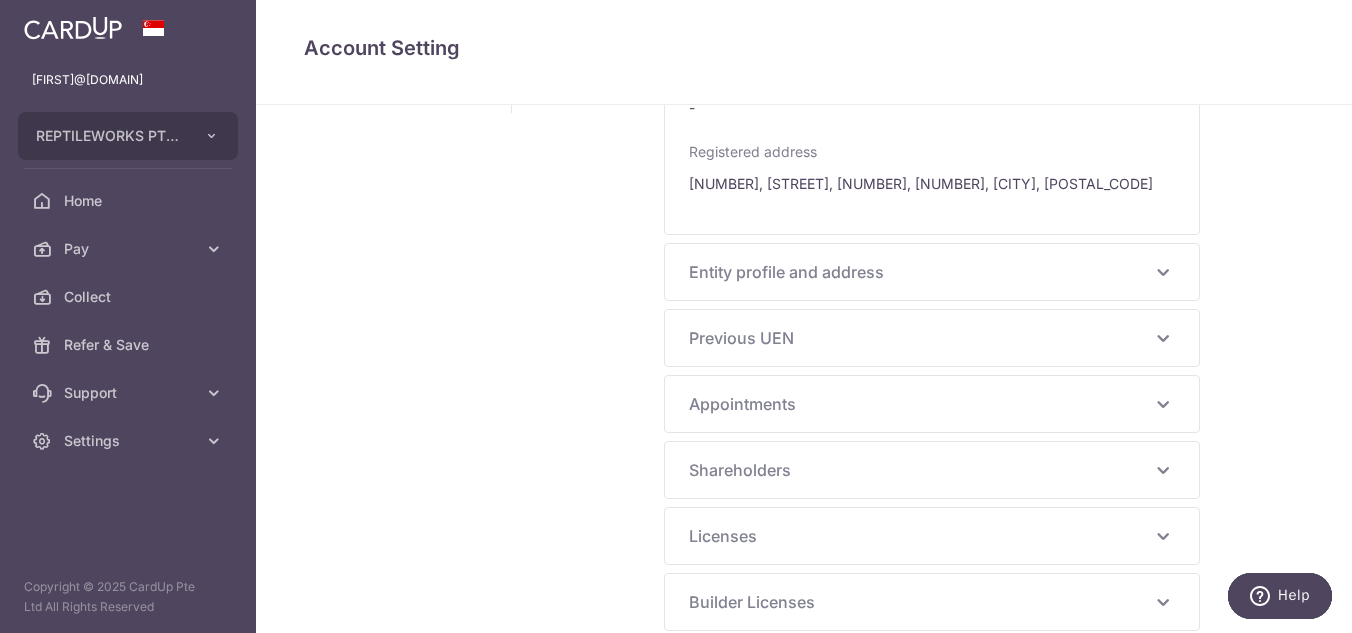 click on "Entity profile and address" at bounding box center [920, 272] 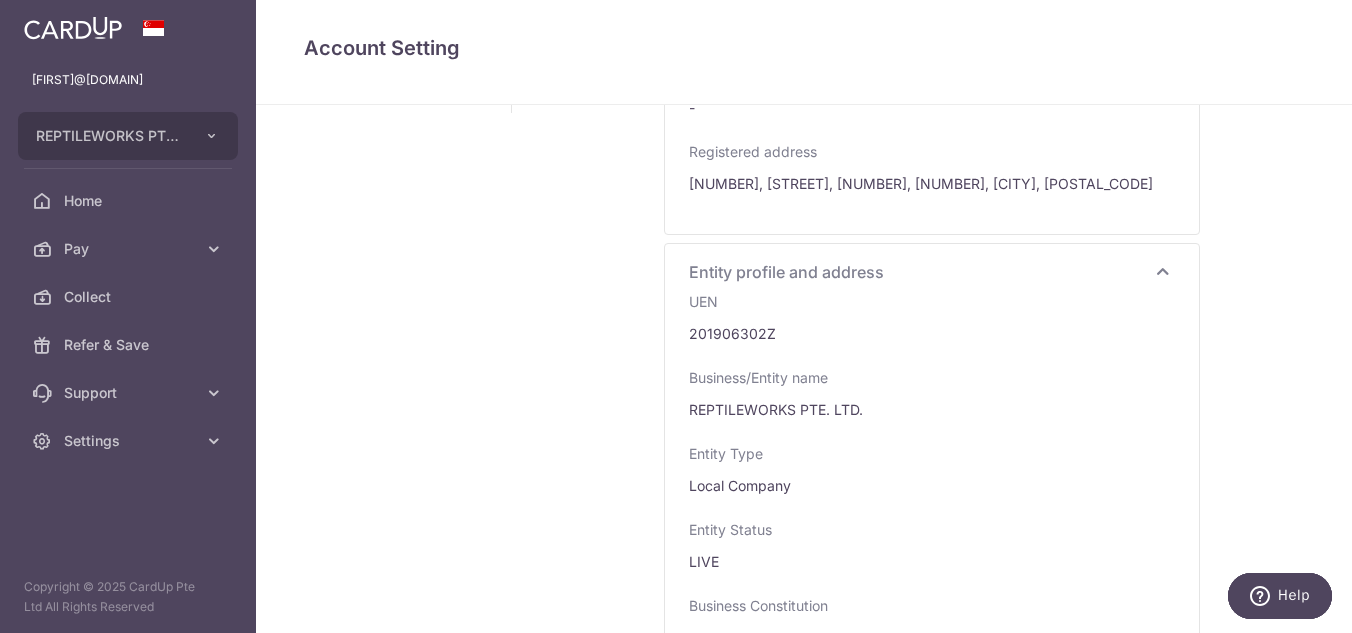 click on "Account Settings Your details Security Your billing addresses Business Settings Your company Manage members Pay Settings Collect settings
Your company
The following details are shared with CardUp by ACRA with your approval, and are non-editable. To update any company details, send us a request  here
Your Details
NRIC/FIN
S8916528H
Principal Name
BEH CHIN KIAT NICHOLAS
Alias Name
-
Hanyu Pinyin name
-
Hanyu Pinyin Alias name
-
Registered address
161, JALAN LOYANG BESAR, 03, 01, SINGAPORE, 509408
Entity profile and address
UEN
201906302Z
-" at bounding box center [804, 369] 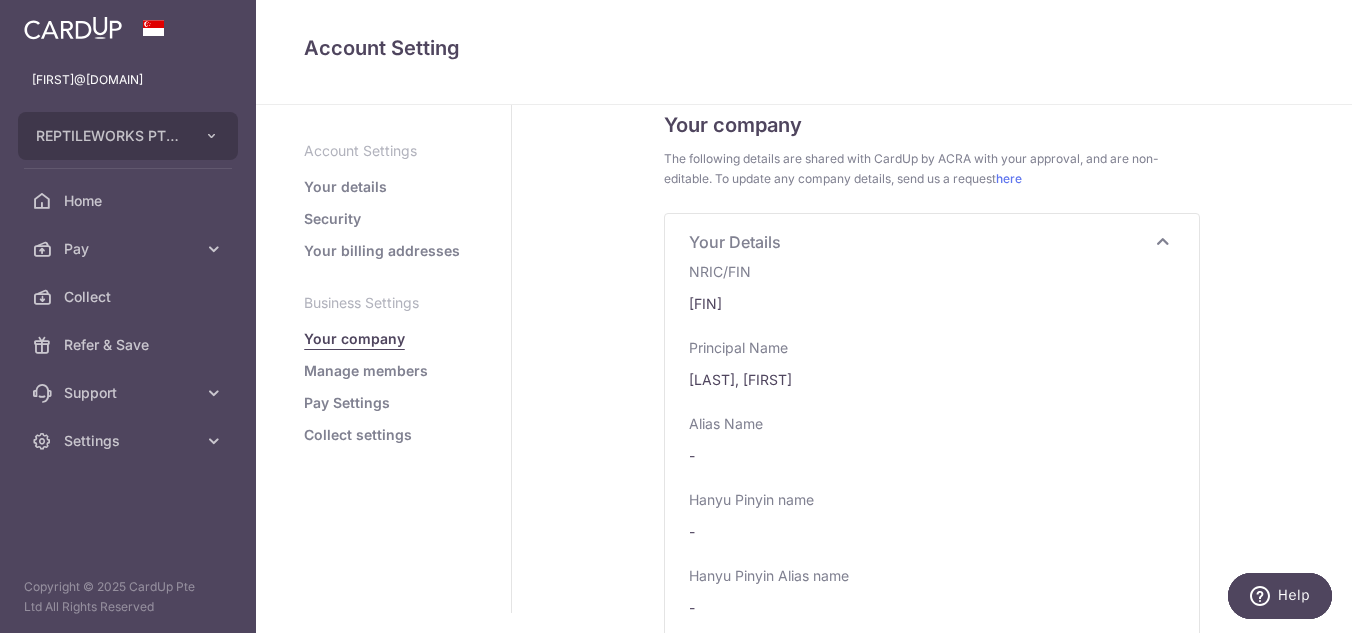 scroll, scrollTop: 0, scrollLeft: 0, axis: both 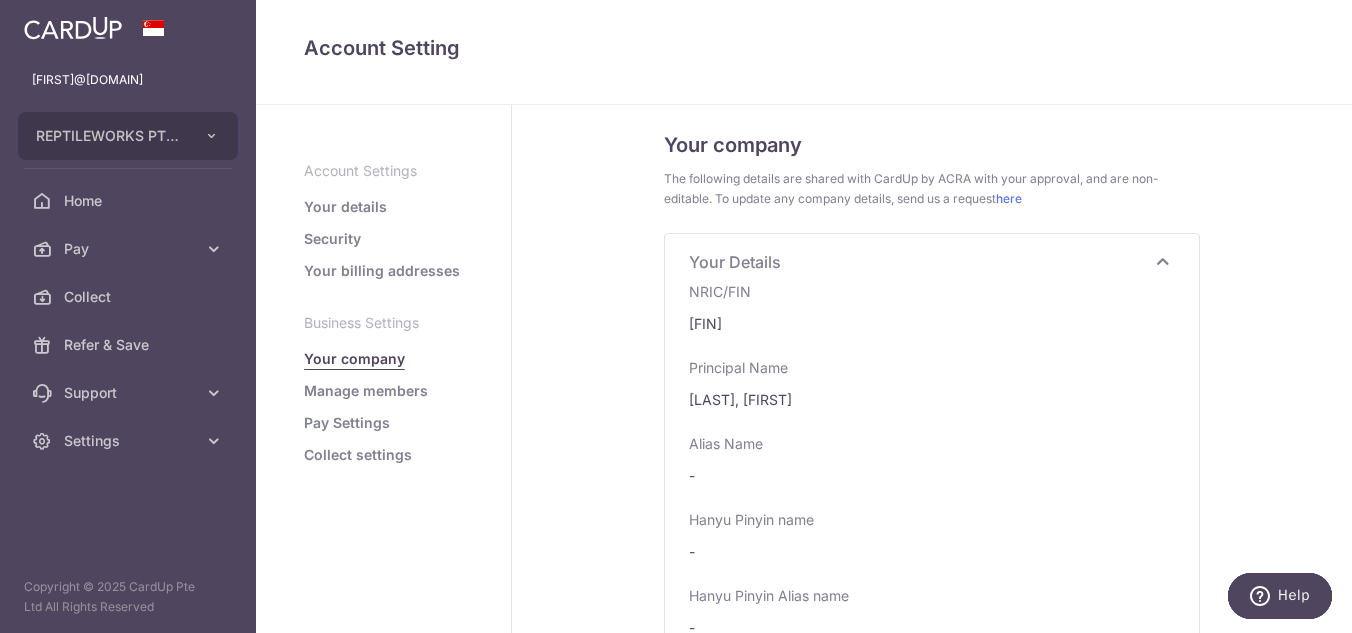 click on "Pay Settings" at bounding box center [347, 423] 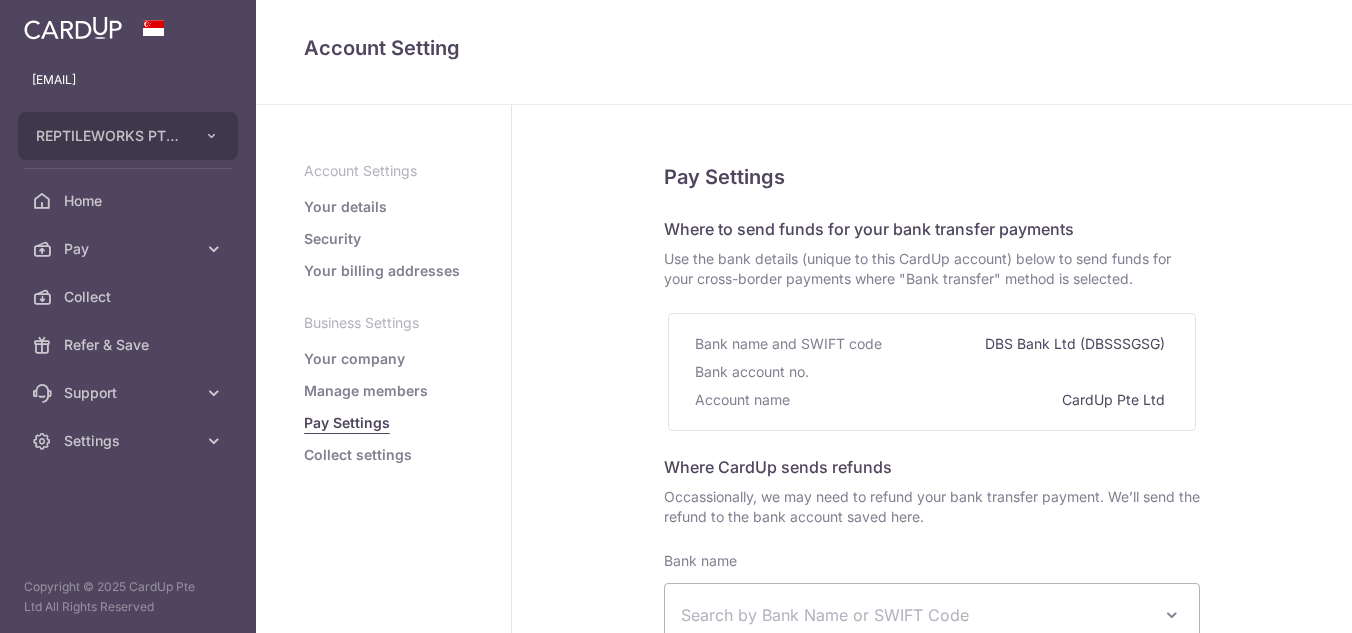 select 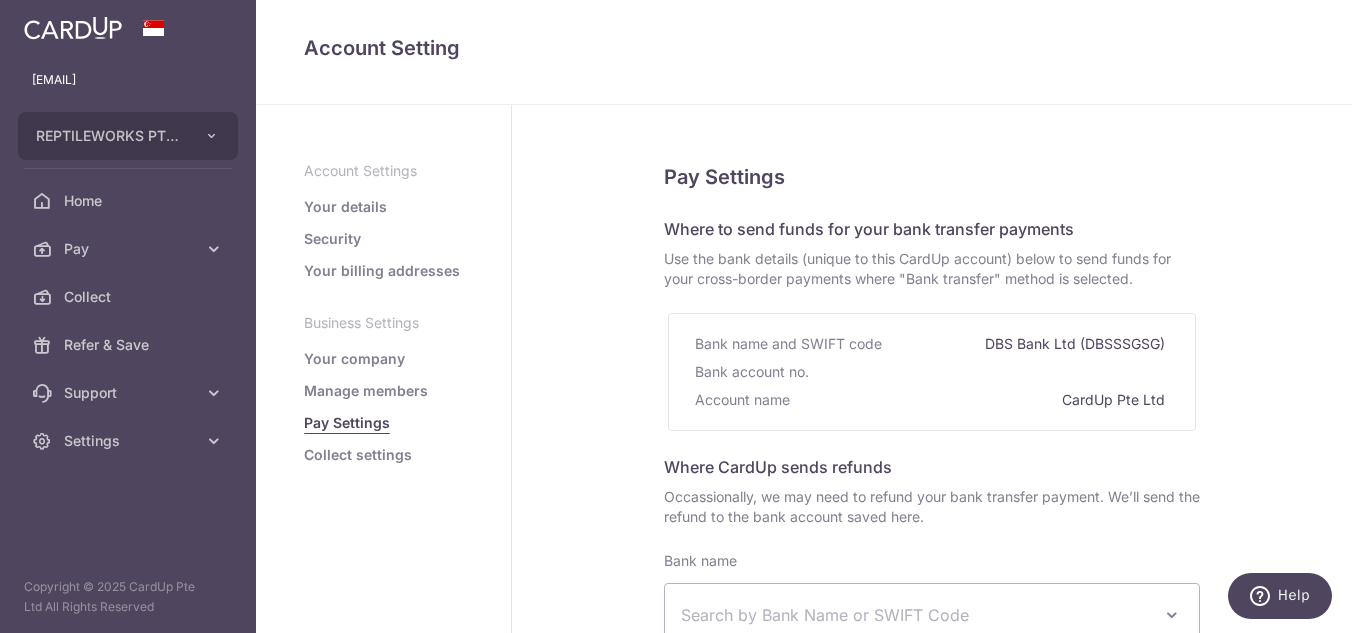 click on "Collect settings" at bounding box center (358, 455) 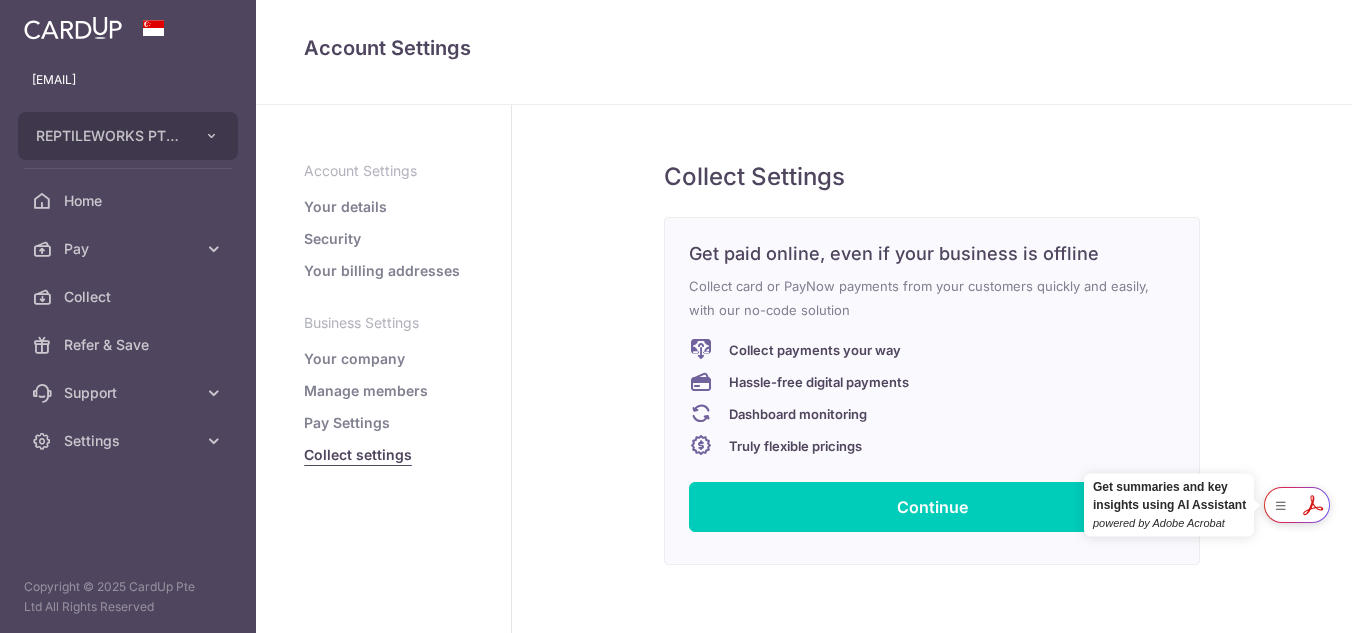scroll, scrollTop: 0, scrollLeft: 0, axis: both 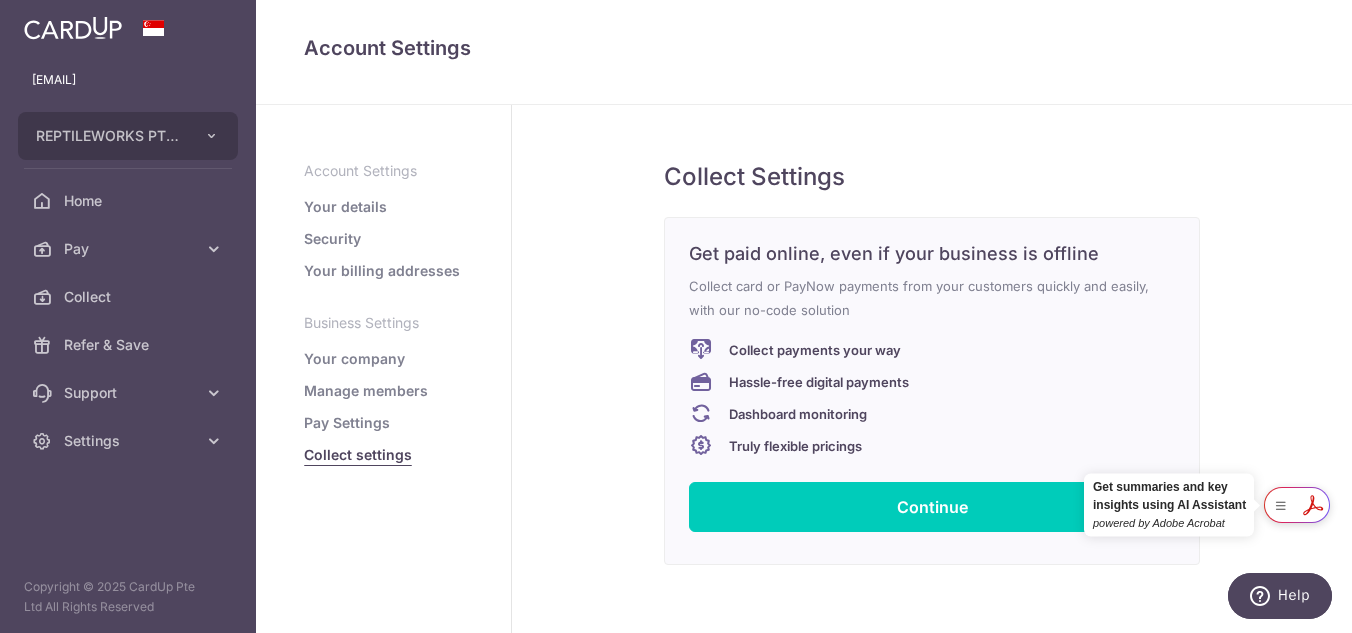 click on "Pay Settings" at bounding box center [347, 423] 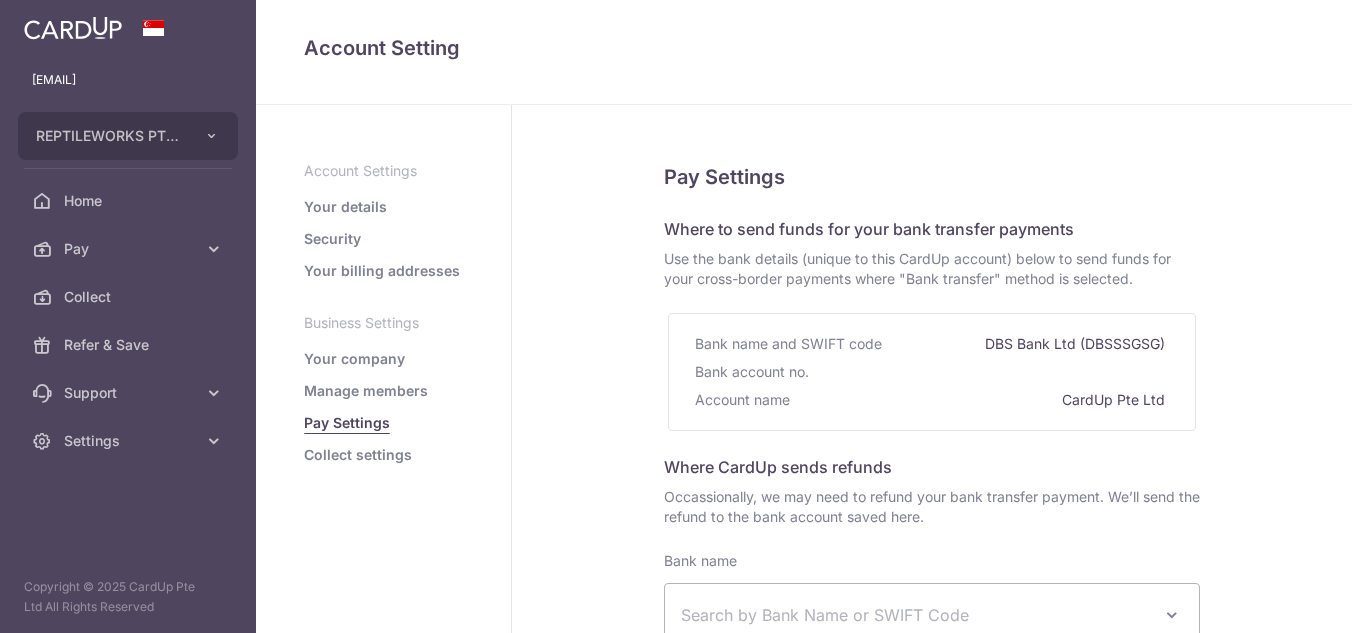 select 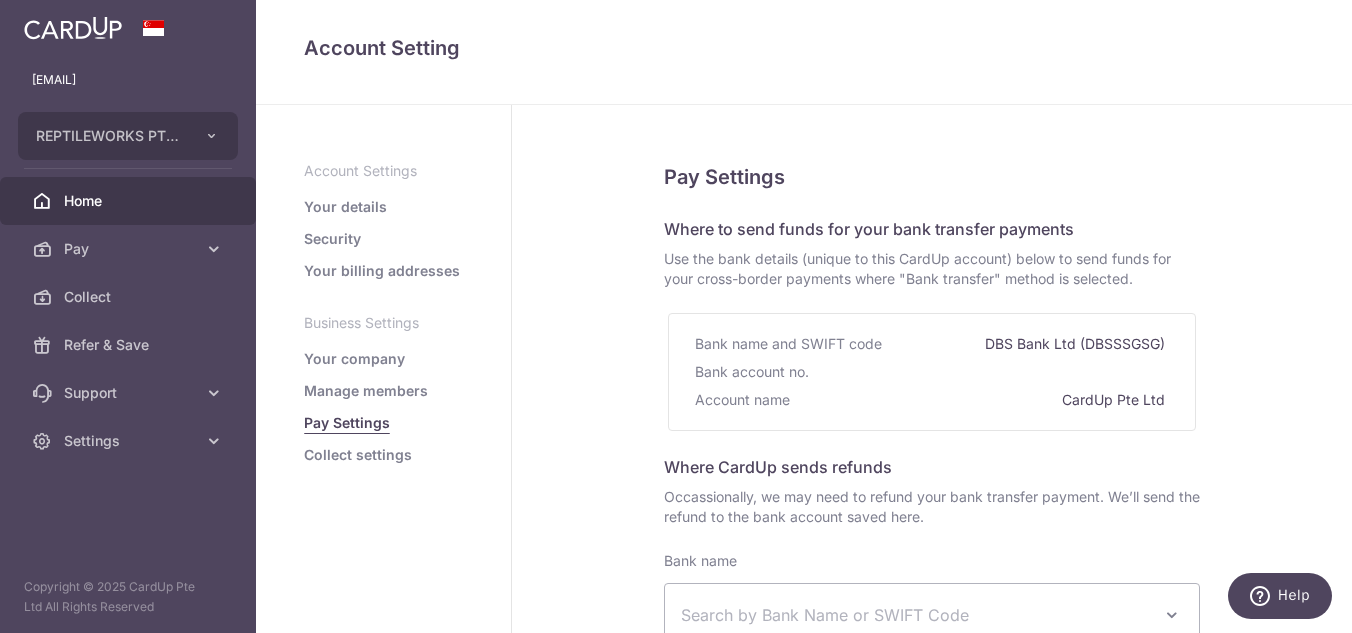 click on "Home" at bounding box center (130, 201) 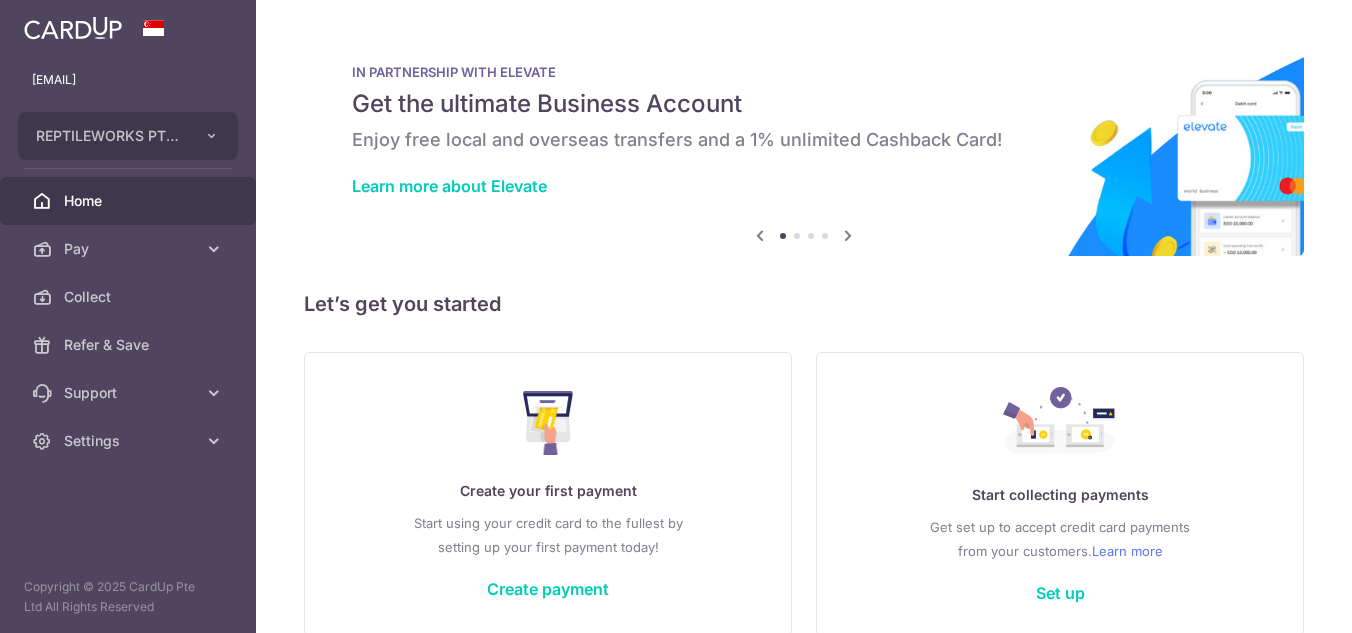 scroll, scrollTop: 0, scrollLeft: 0, axis: both 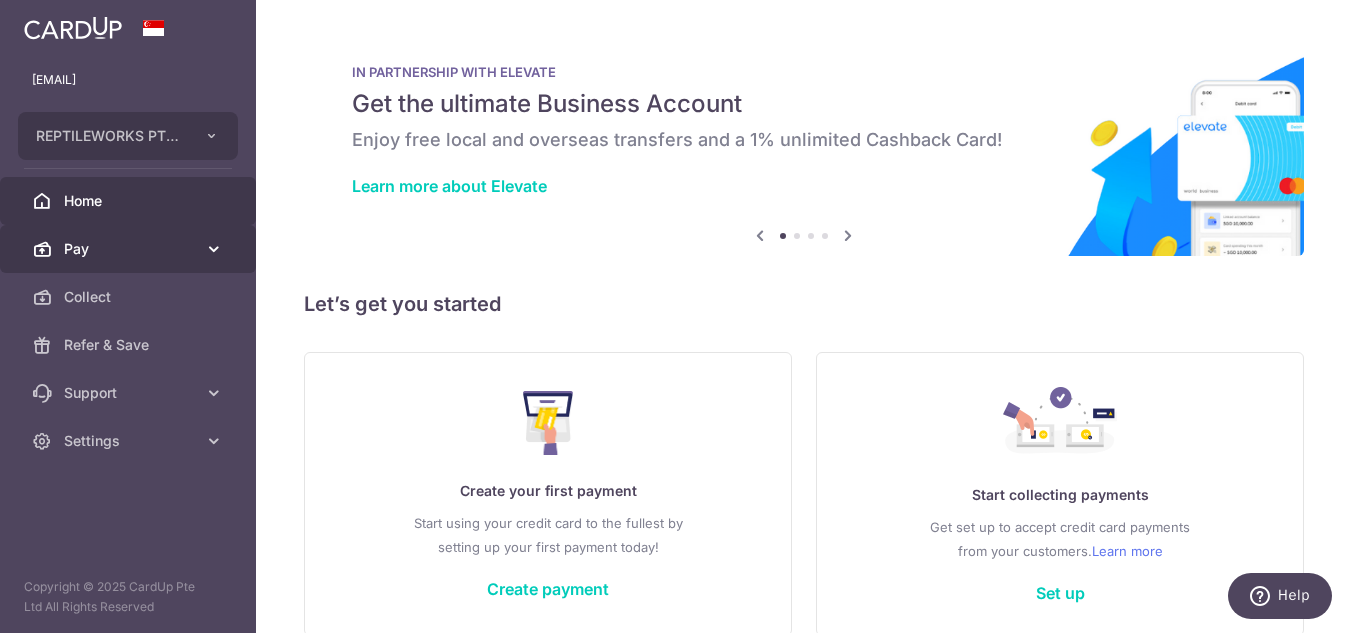 click on "Pay" at bounding box center (130, 249) 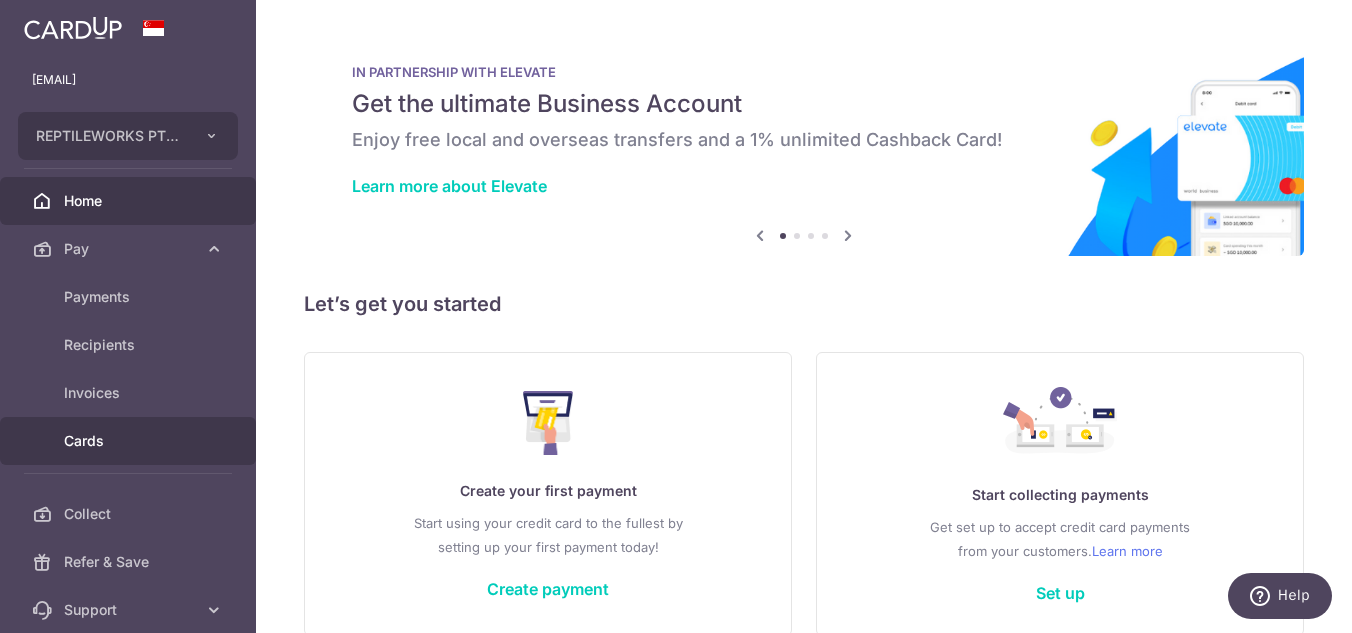 click on "Cards" at bounding box center (130, 441) 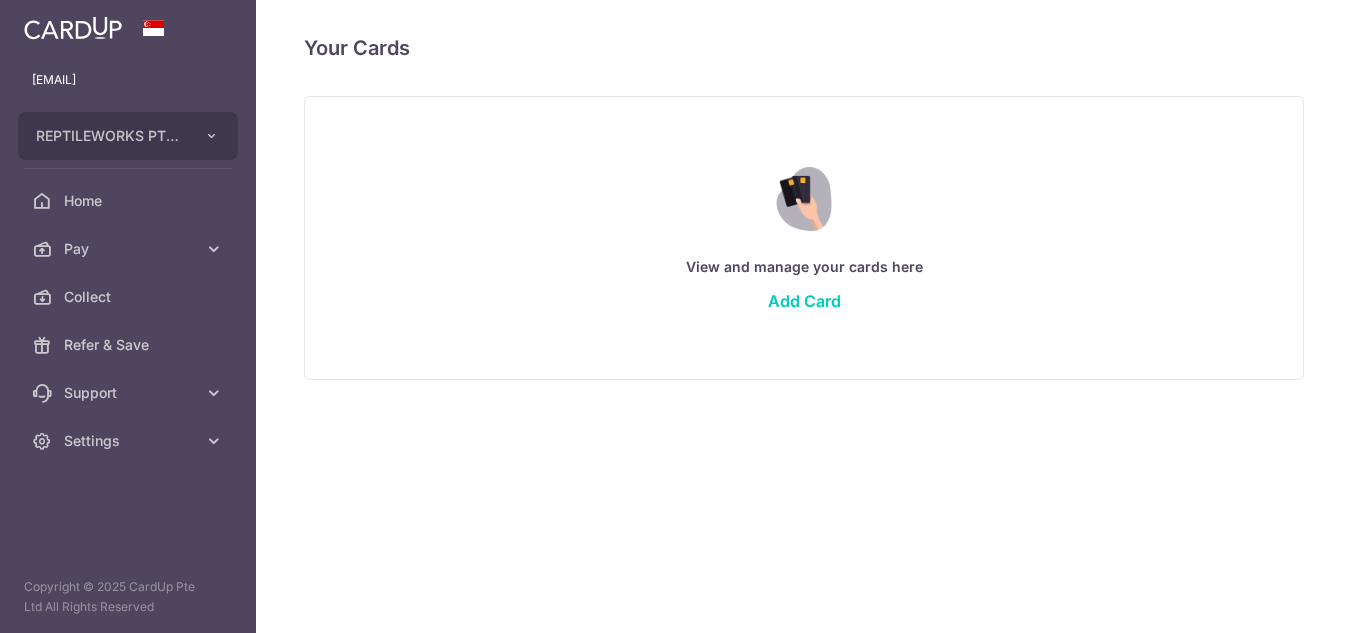 scroll, scrollTop: 0, scrollLeft: 0, axis: both 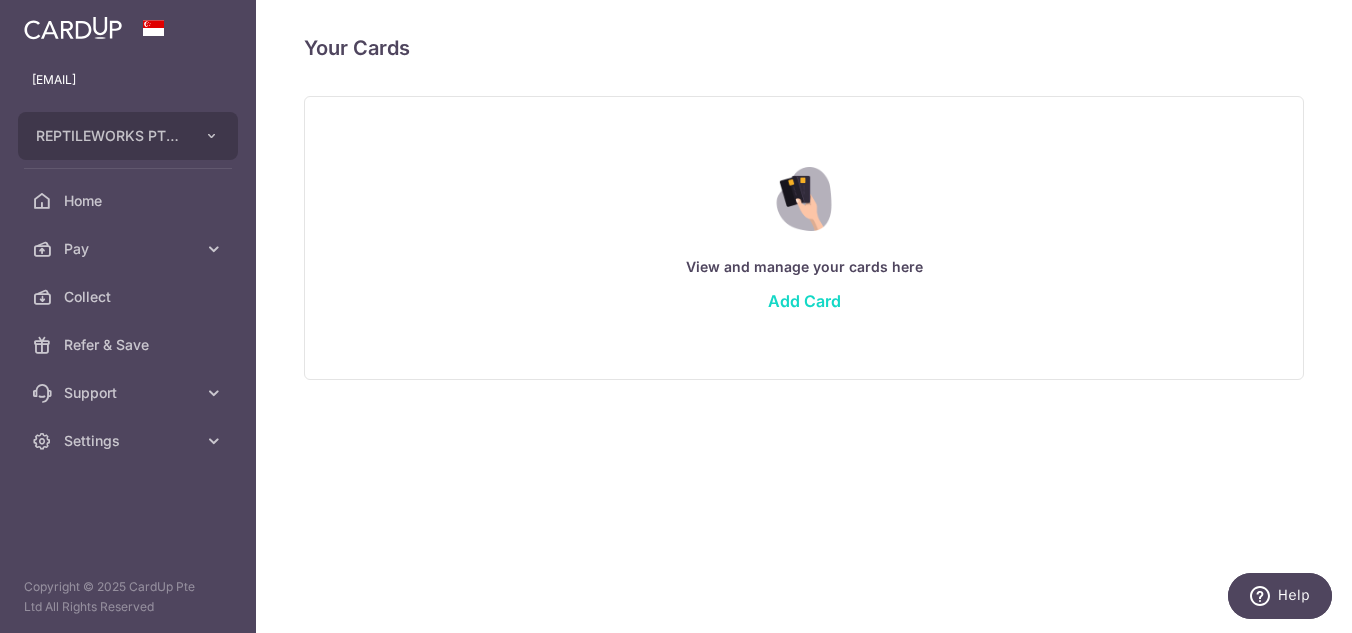 click on "Add Card" at bounding box center (804, 301) 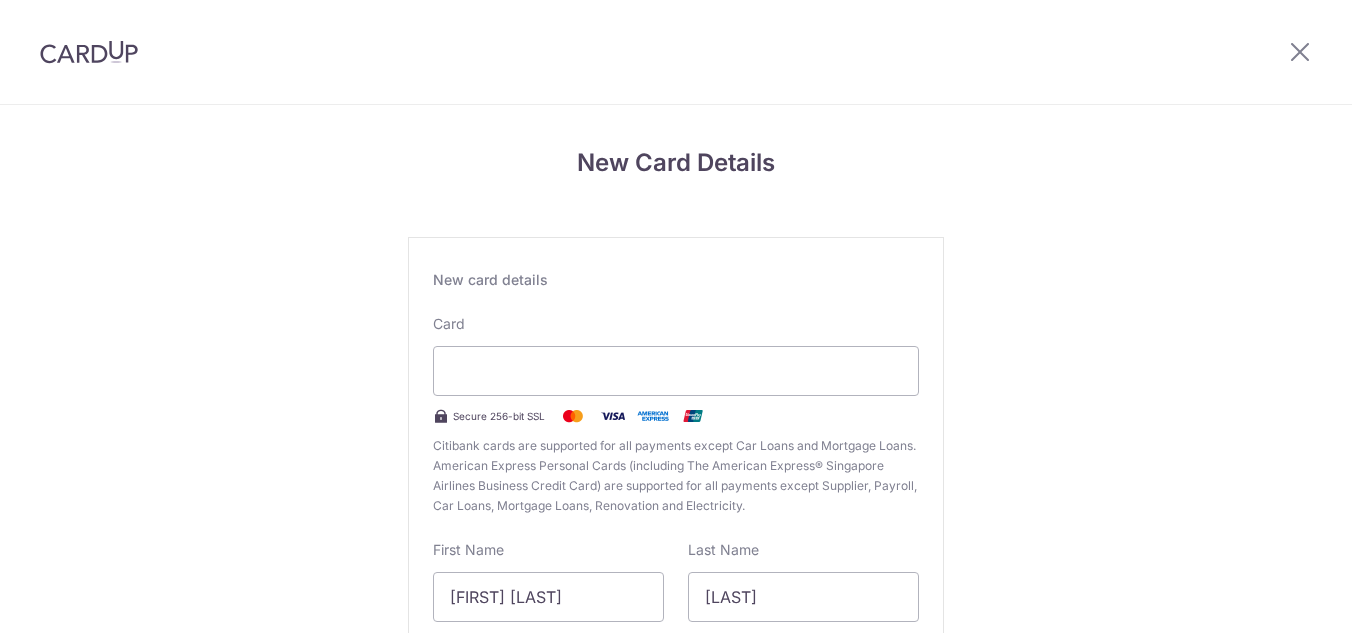 scroll, scrollTop: 0, scrollLeft: 0, axis: both 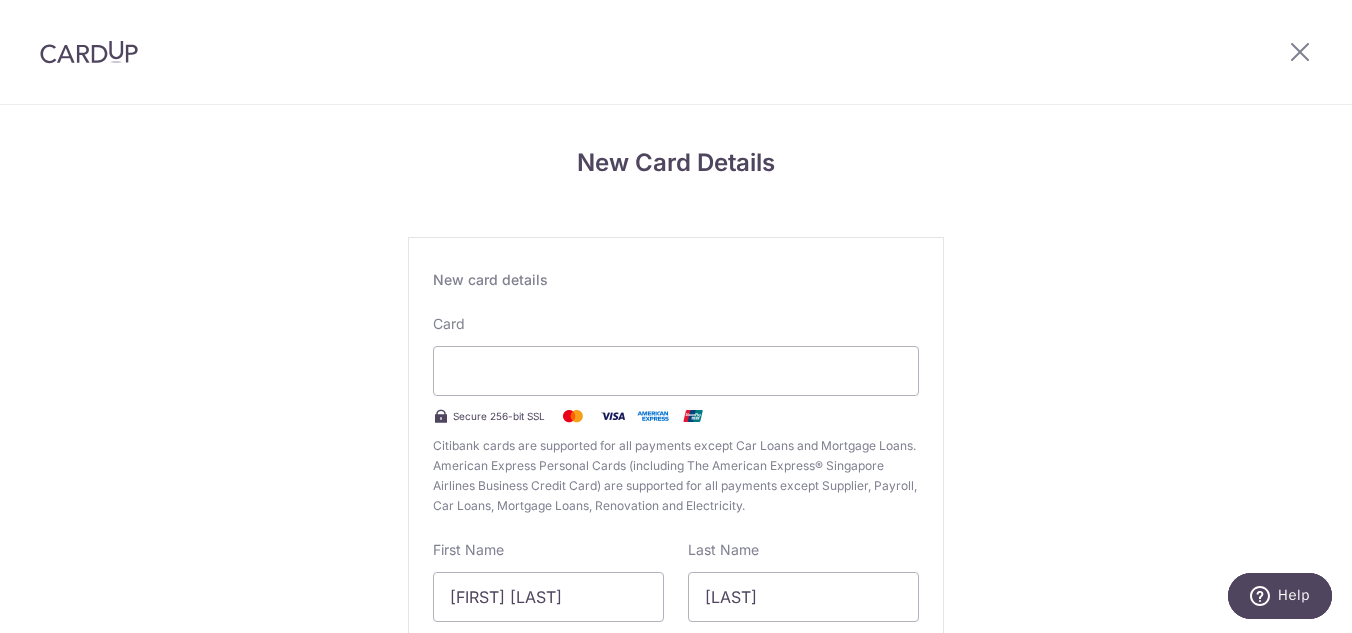 click on "New Card Details
New card details
Card
Secure 256-bit SSL
Citibank cards are supported for all payments except Car Loans and Mortgage Loans. American Express Personal Cards (including The American Express® Singapore Airlines Business Credit Card) are supported for all payments except Supplier, Payroll, Car Loans, Mortgage Loans, Renovation and Electricity.
First Name
Chin Kiat Nicholas
Last Name
Beh
Select Billing Address
Select option
Add Billing Address" at bounding box center [676, 525] 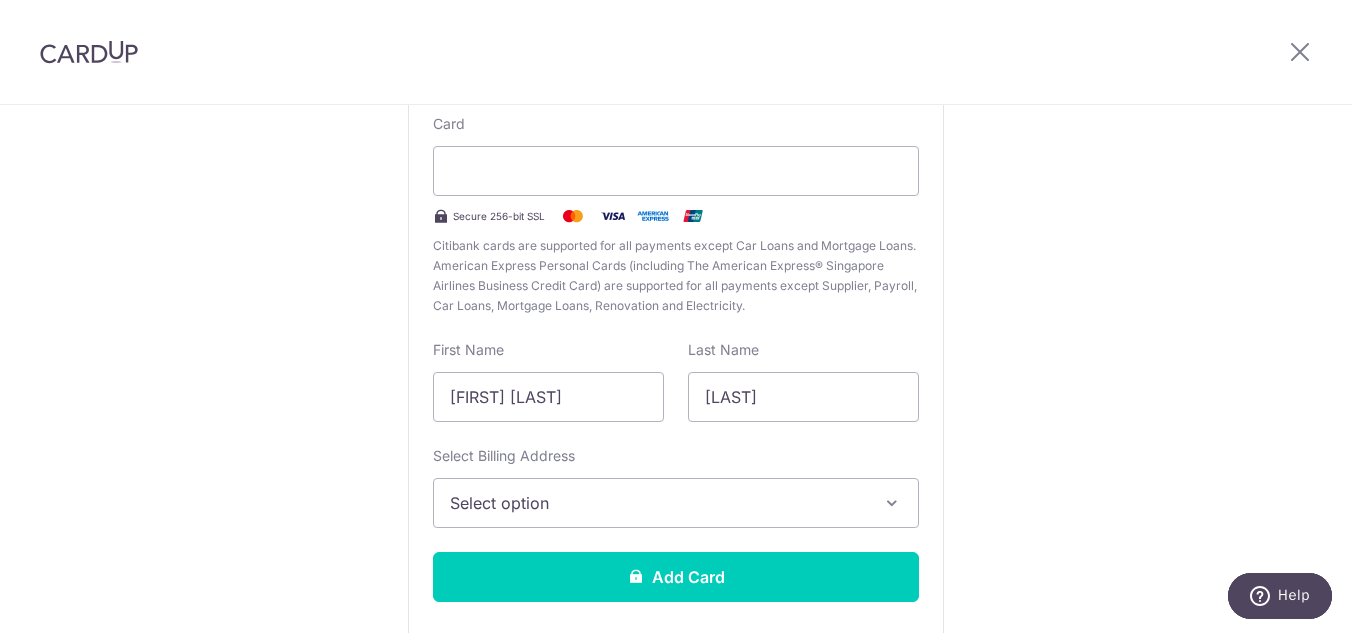 scroll, scrollTop: 240, scrollLeft: 0, axis: vertical 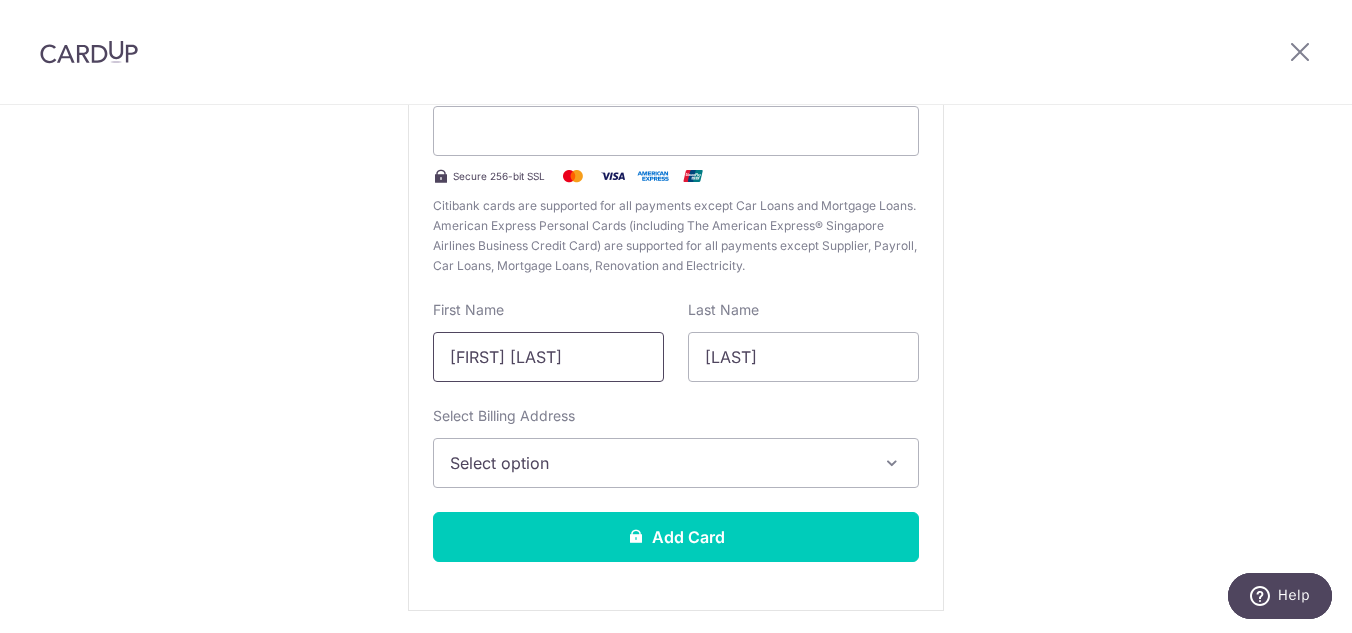 drag, startPoint x: 614, startPoint y: 359, endPoint x: 399, endPoint y: 348, distance: 215.2812 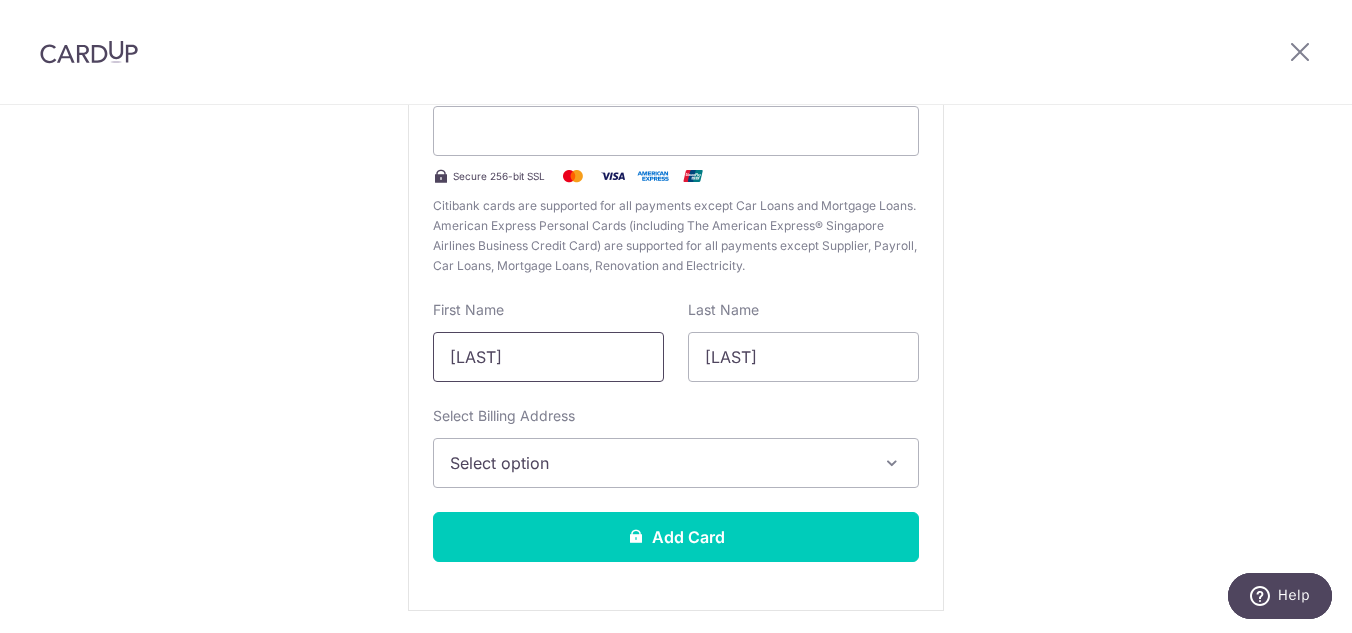 type on "Nicholas" 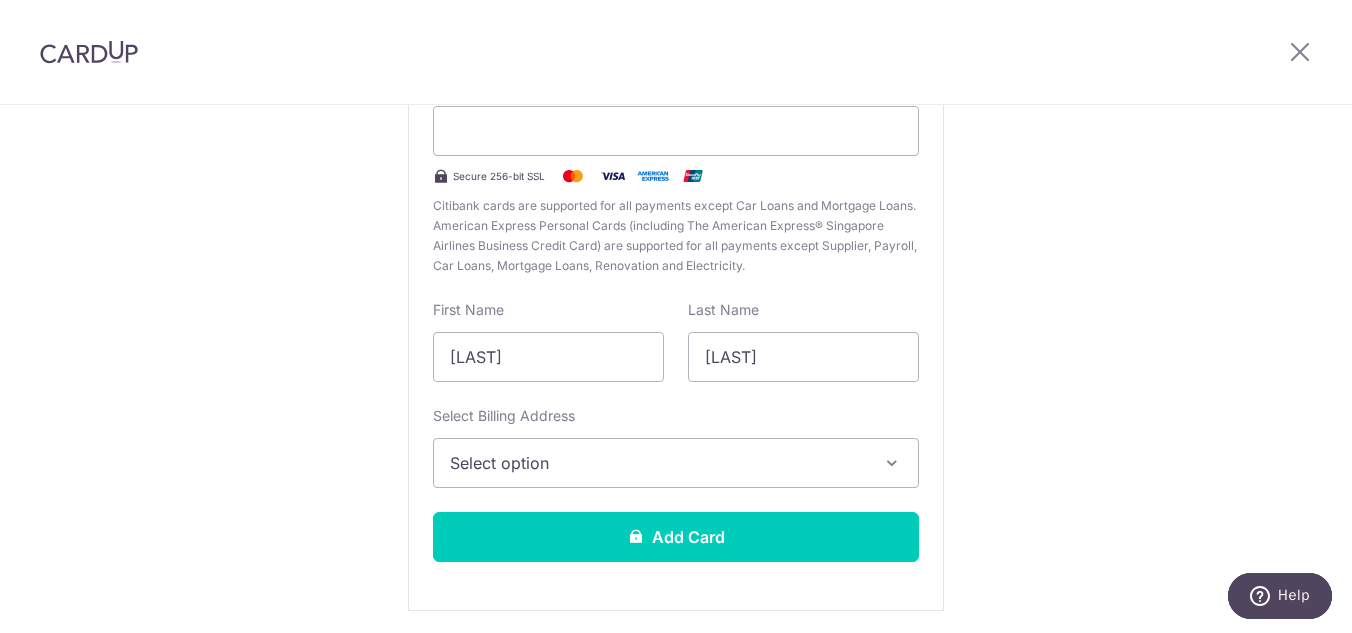 click on "Select option" at bounding box center [676, 463] 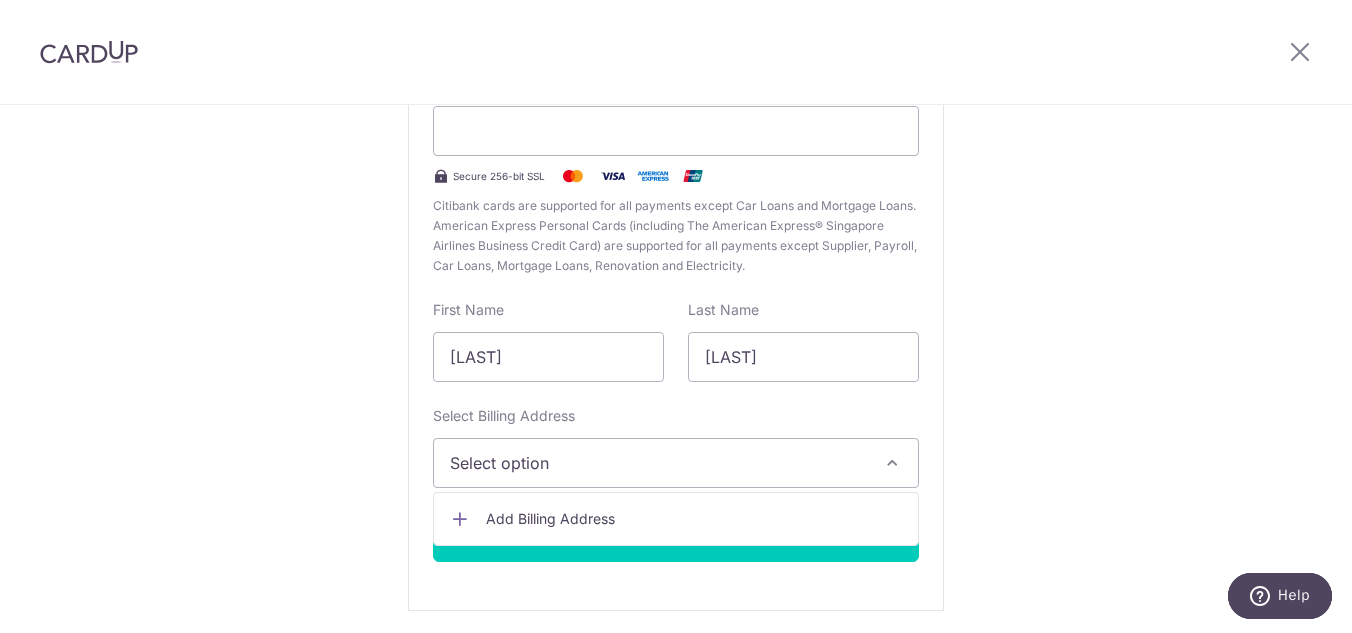 click on "New Card Details
New card details
Card
Secure 256-bit SSL
Citibank cards are supported for all payments except Car Loans and Mortgage Loans. American Express Personal Cards (including The American Express® Singapore Airlines Business Credit Card) are supported for all payments except Supplier, Payroll, Car Loans, Mortgage Loans, Renovation and Electricity.
First Name
Nicholas
Last Name
Beh
Select Billing Address
Select option
Add Billing Address" at bounding box center (676, 285) 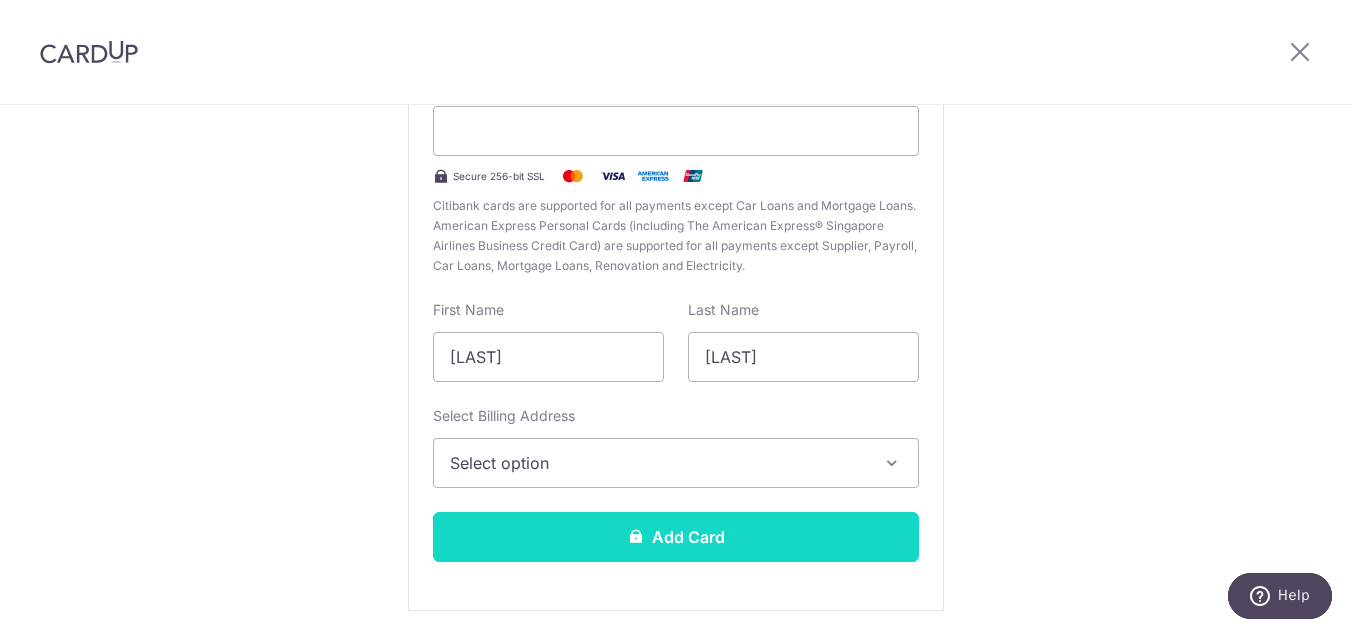 click on "Add Card" at bounding box center (676, 537) 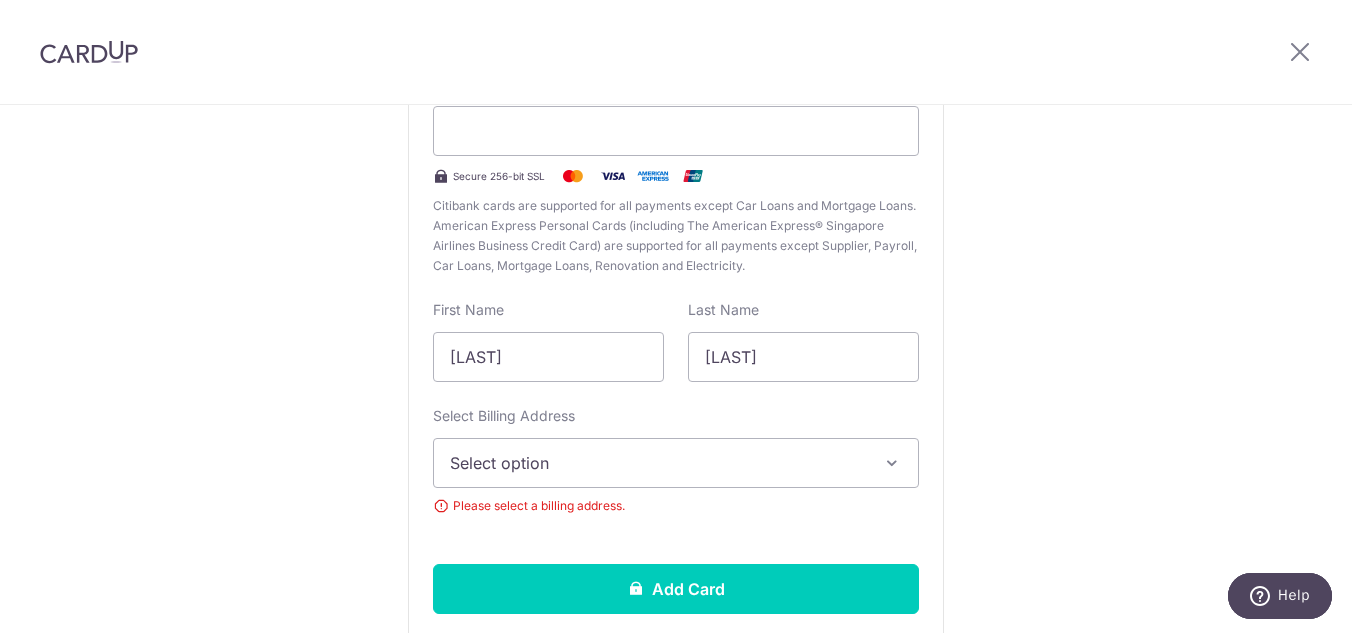 click on "Select option" at bounding box center [658, 463] 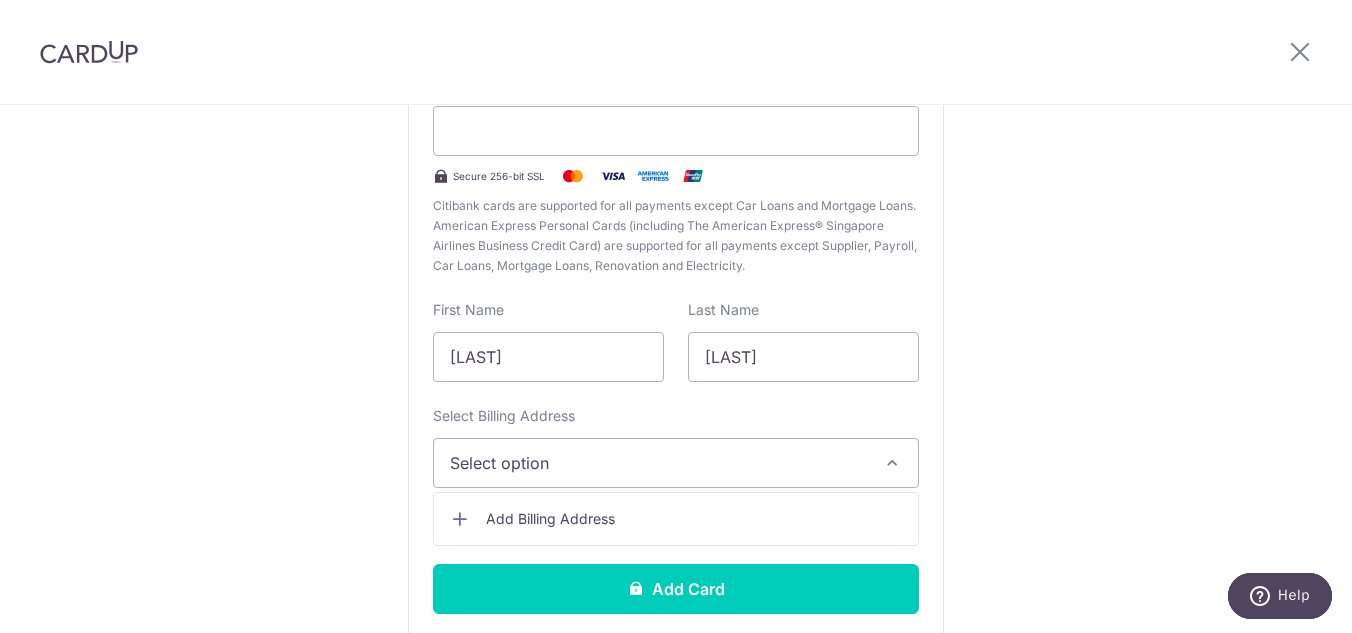 click on "Add Billing Address" at bounding box center (694, 519) 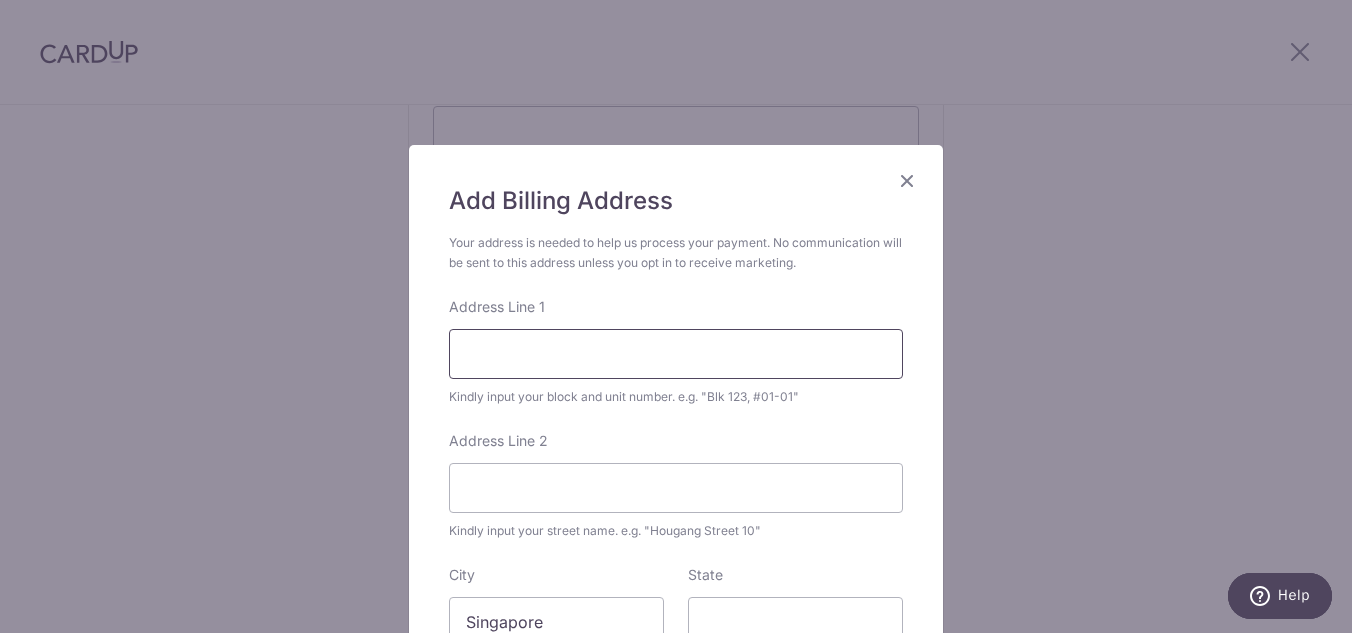 click on "Address Line 1" at bounding box center [676, 354] 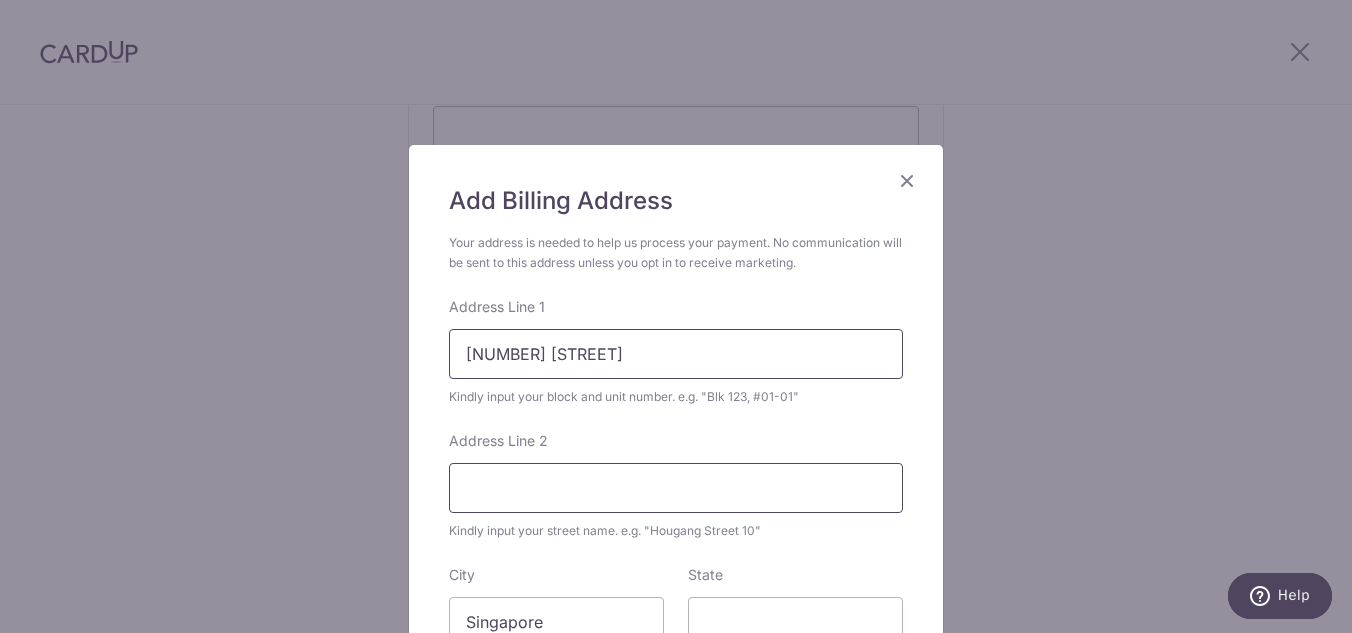 type on "161 Jalan loyang besar" 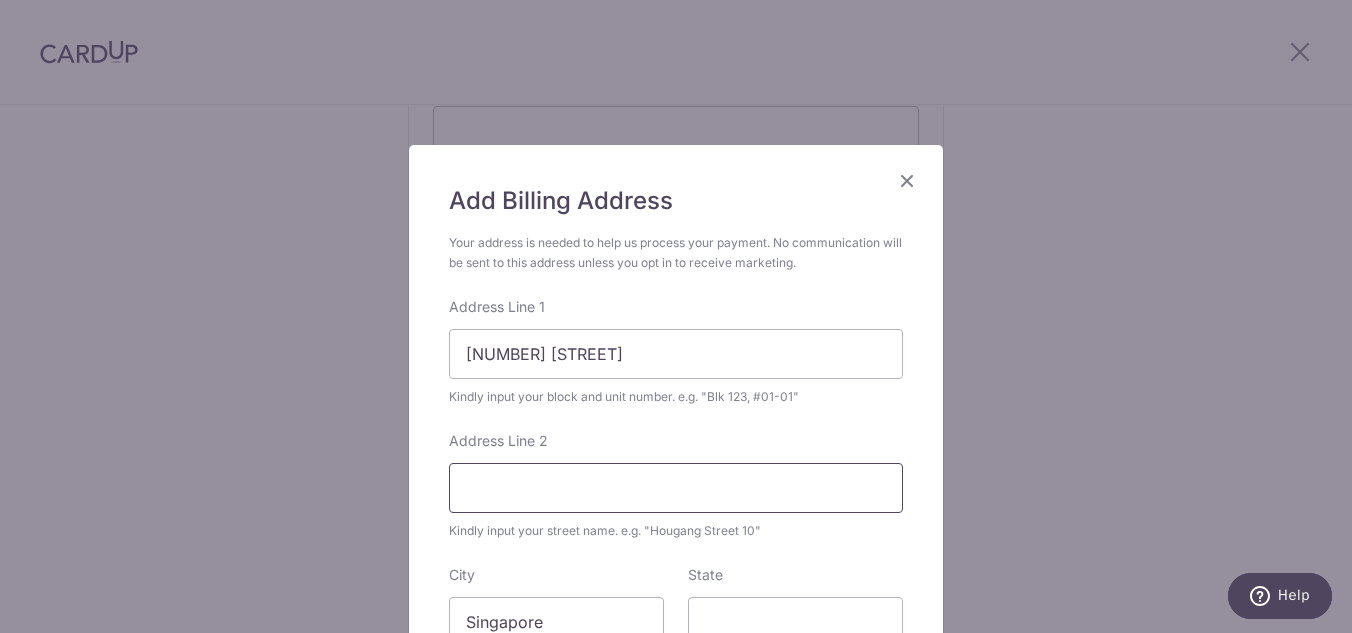 click on "Address Line 2" at bounding box center (676, 488) 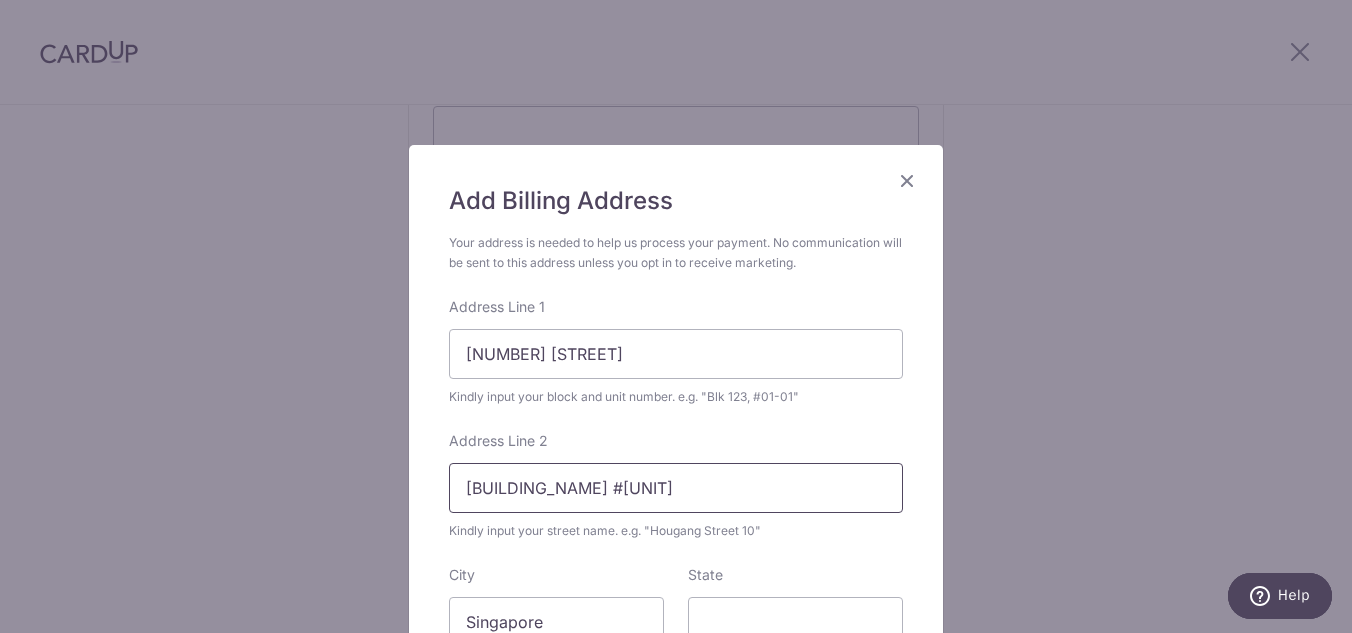 type on "Lighthouse #03-01" 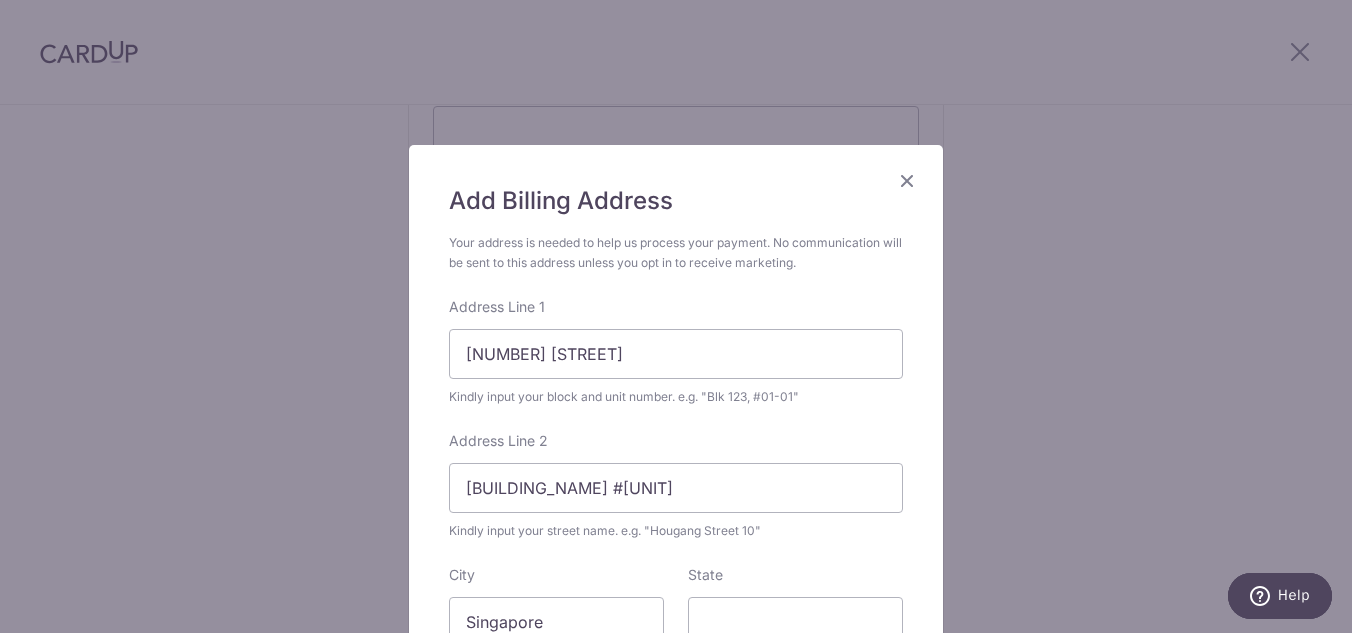 click on "Add Billing Address
Your address is needed to help us process your payment. No communication will be sent to this address unless you opt in to receive marketing.
Address Line 1
161 Jalan loyang besar
Kindly input your block and unit number. e.g. "Blk 123, #01-01"
Address Line 2
Lighthouse #03-01
Kindly input your street name. e.g. "Hougang Street 10"
City
Singapore
State
Postcode
Country of Billing Address
Select Country Afghanistan
Aland Islands
Albania
Algeria
American Samoa
Andorra
Angola
Anguilla
Antarctica
Antigua and Barbuda
Argentina
Armenia
Aruba
Australia
Austria
Azerbaijan" at bounding box center [676, 506] 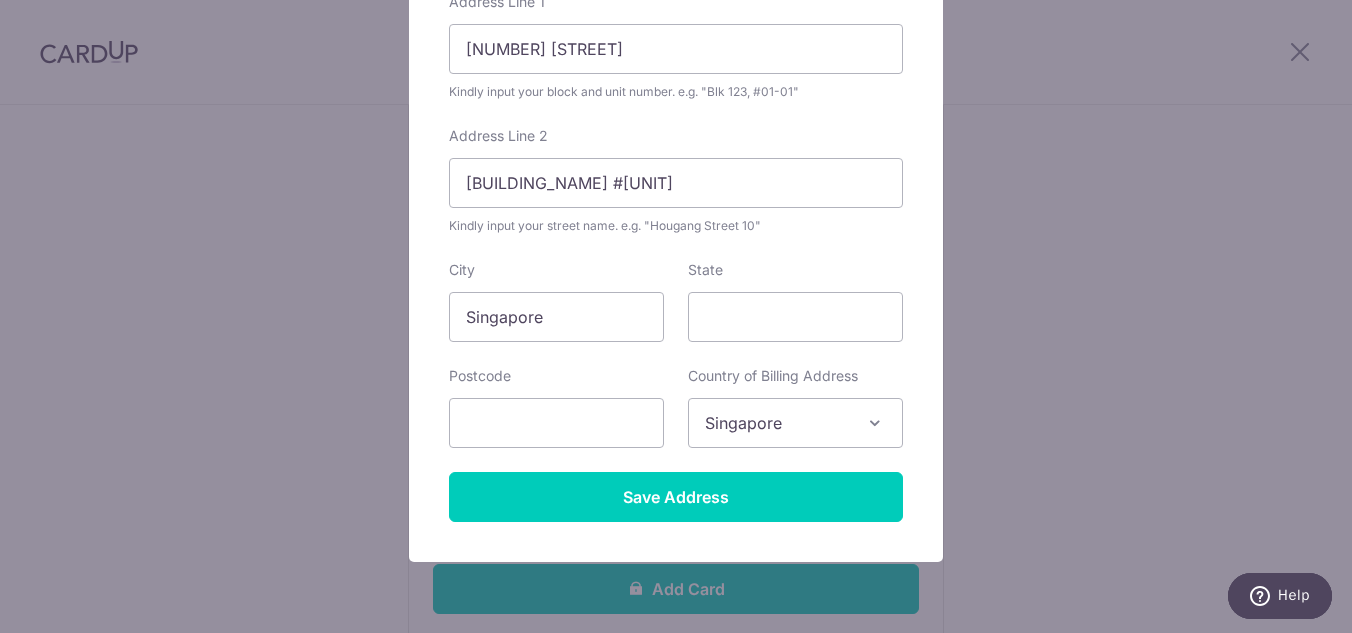 scroll, scrollTop: 320, scrollLeft: 0, axis: vertical 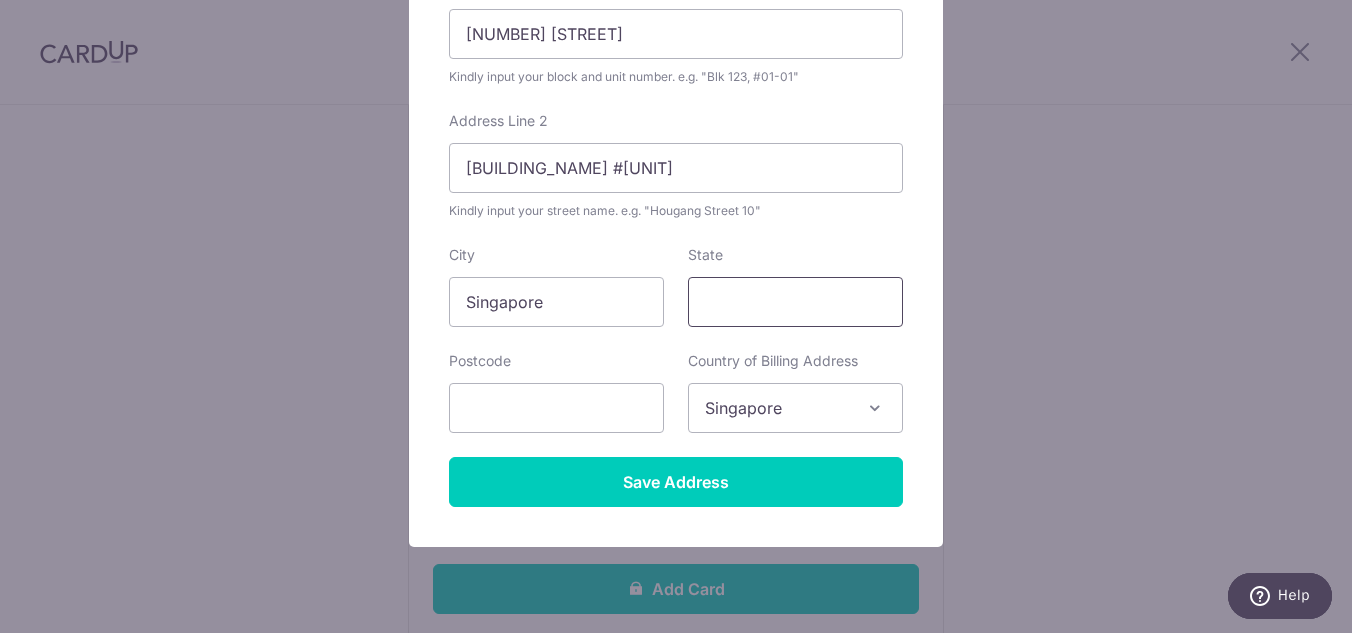 click on "State" at bounding box center (795, 302) 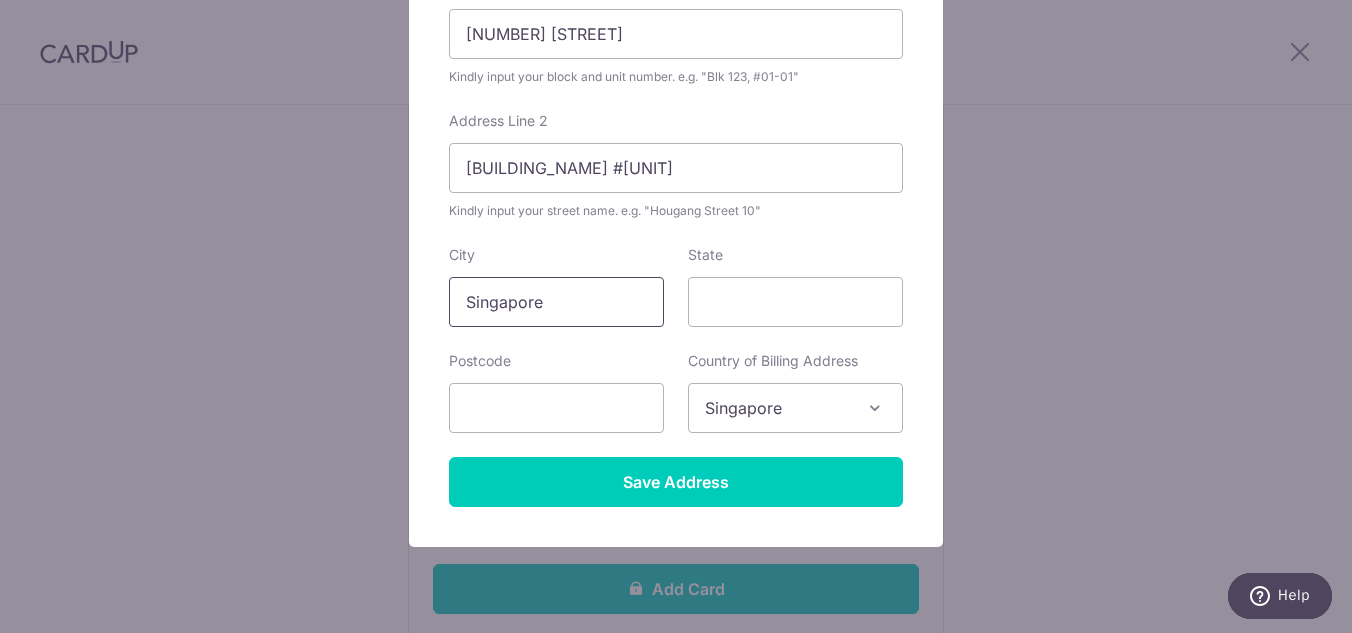 click on "Singapore" at bounding box center [556, 302] 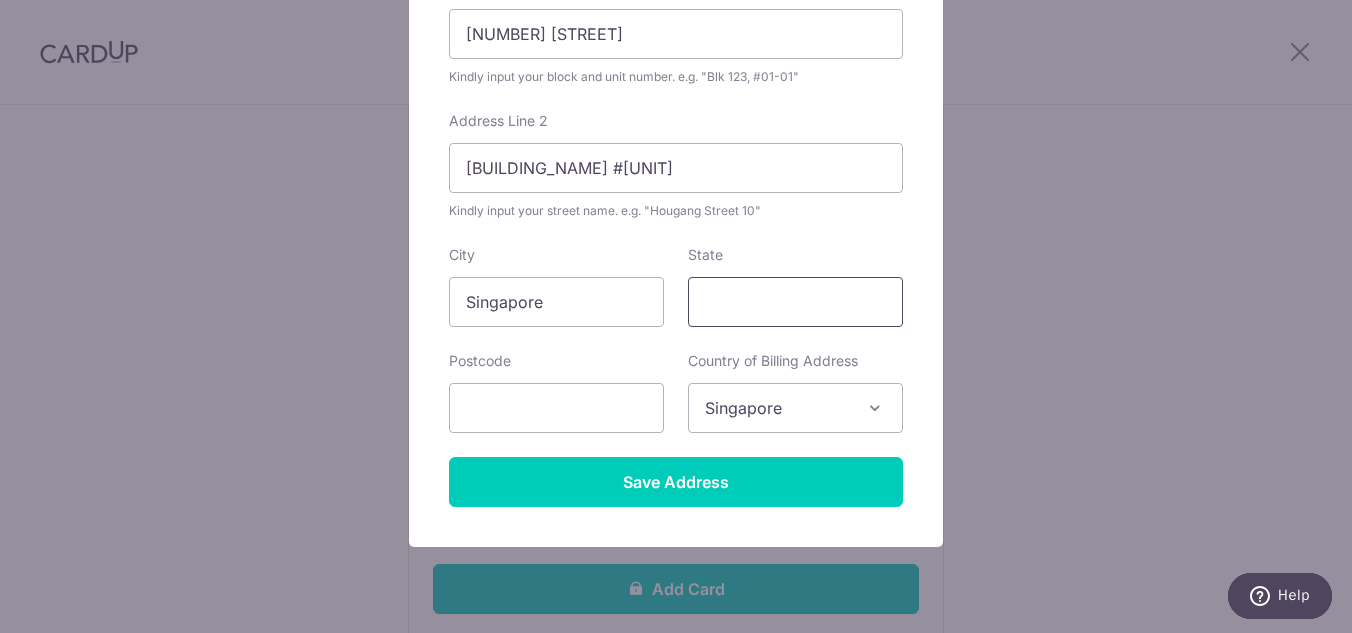 click on "State" at bounding box center [795, 302] 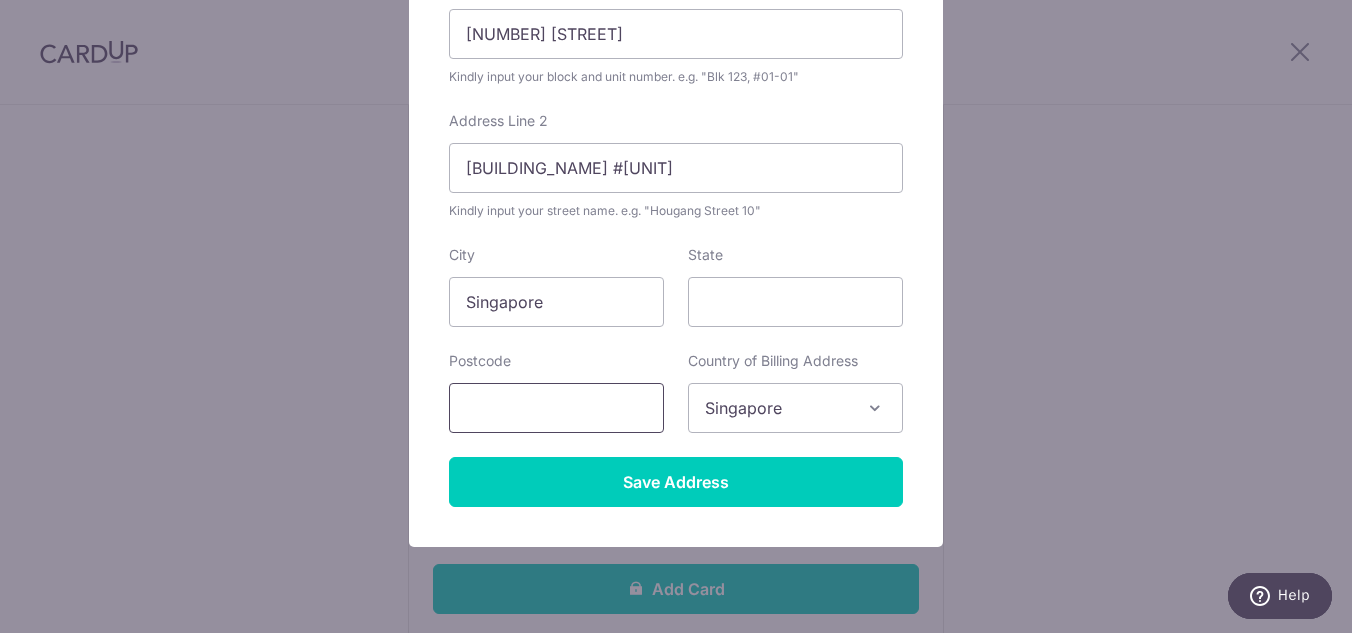 click at bounding box center [556, 408] 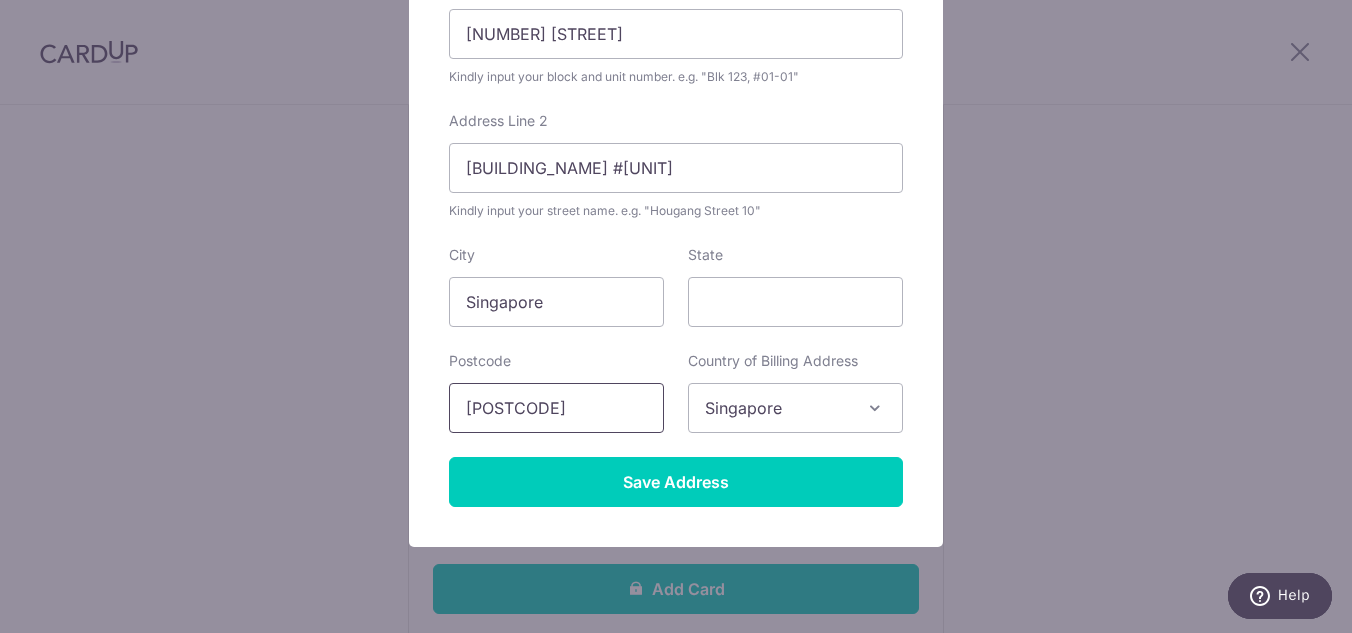 type on "509408" 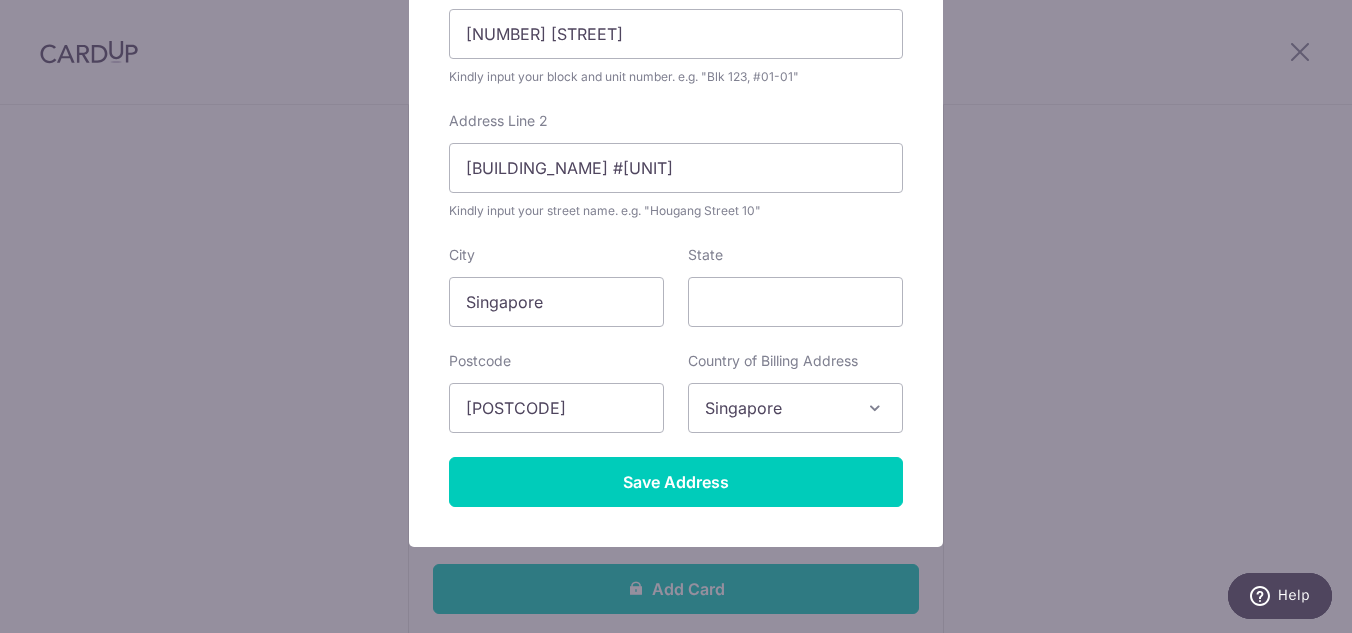 click on "Add Billing Address
Your address is needed to help us process your payment. No communication will be sent to this address unless you opt in to receive marketing.
Address Line 1
161 Jalan loyang besar
Kindly input your block and unit number. e.g. "Blk 123, #01-01"
Address Line 2
Lighthouse #03-01
Kindly input your street name. e.g. "Hougang Street 10"
City
Singapore
State
Postcode
509408
Country of Billing Address
Select Country Afghanistan
Aland Islands
Albania
Algeria
American Samoa
Andorra
Angola
Anguilla
Antarctica
Antigua and Barbuda
Argentina
Armenia
Aruba
Australia
Austria" at bounding box center [676, 186] 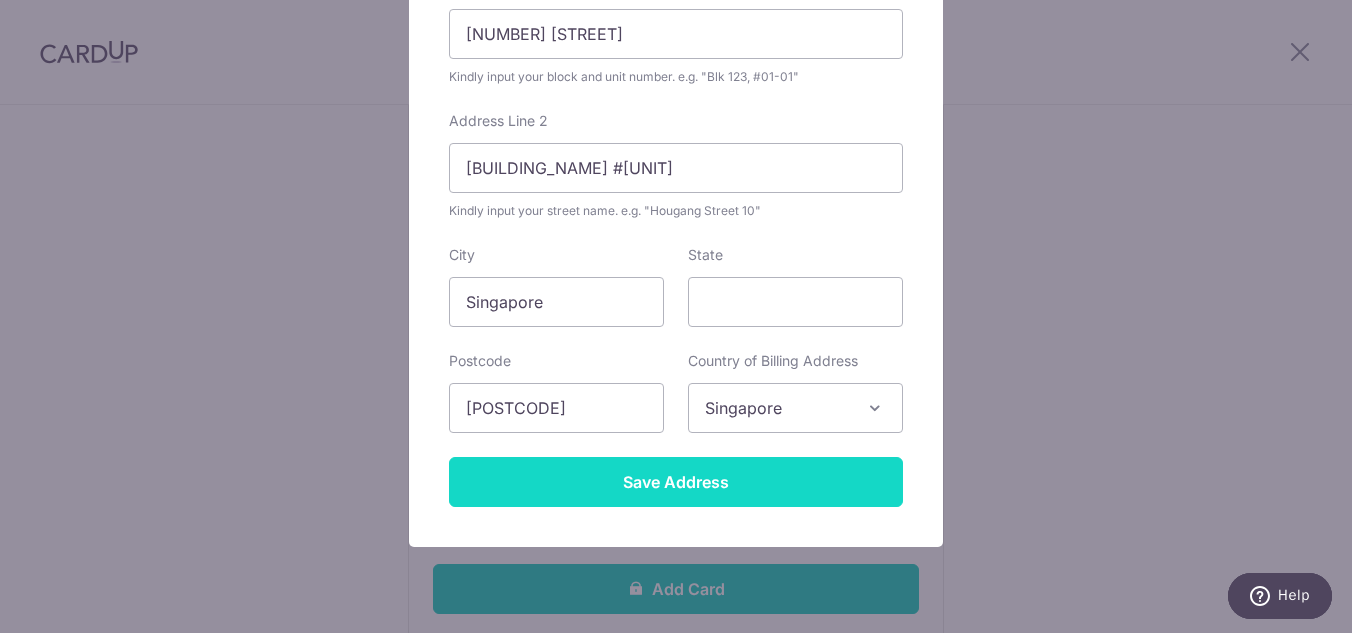 click on "Save Address" at bounding box center (676, 482) 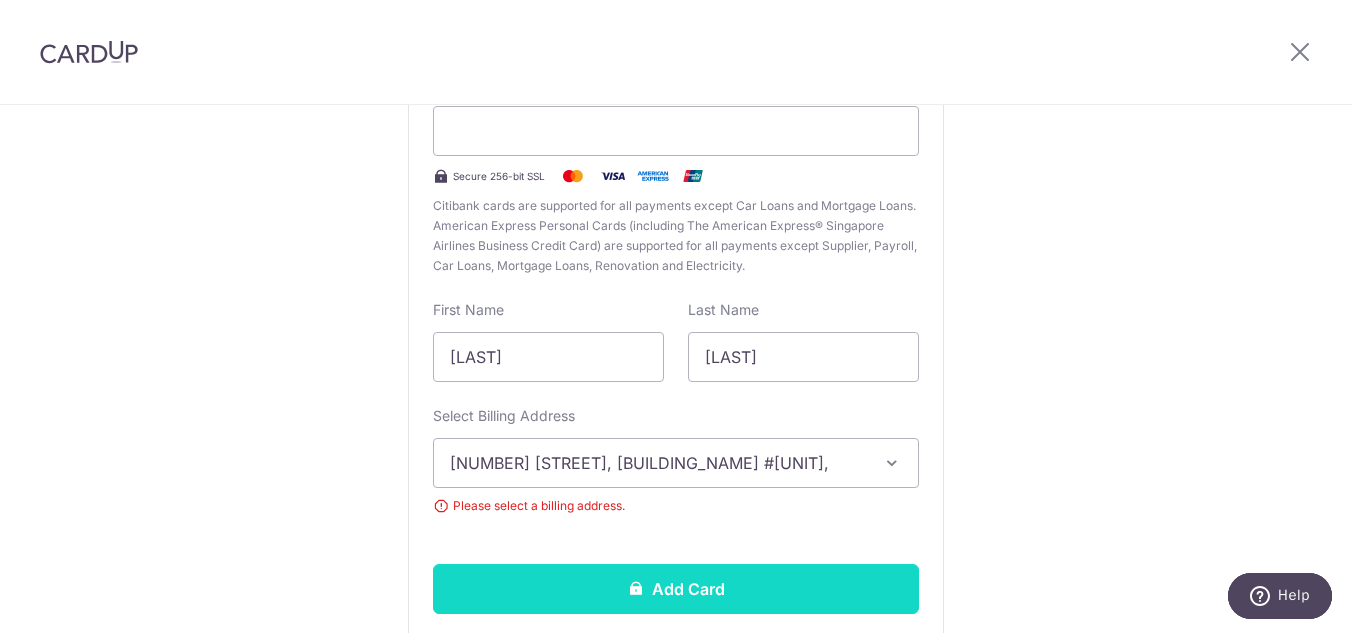 click on "Add Card" at bounding box center [676, 589] 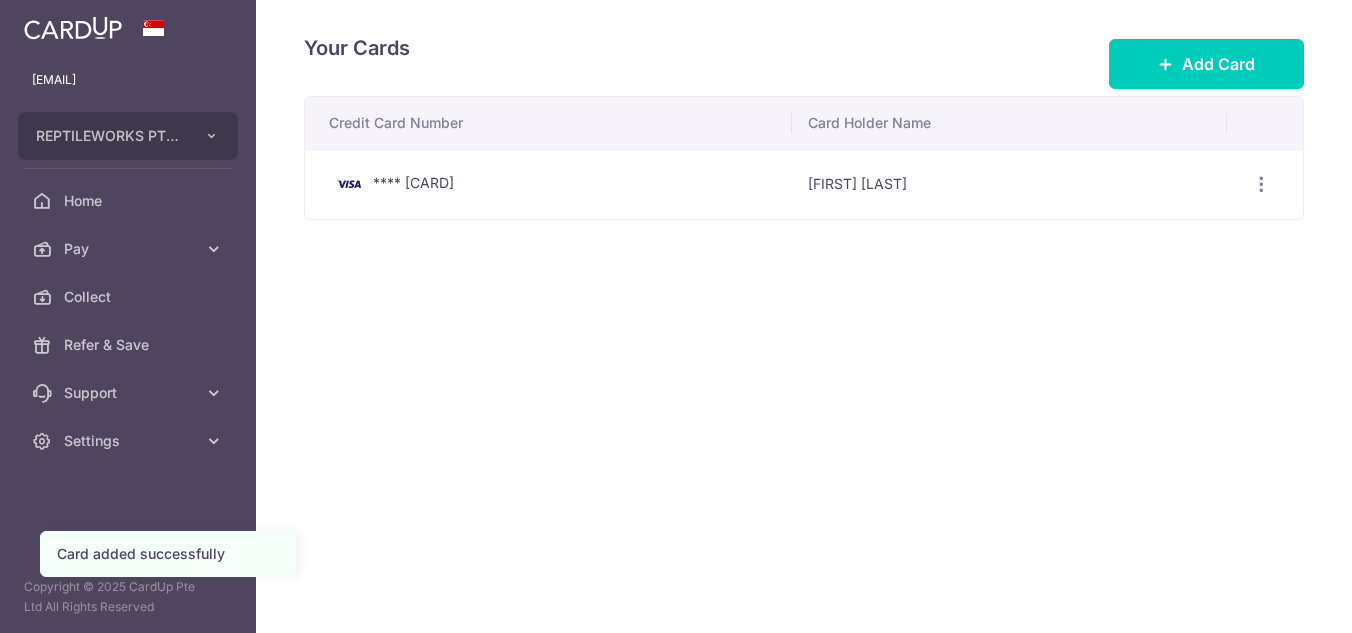 scroll, scrollTop: 0, scrollLeft: 0, axis: both 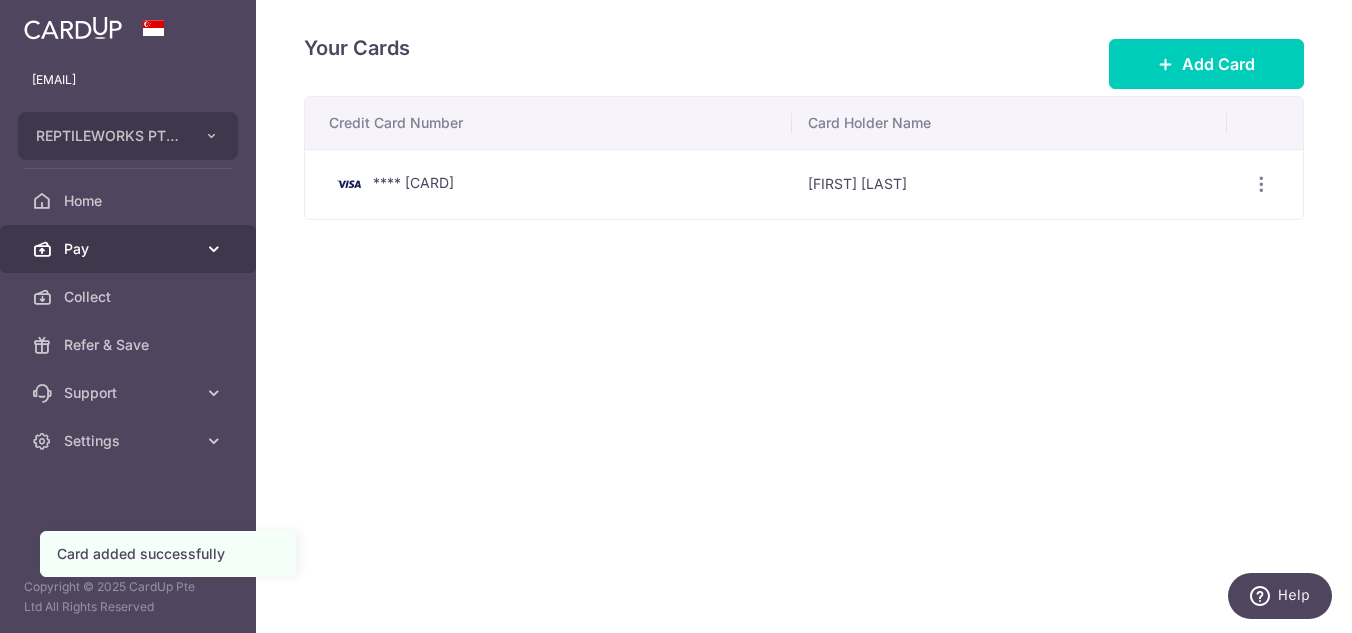 click on "Pay" at bounding box center [130, 249] 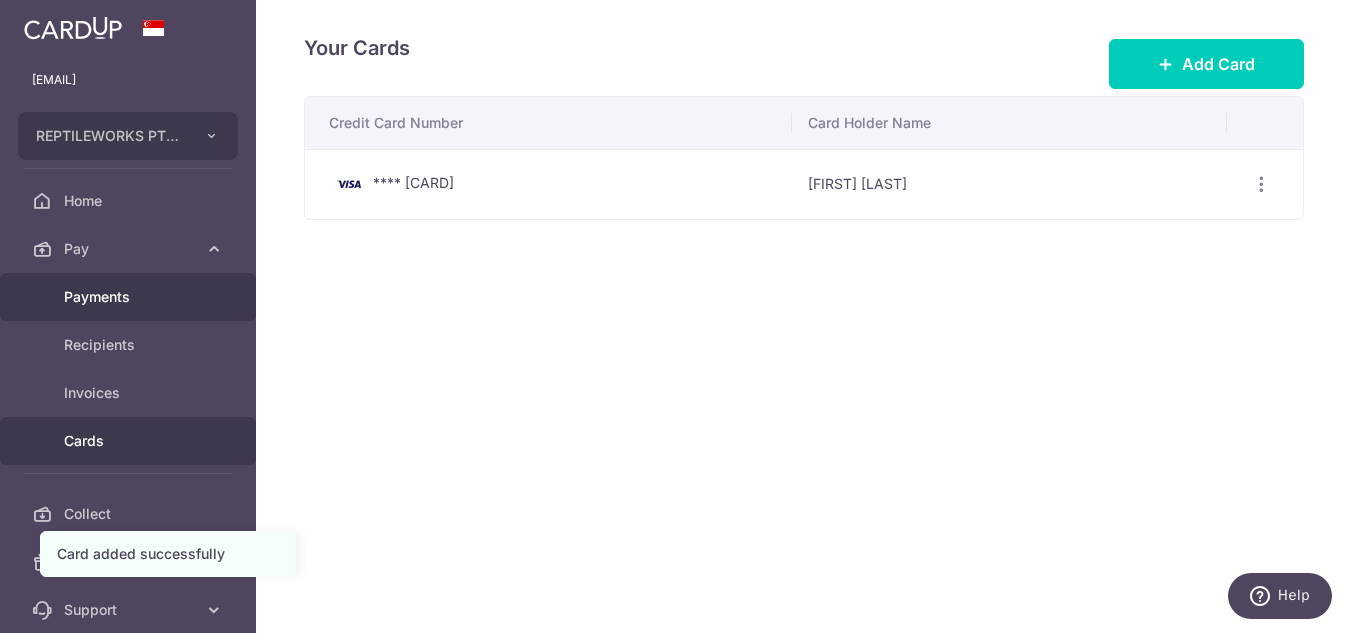 click on "Payments" at bounding box center (130, 297) 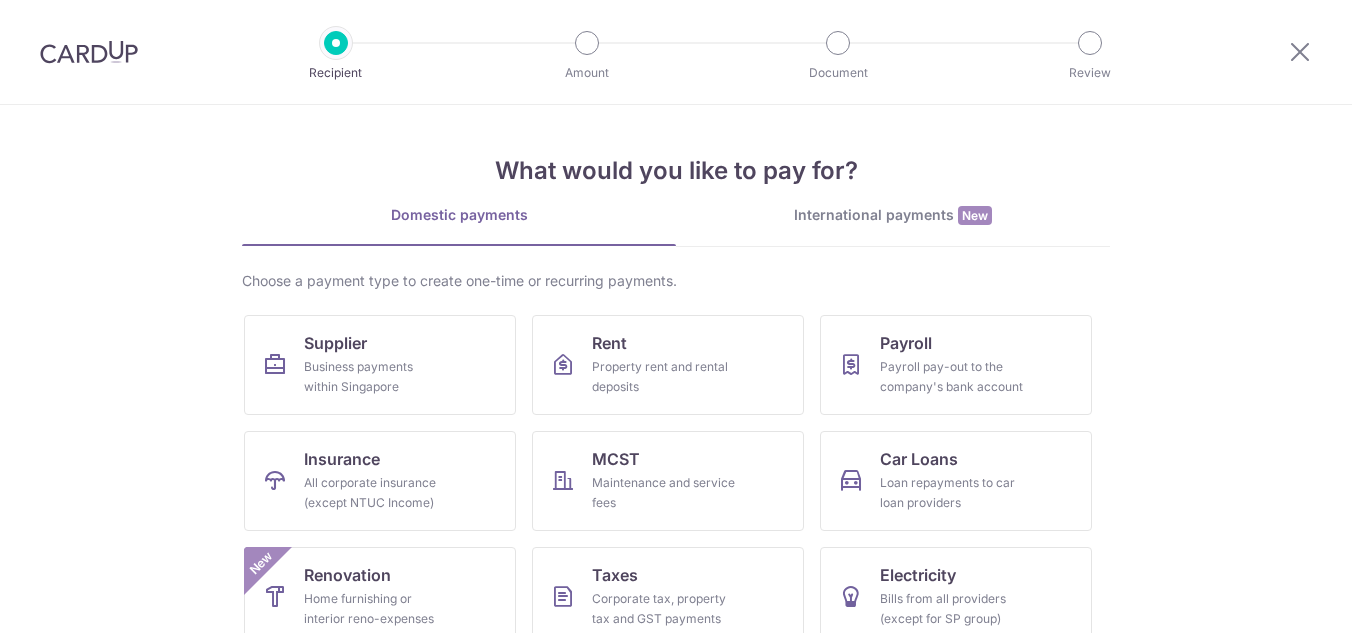 scroll, scrollTop: 0, scrollLeft: 0, axis: both 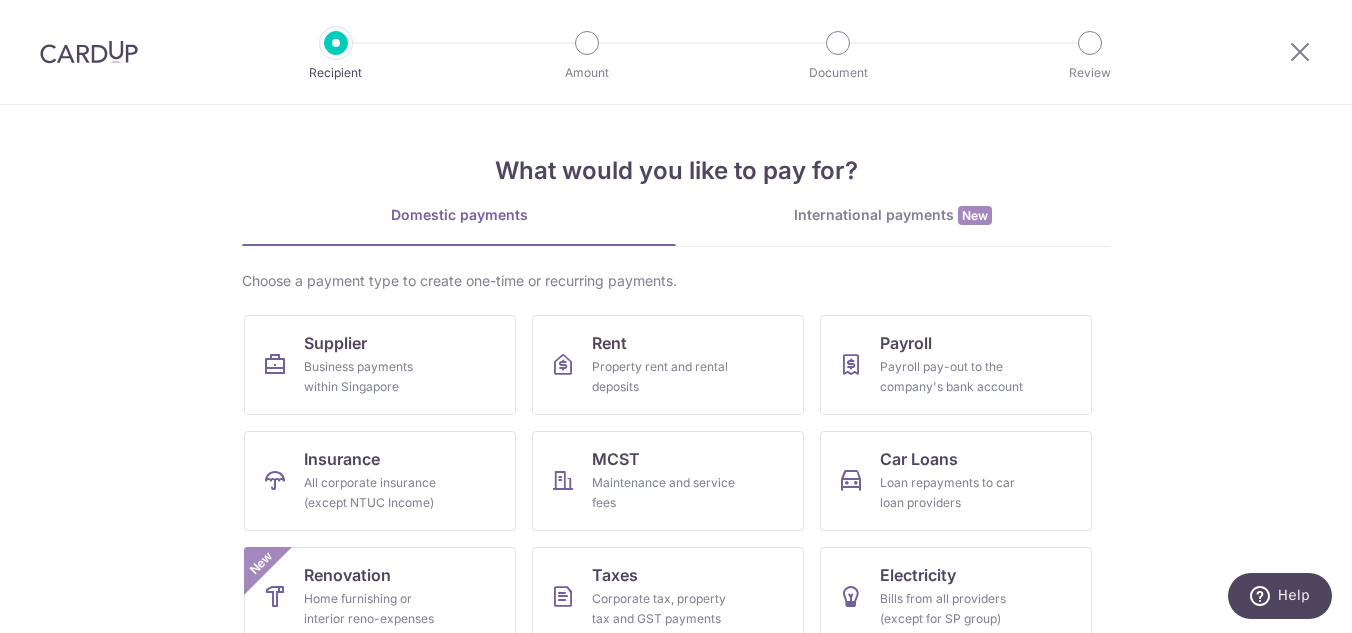 click on "What would you like to pay for?
Domestic payments
International payments
New
Choose a payment type to create one-time or recurring payments.
Supplier Business payments within Singapore
Rent Property rent and rental deposits
Payroll Payroll pay-out to the company's bank account
Insurance All corporate insurance (except NTUC Income)
MCST Maintenance and service fees
Car Loans Loan repayments to car loan providers
Renovation Home furnishing or interior reno-expenses New
Taxes Corporate tax, property tax and GST payments
Electricity Bills from all providers (except for SP group)
Season Parking All workplace parking (except for HDB)
Bulk Upload" at bounding box center [676, 369] 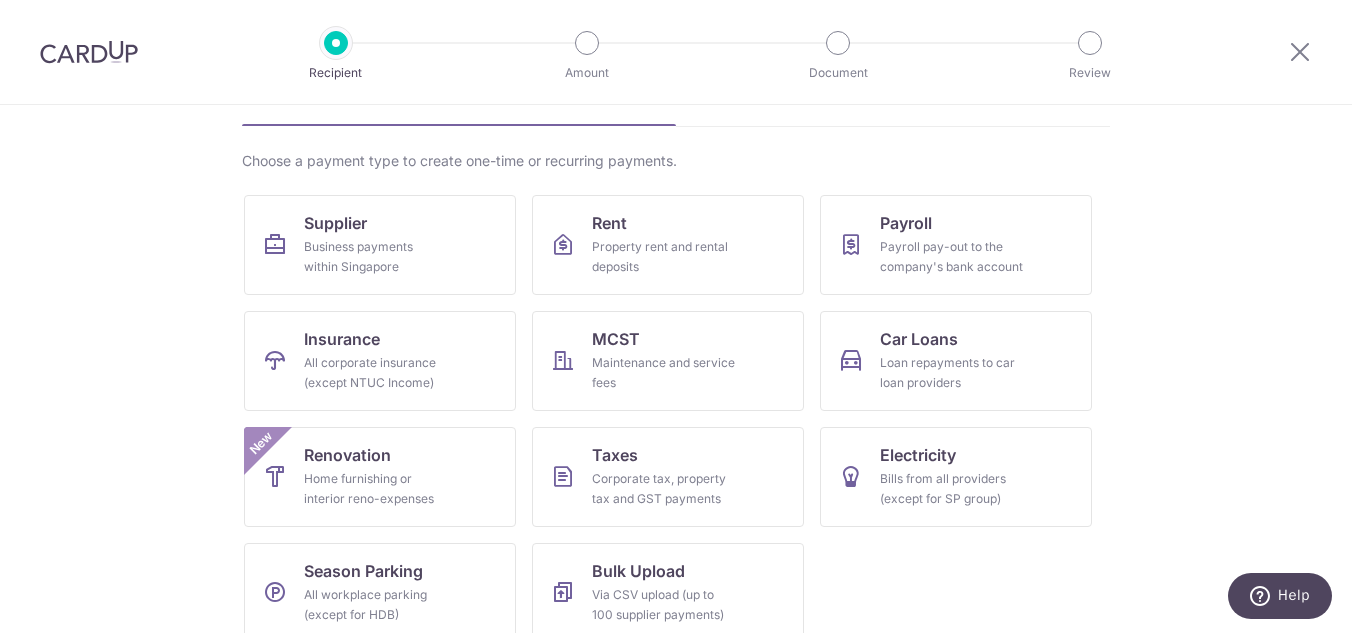 scroll, scrollTop: 146, scrollLeft: 0, axis: vertical 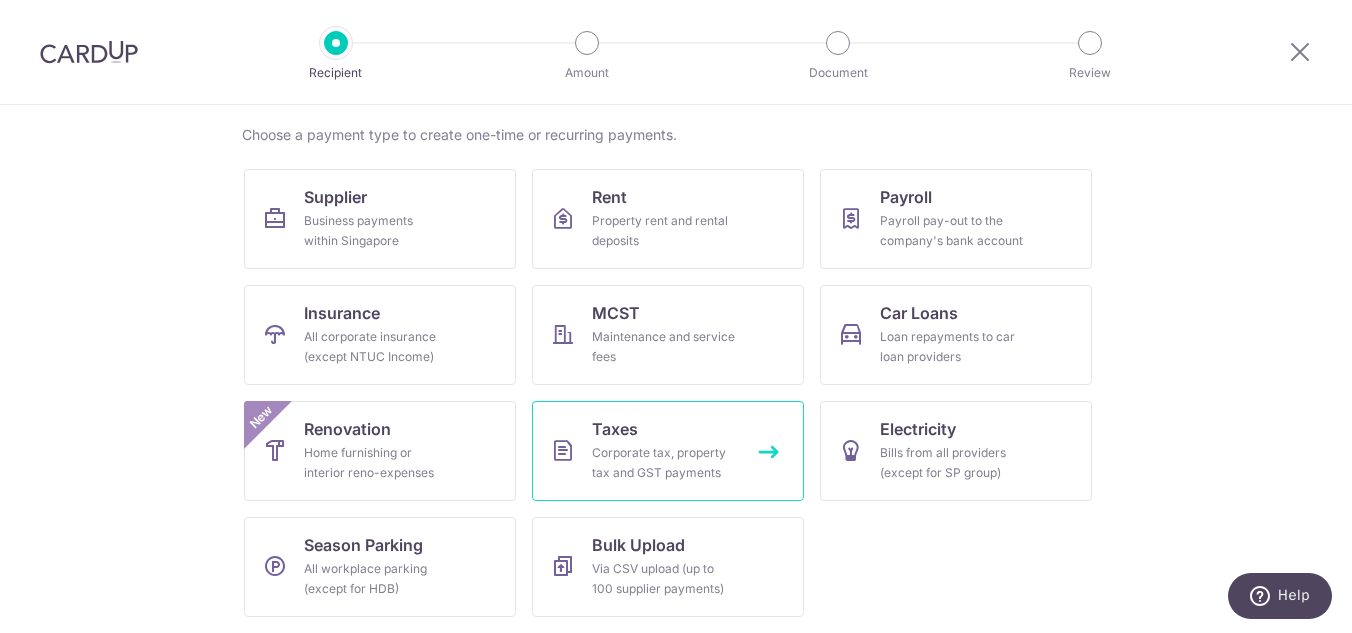 click on "Corporate tax, property tax and GST payments" at bounding box center [664, 463] 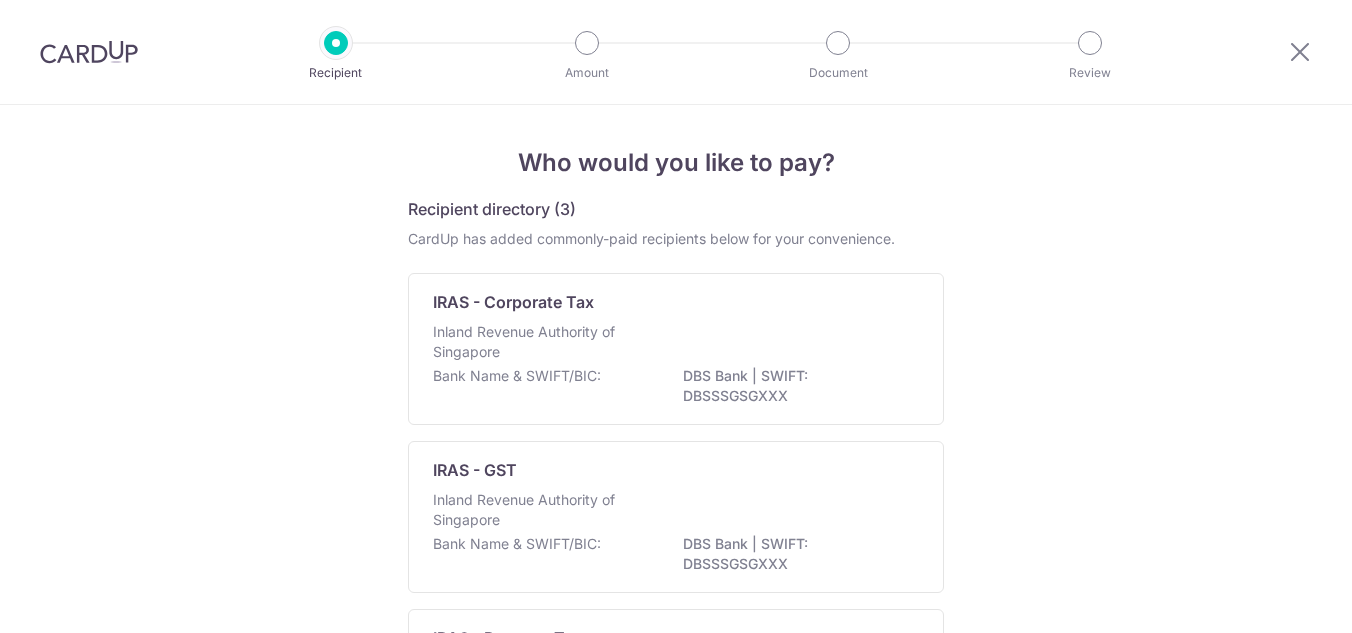 scroll, scrollTop: 0, scrollLeft: 0, axis: both 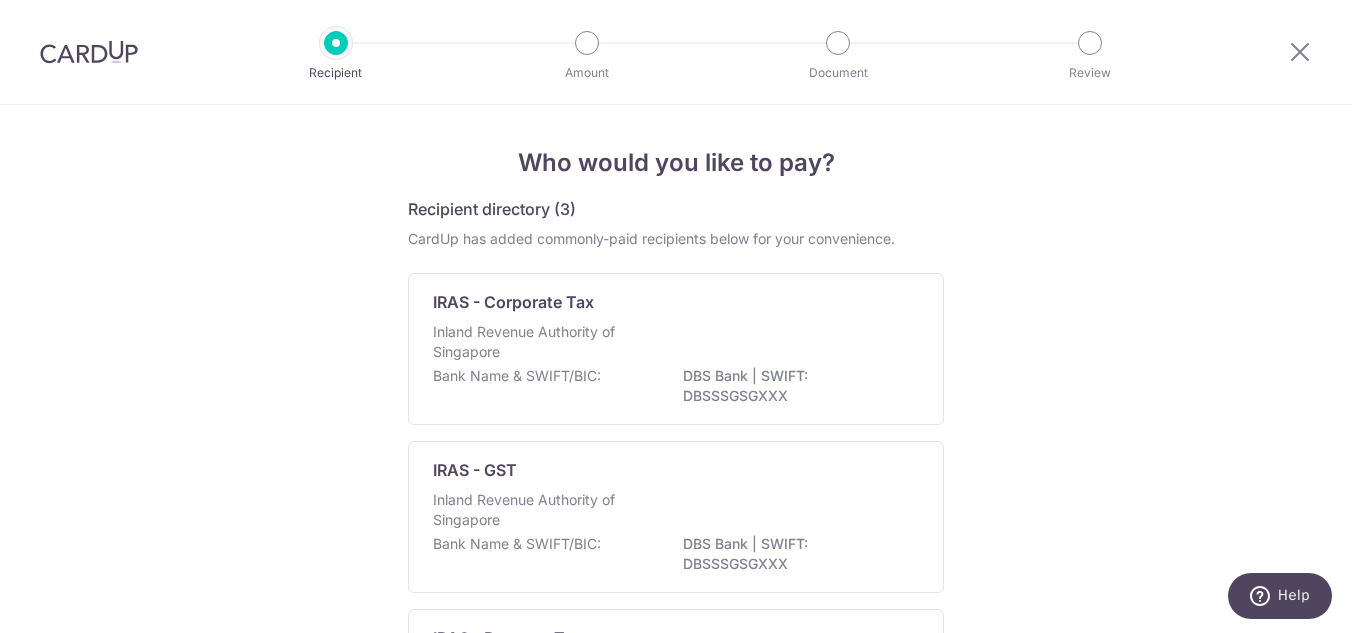 click on "Who would you like to pay?
Recipient directory (3)
CardUp has added commonly-paid recipients below for your convenience.
IRAS - Corporate Tax
Inland Revenue Authority of Singapore
Bank Name & SWIFT/BIC:
DBS Bank | SWIFT: DBSSSGSGXXX
IRAS - GST
Inland Revenue Authority of Singapore
Bank Name & SWIFT/BIC:
DBS Bank | SWIFT: DBSSSGSGXXX
IRAS - Property Tax
Inland Revenue Authority of Singapore
Bank Name & SWIFT/BIC:
DBS Bank | SWIFT: DBSSSGSGXXX" at bounding box center (676, 488) 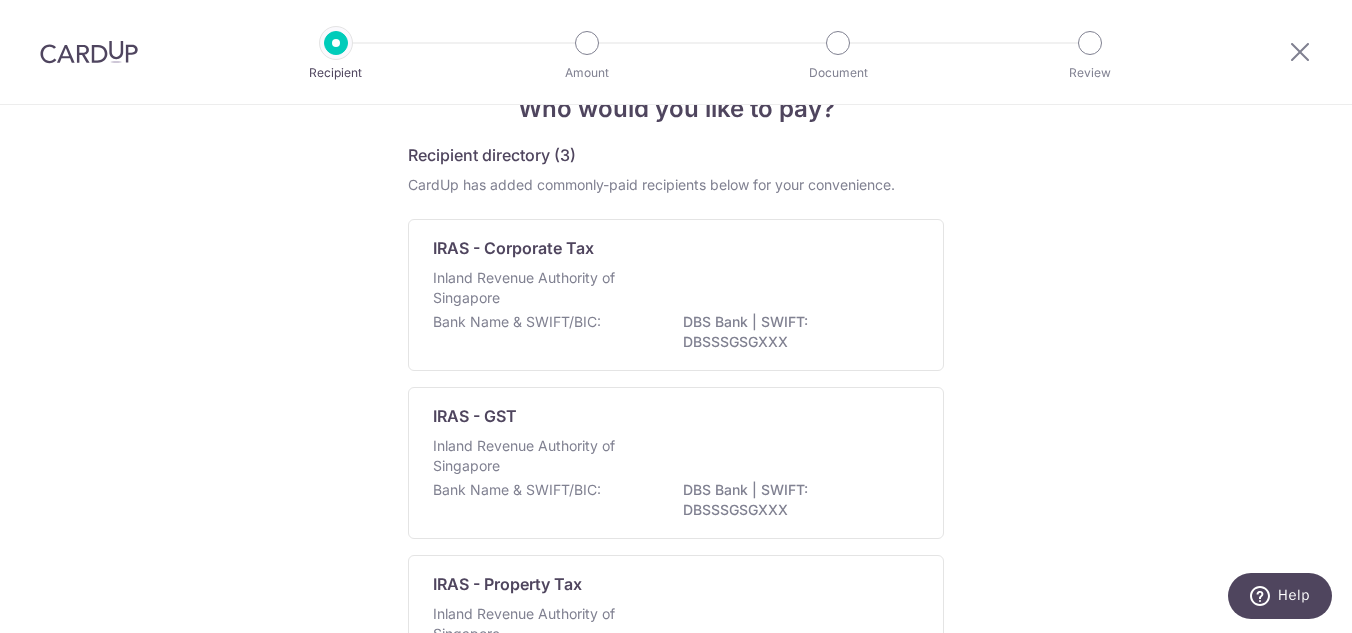 scroll, scrollTop: 0, scrollLeft: 0, axis: both 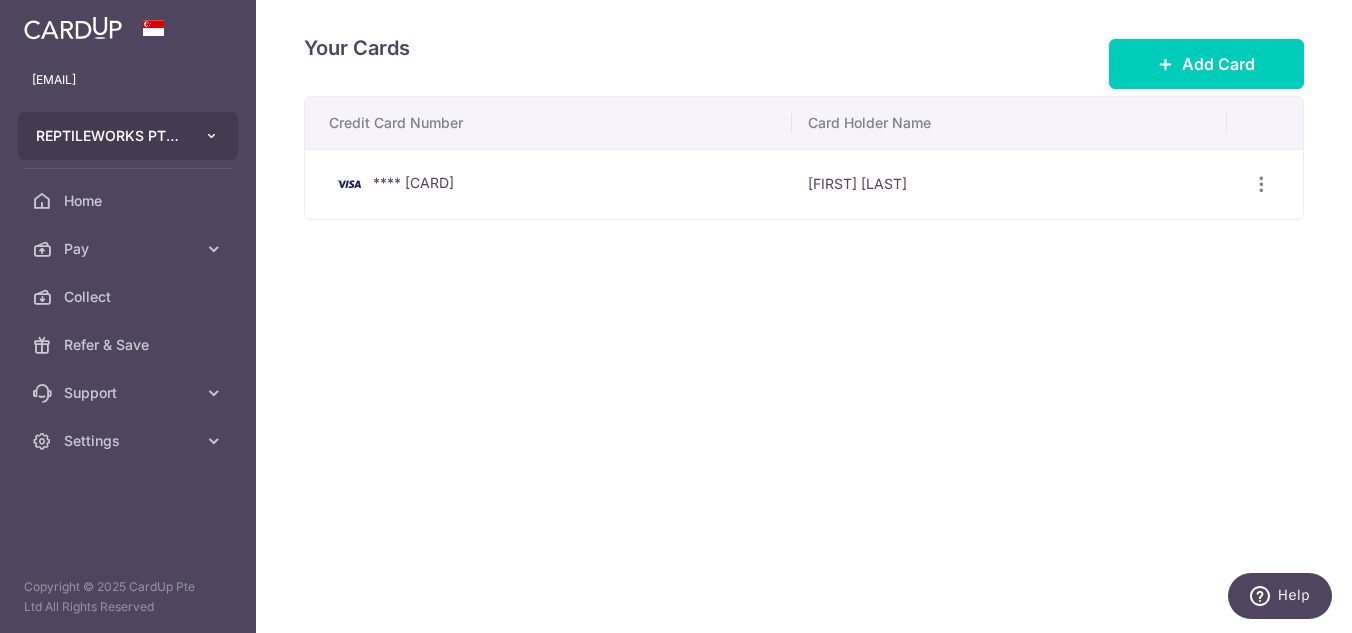click on "REPTILEWORKS PTE. LTD." at bounding box center [110, 136] 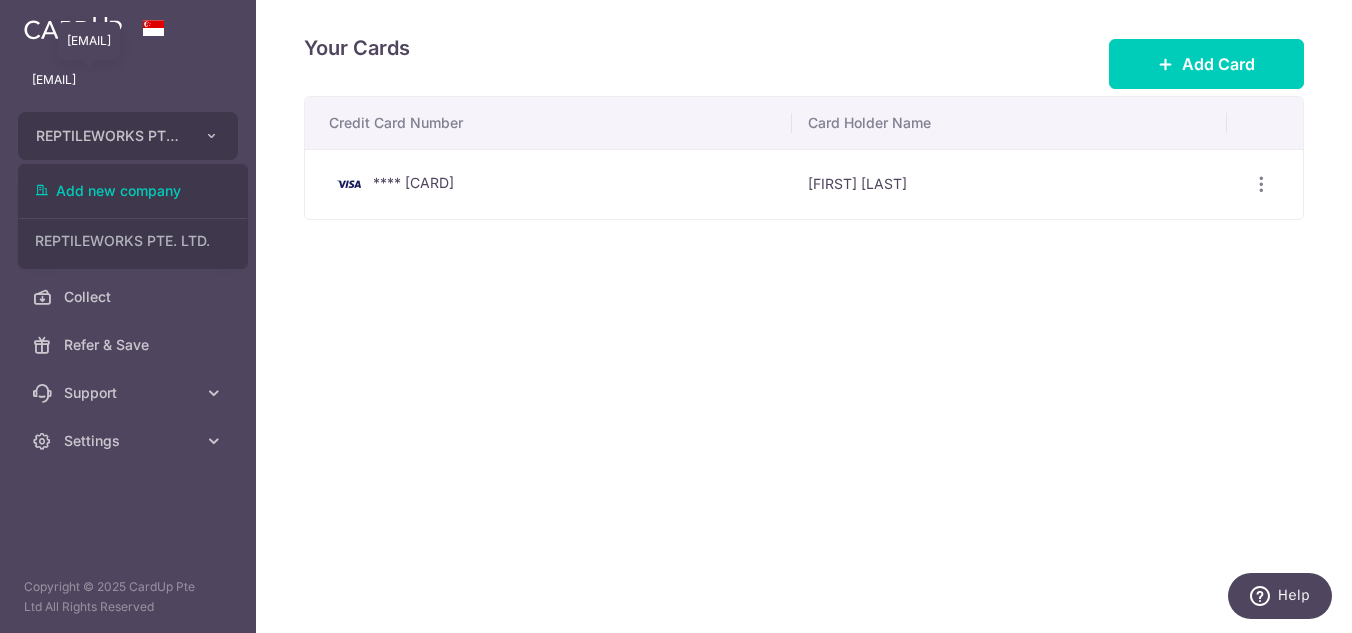 click on "[EMAIL]" at bounding box center (128, 80) 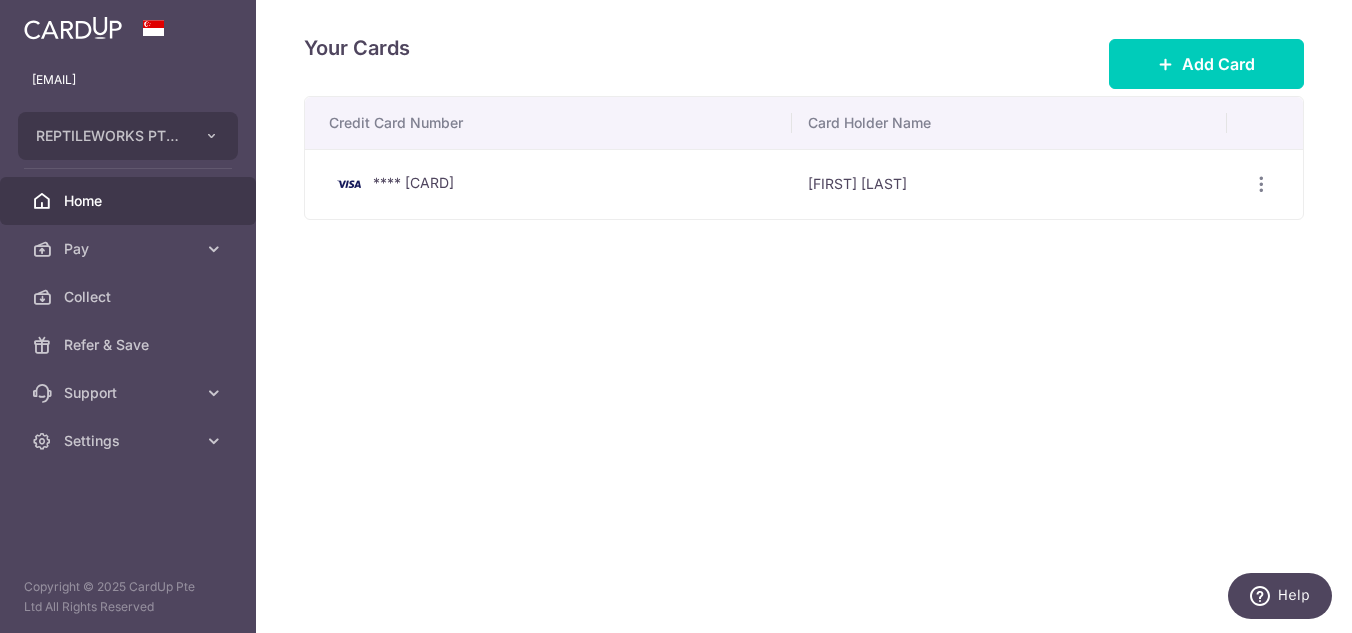 click on "Home" at bounding box center (130, 201) 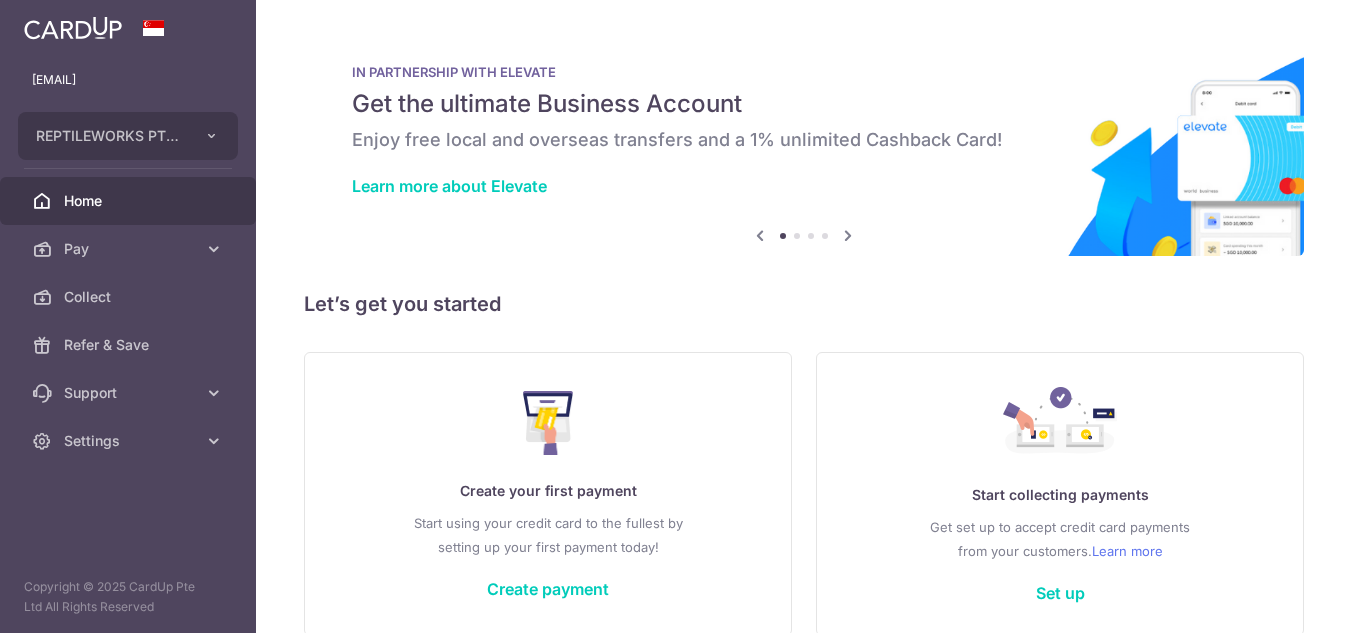 scroll, scrollTop: 0, scrollLeft: 0, axis: both 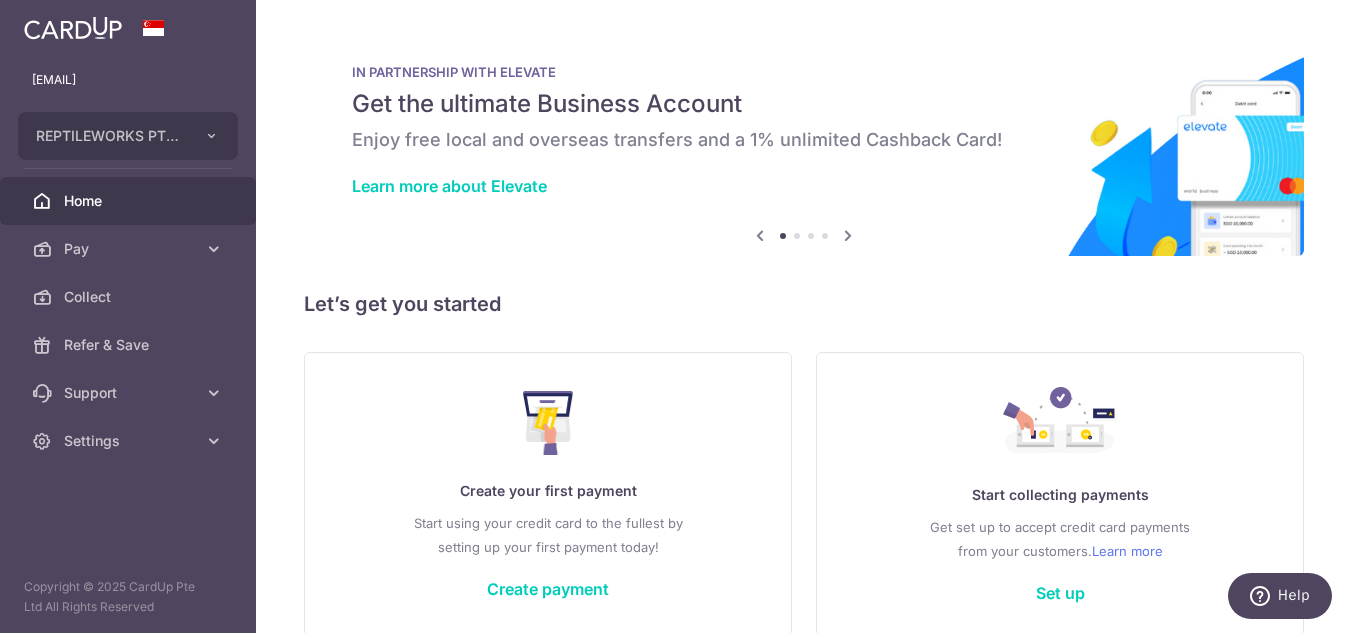click at bounding box center [548, 423] 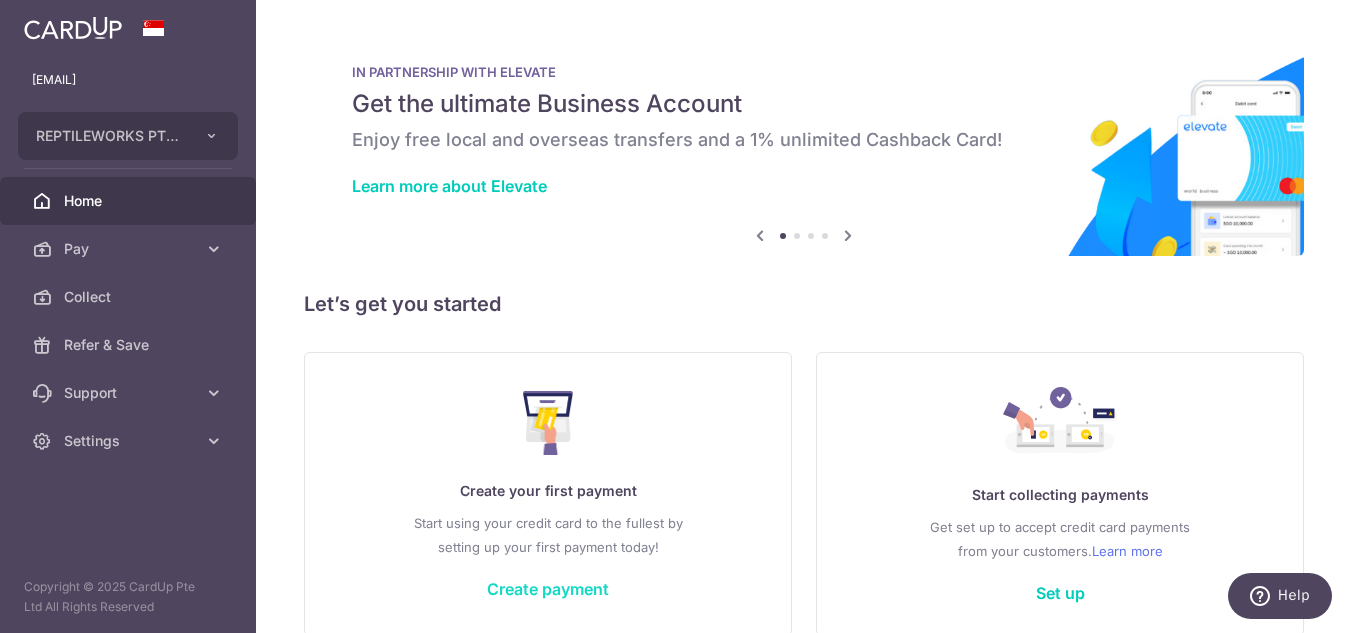 click on "Create payment" at bounding box center [548, 589] 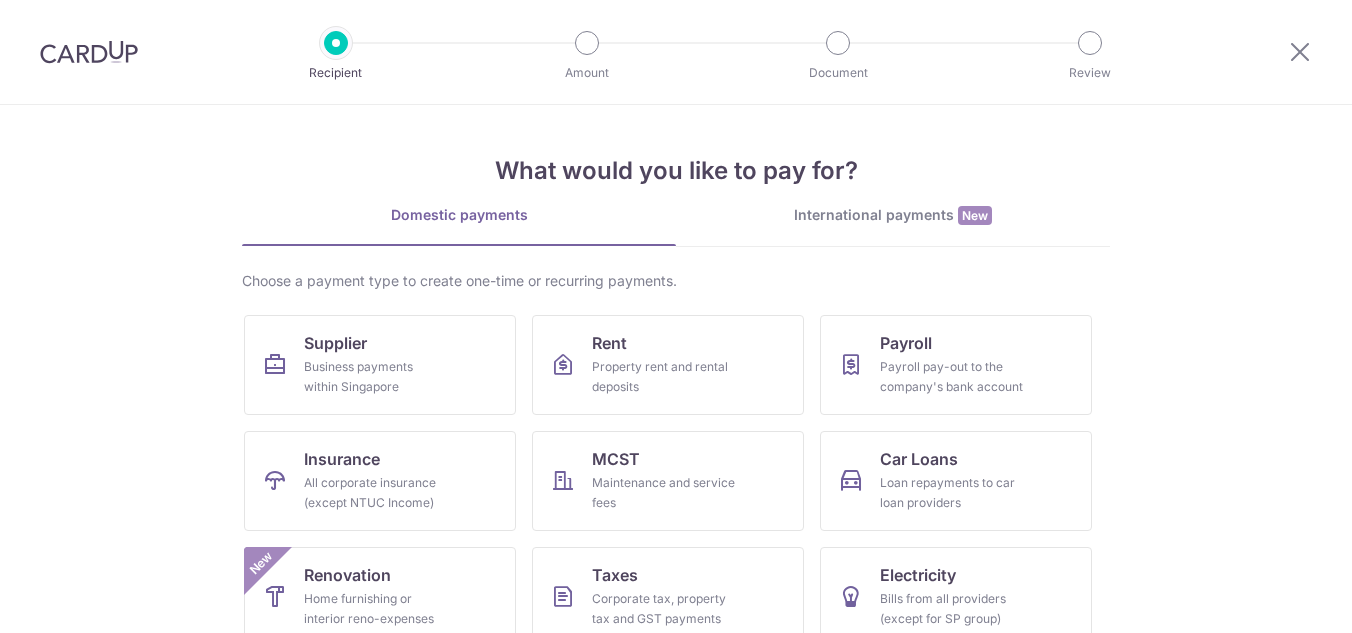 scroll, scrollTop: 0, scrollLeft: 0, axis: both 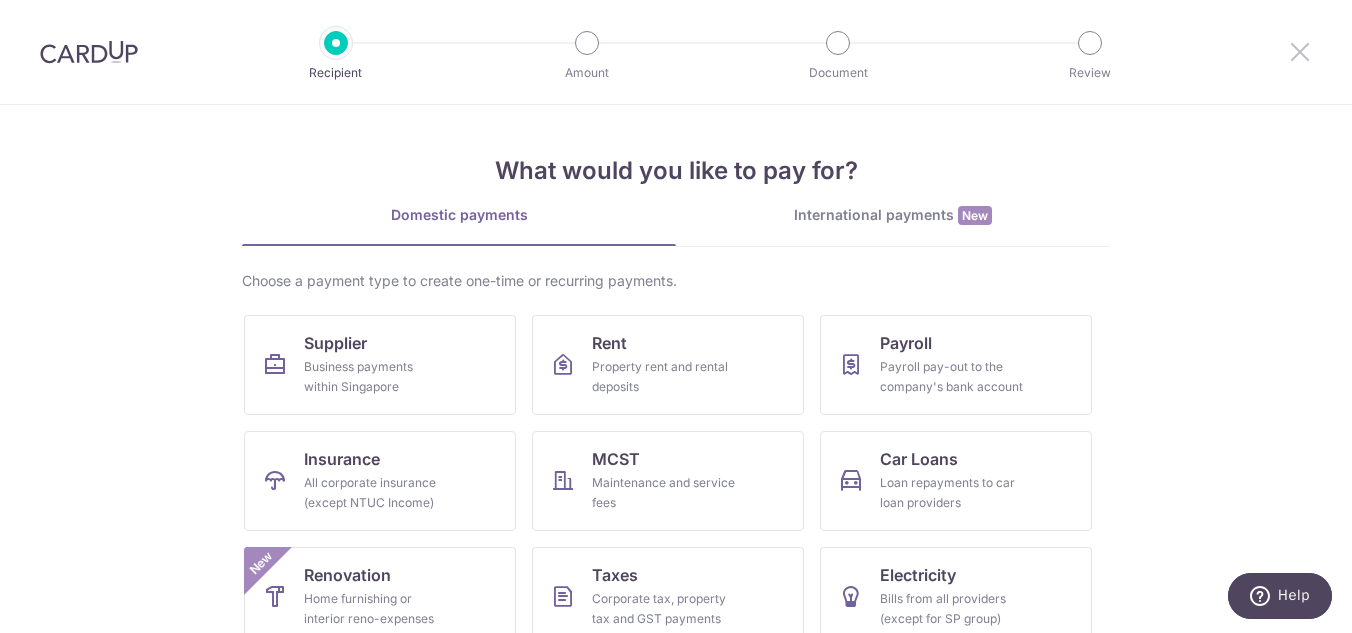 click at bounding box center [1300, 51] 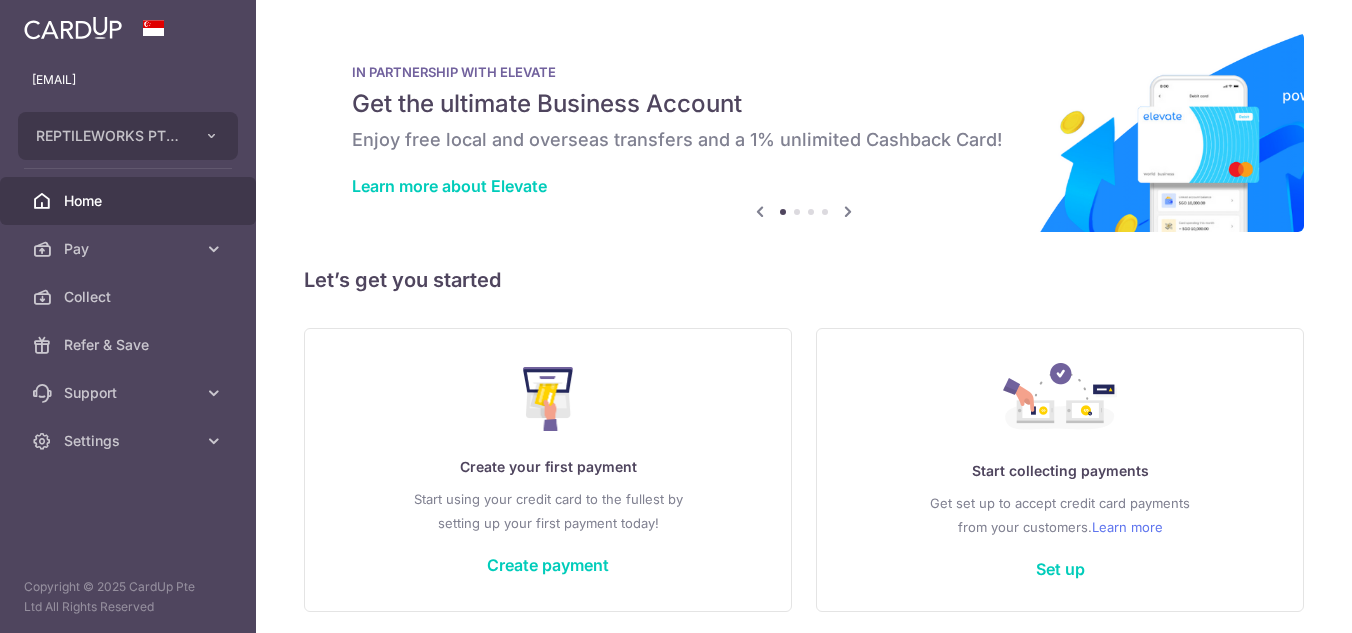 scroll, scrollTop: 0, scrollLeft: 0, axis: both 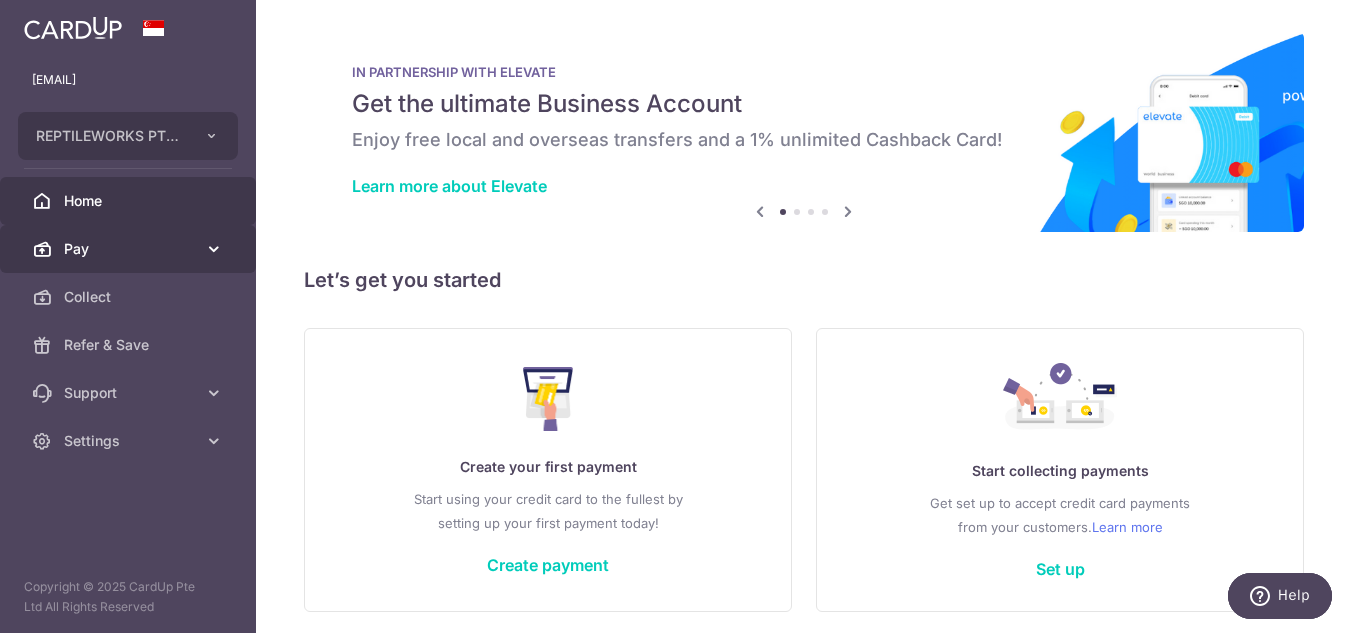 click on "Pay" at bounding box center [130, 249] 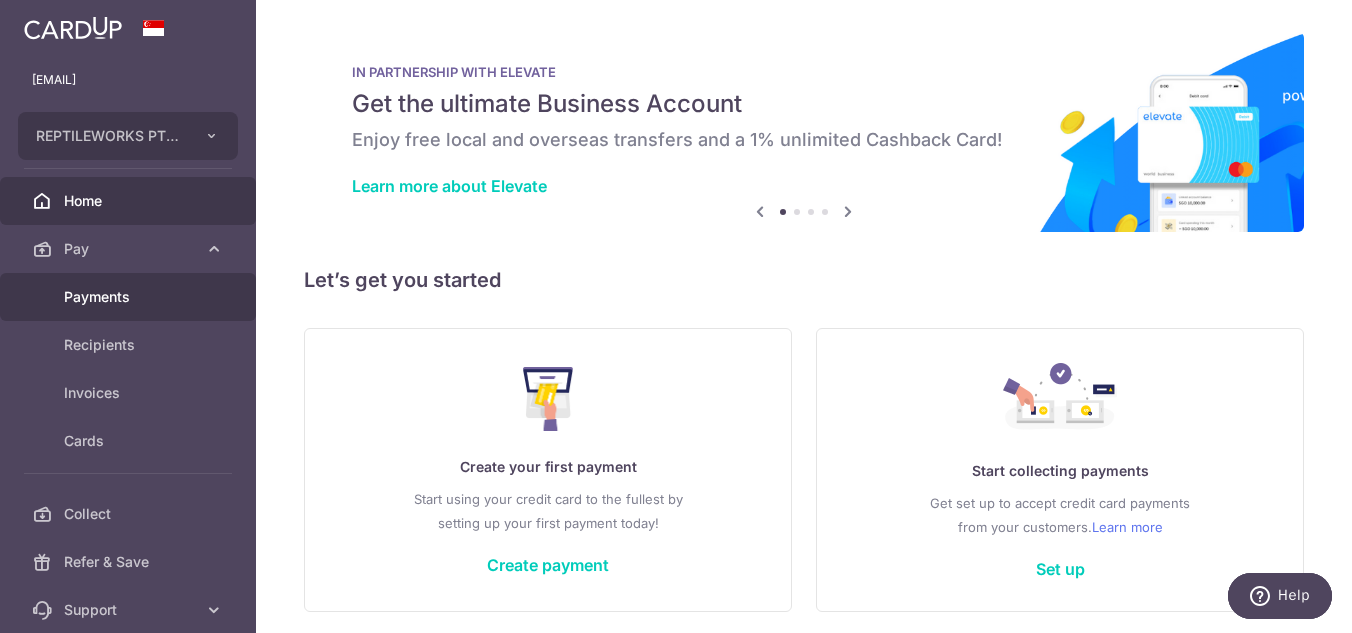 click on "Payments" at bounding box center (130, 297) 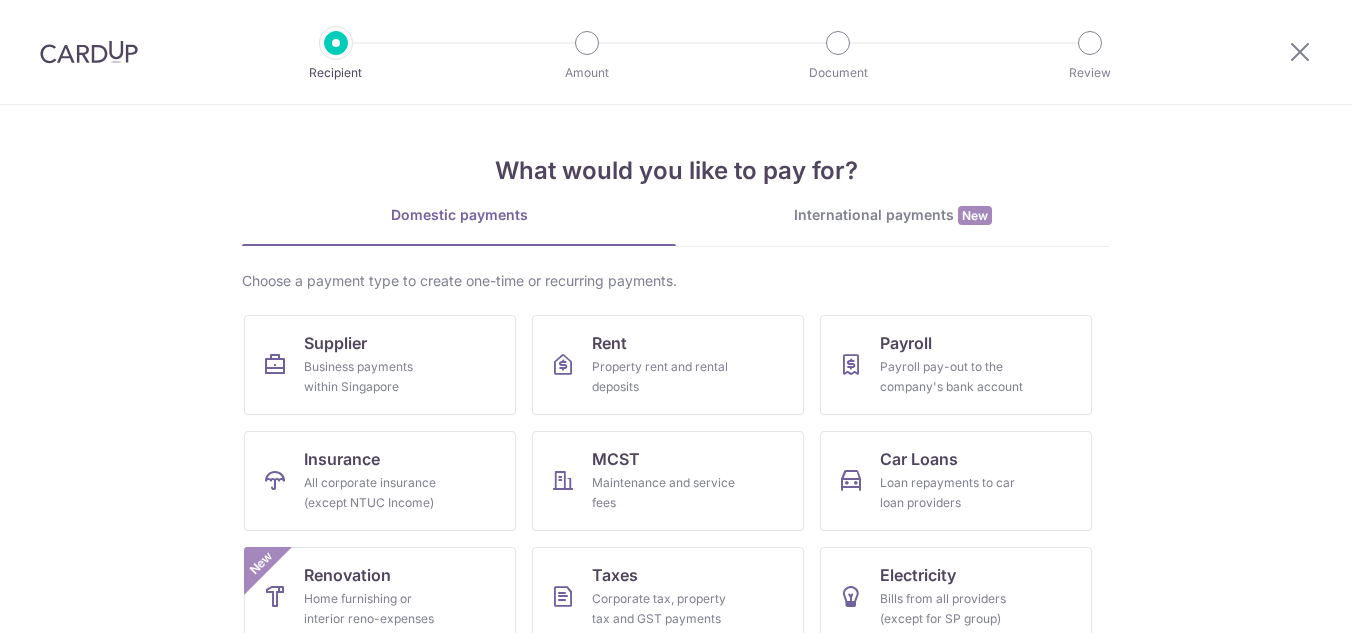 scroll, scrollTop: 0, scrollLeft: 0, axis: both 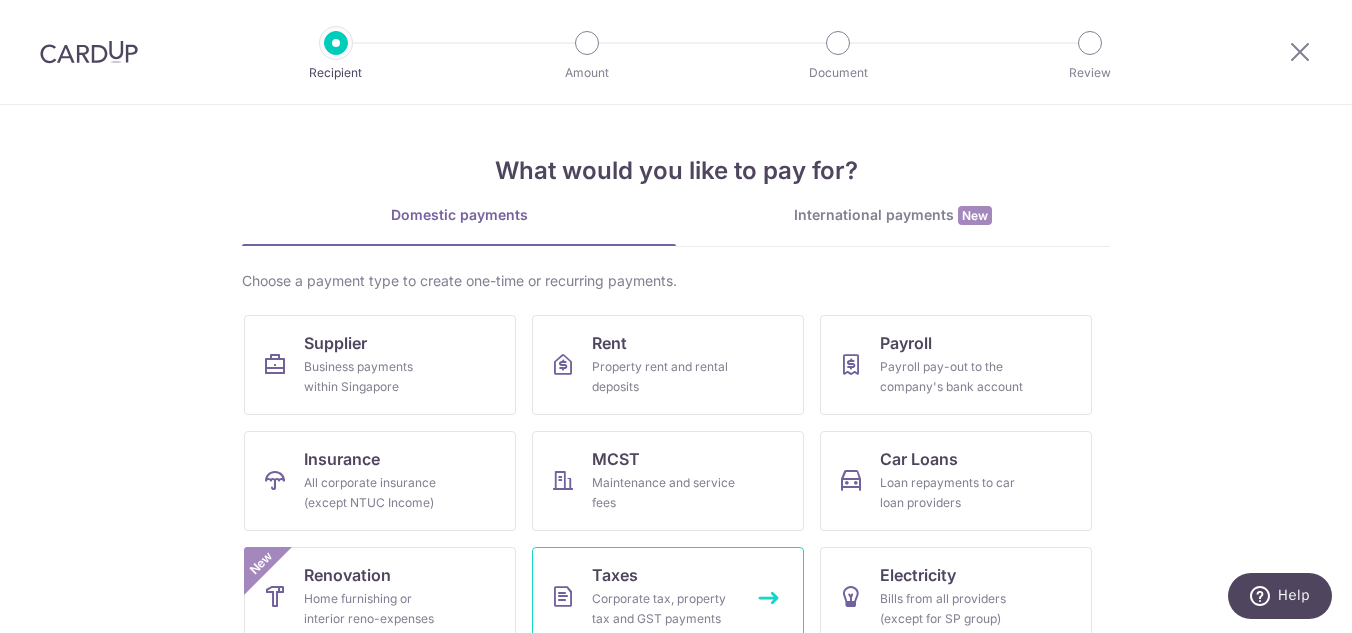 click on "Taxes Corporate tax, property tax and GST payments" at bounding box center [668, 597] 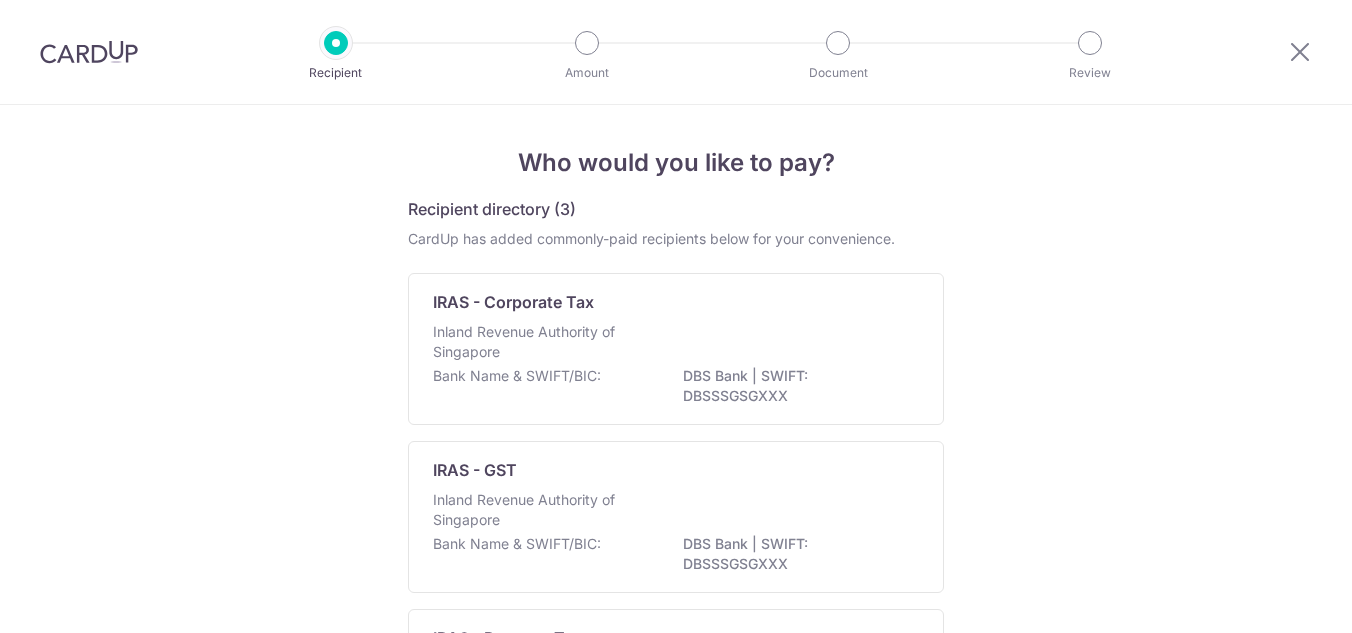 scroll, scrollTop: 0, scrollLeft: 0, axis: both 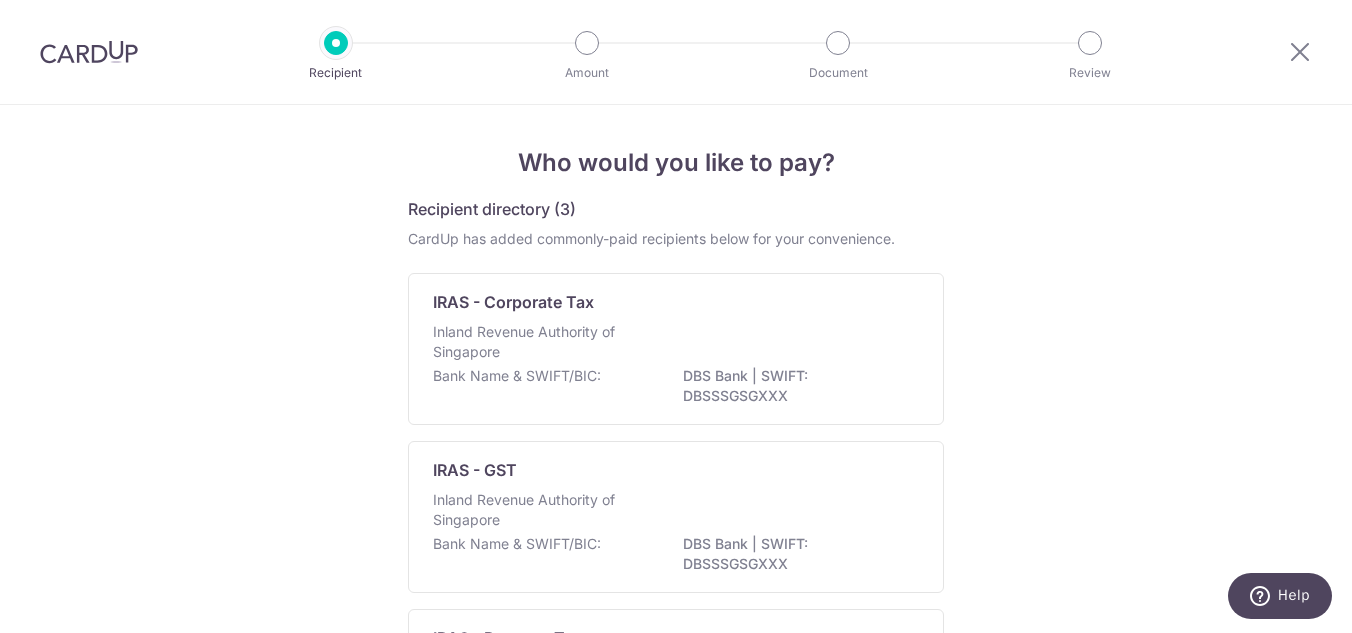 click on "Who would you like to pay?
Recipient directory (3)
CardUp has added commonly-paid recipients below for your convenience.
IRAS - Corporate Tax
Inland Revenue Authority of Singapore
Bank Name & SWIFT/BIC:
DBS Bank | SWIFT: DBSSSGSGXXX
IRAS - GST
Inland Revenue Authority of Singapore
Bank Name & SWIFT/BIC:
DBS Bank | SWIFT: DBSSSGSGXXX
IRAS - Property Tax
Inland Revenue Authority of Singapore
Bank Name & SWIFT/BIC:
DBS Bank | SWIFT: DBSSSGSGXXX" at bounding box center [676, 488] 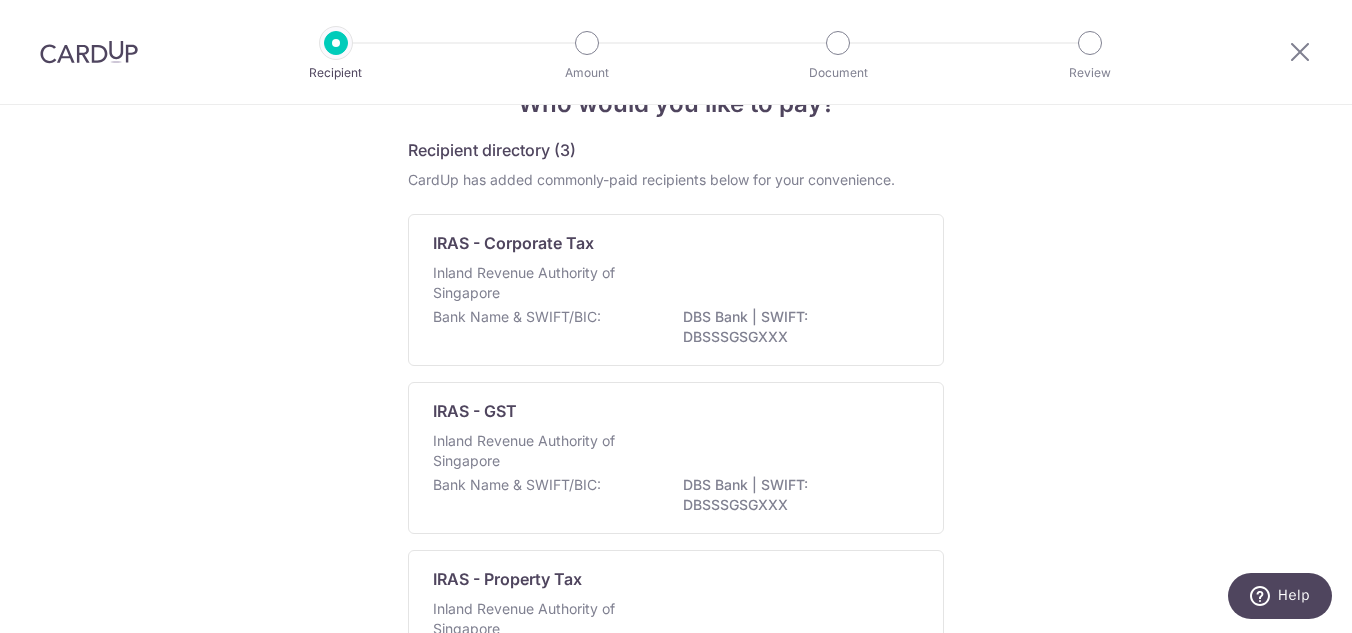 scroll, scrollTop: 0, scrollLeft: 0, axis: both 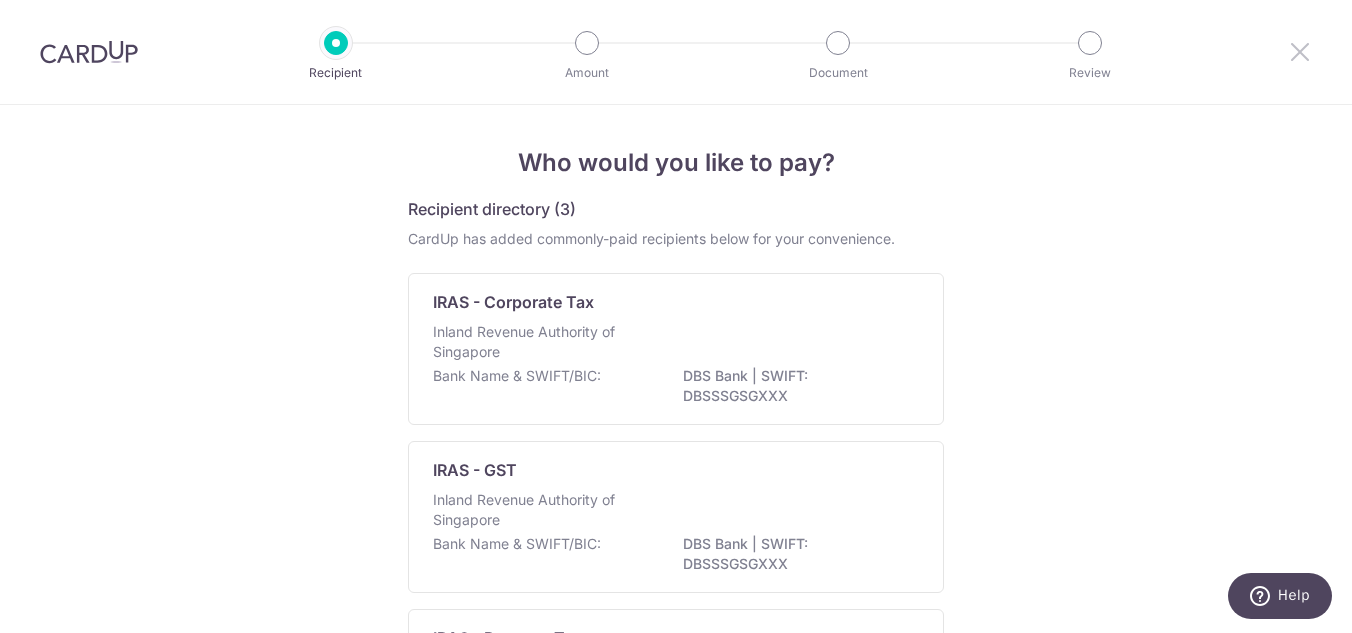 click at bounding box center [1300, 51] 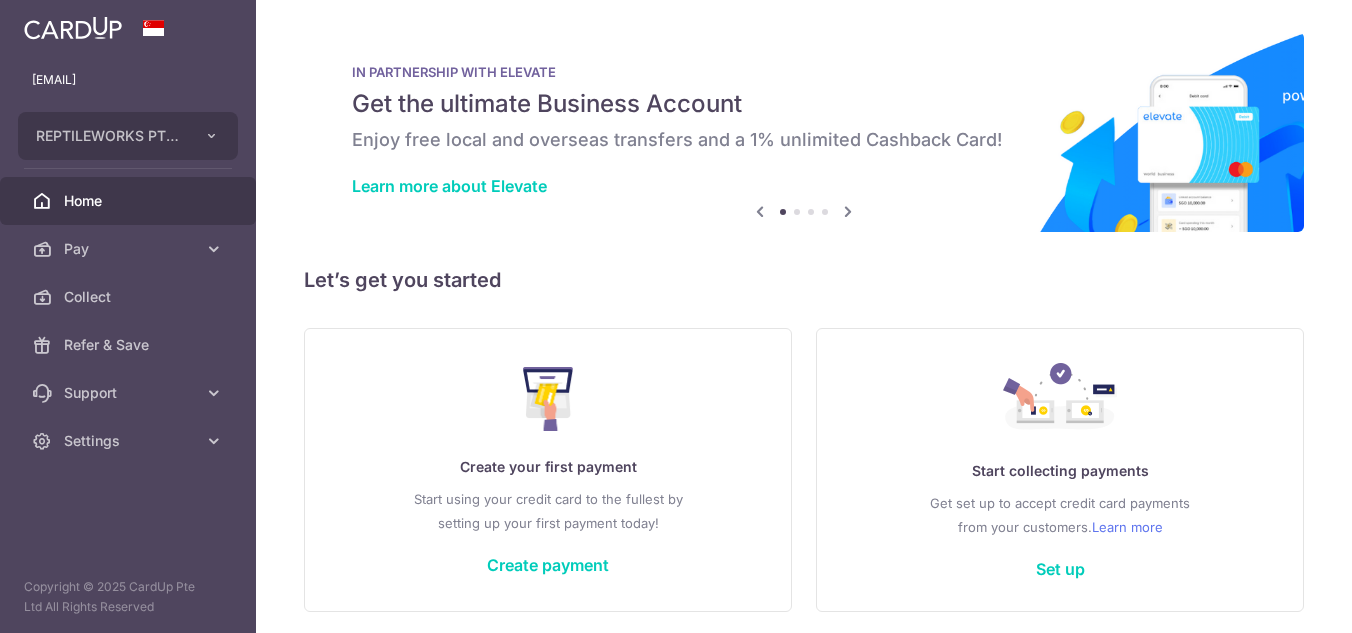 scroll, scrollTop: 0, scrollLeft: 0, axis: both 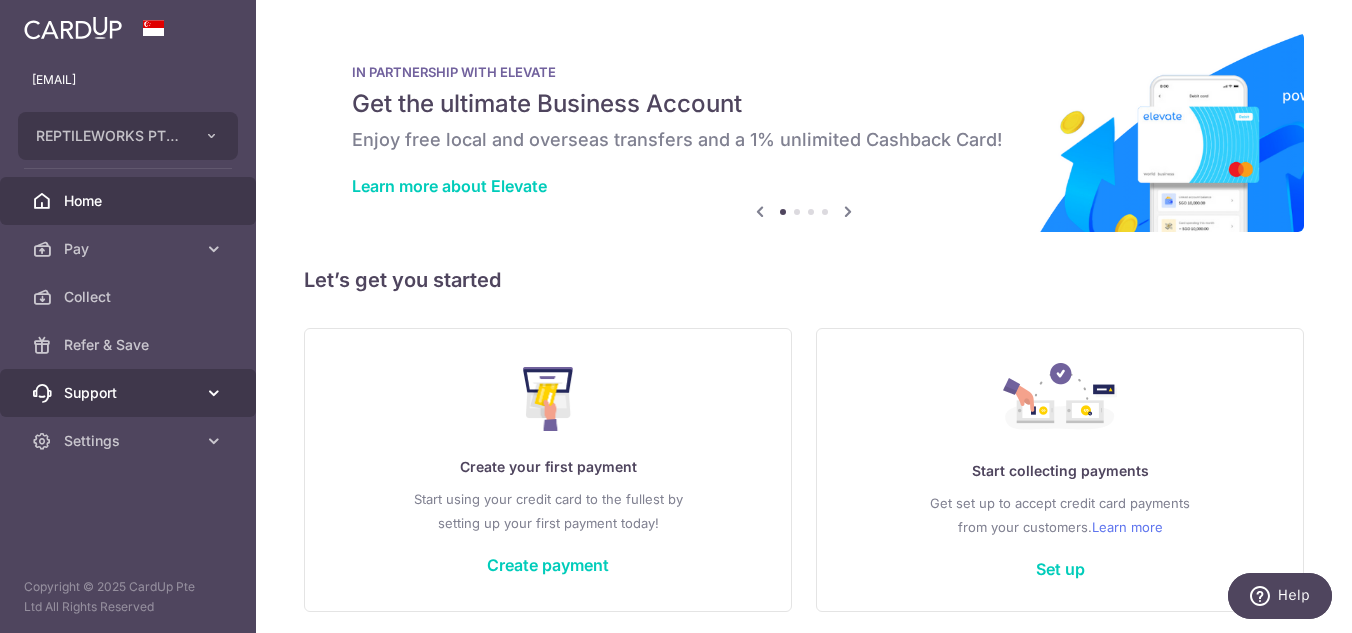 click on "Support" at bounding box center [130, 393] 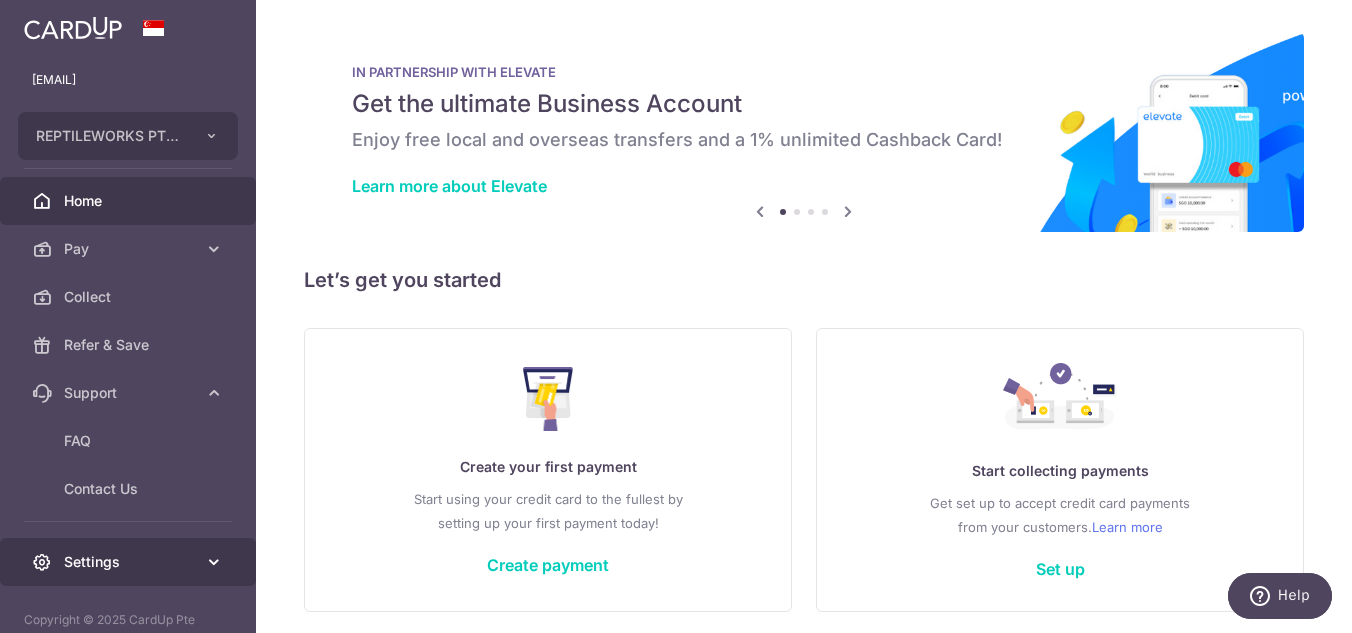 click on "Settings" at bounding box center [130, 562] 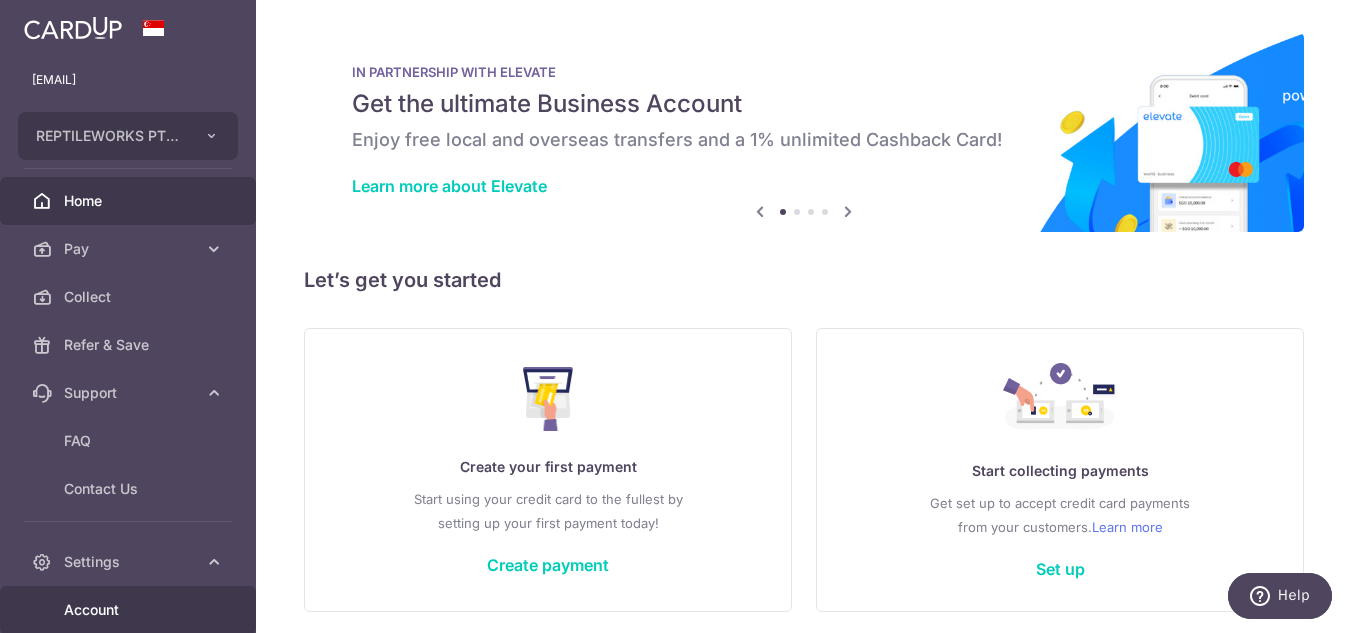 click on "Account" at bounding box center (130, 610) 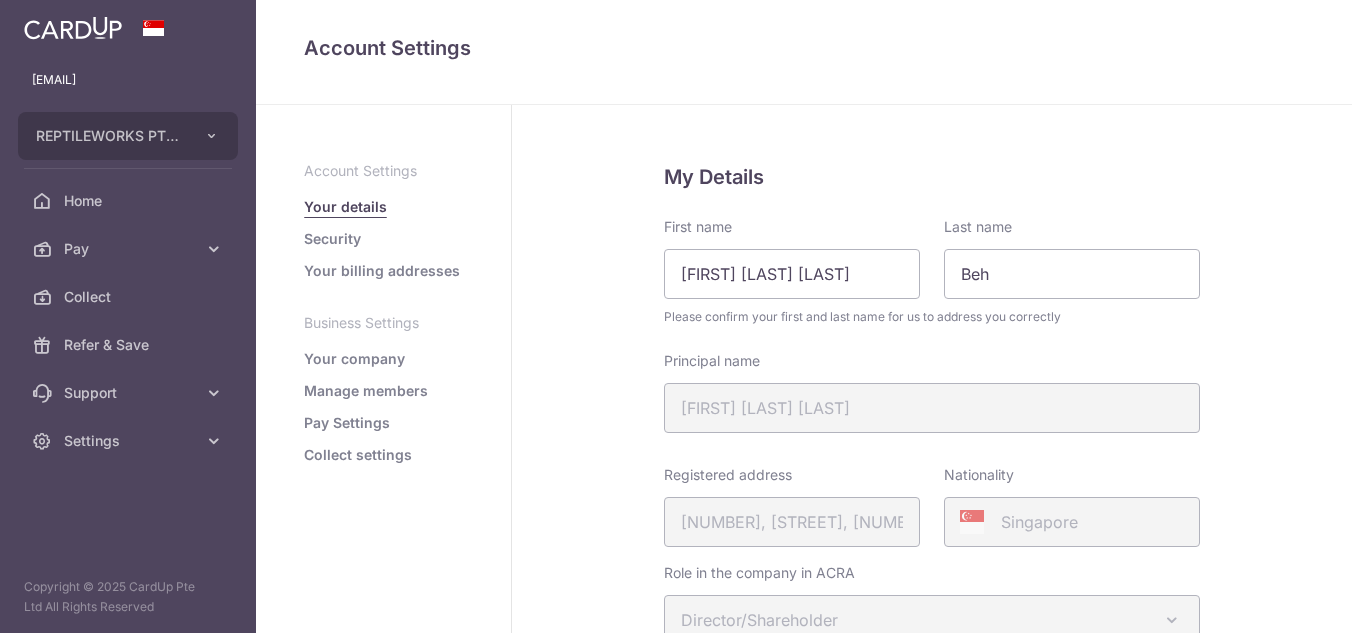 scroll, scrollTop: 0, scrollLeft: 0, axis: both 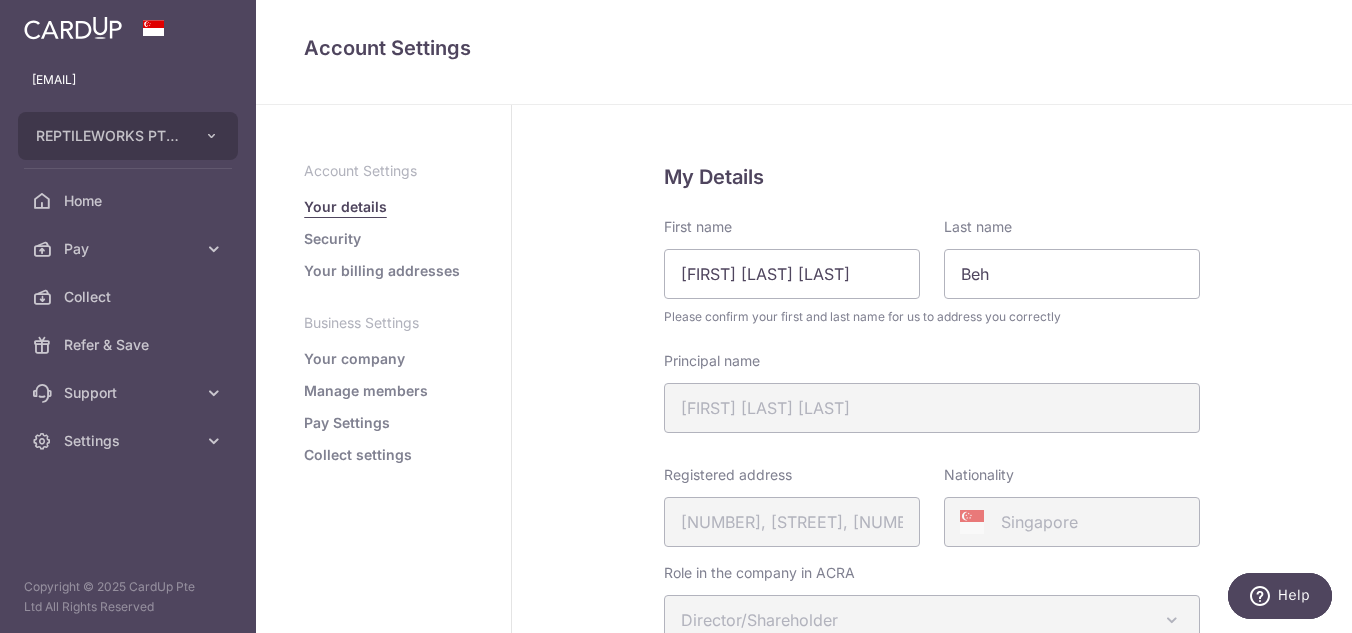 click on "Your company" at bounding box center [354, 359] 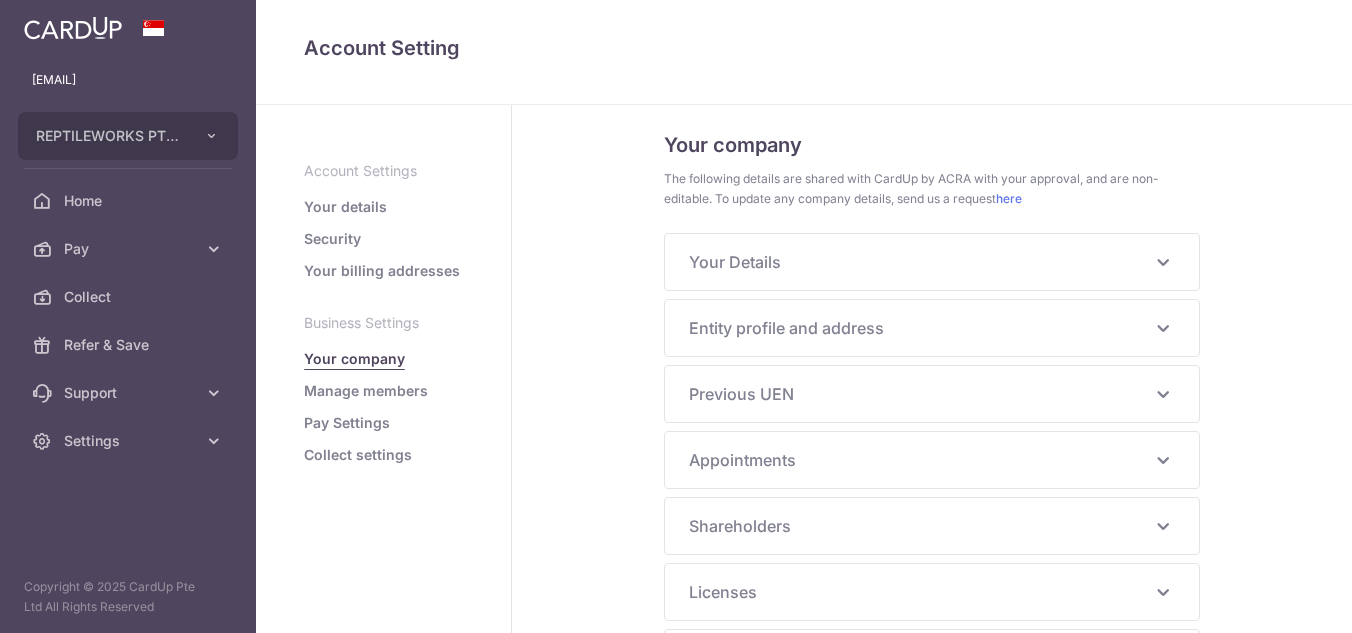 scroll, scrollTop: 0, scrollLeft: 0, axis: both 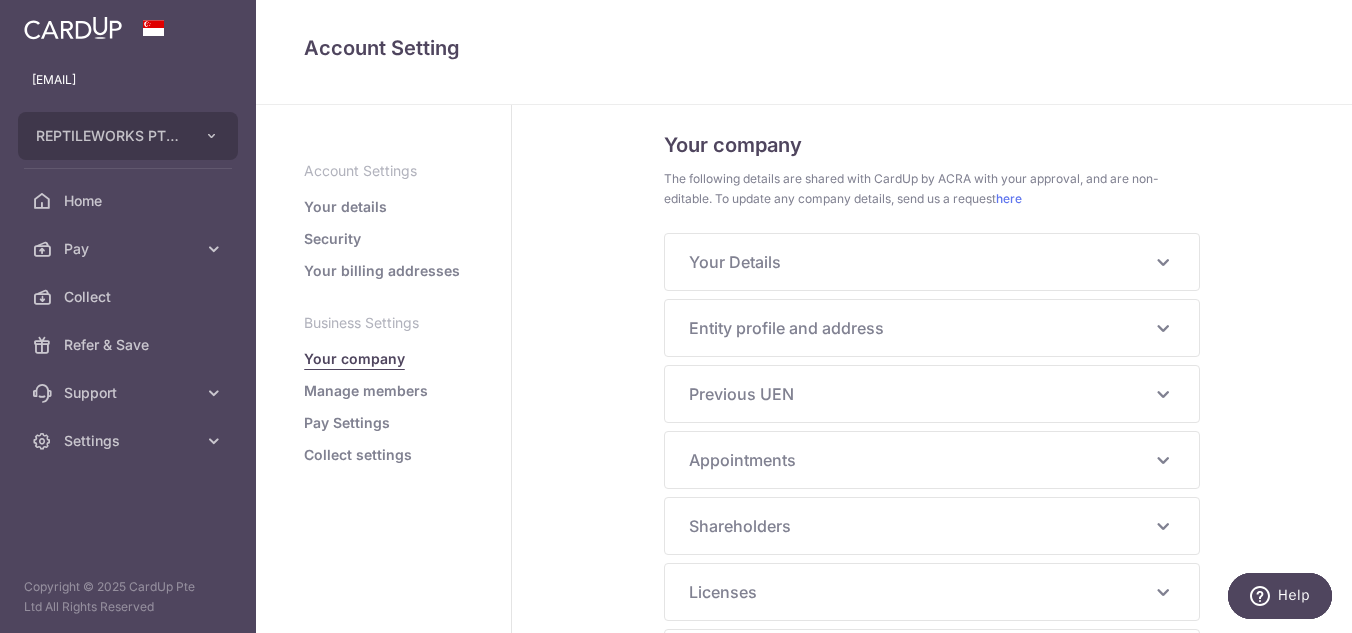 click on "Account Settings Your details Security Your billing addresses Business Settings Your company Manage members Pay Settings Collect settings" at bounding box center [384, 369] 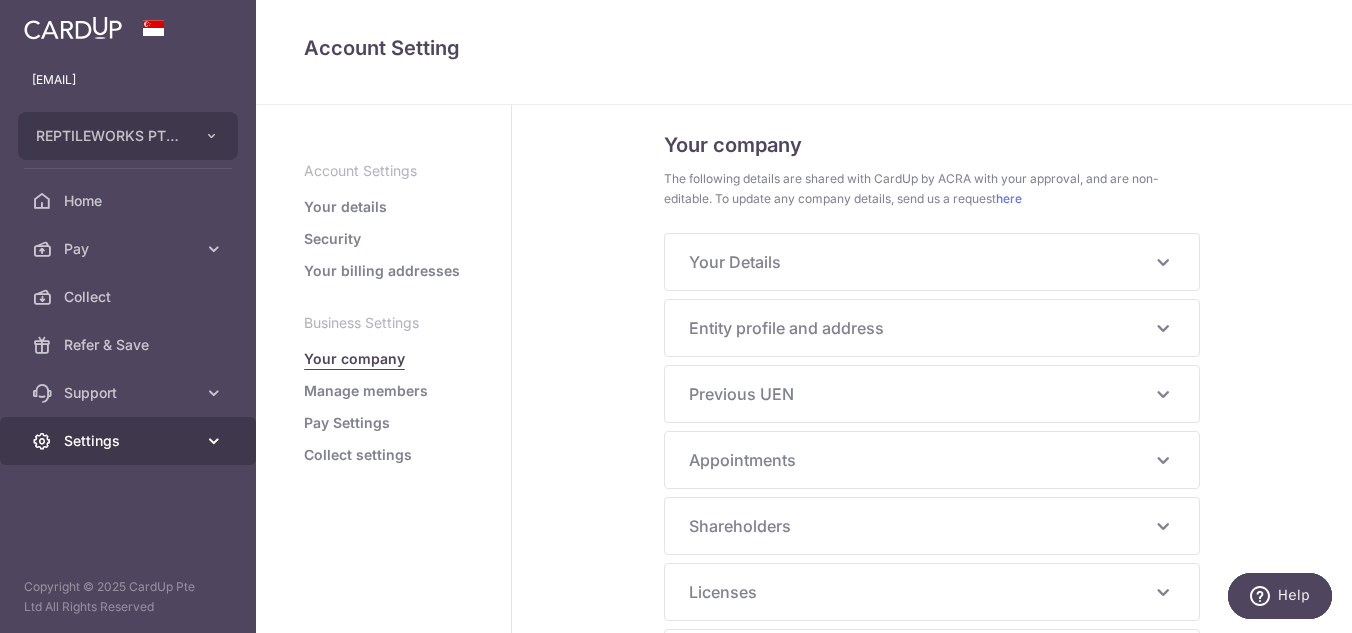click on "Settings" at bounding box center (130, 441) 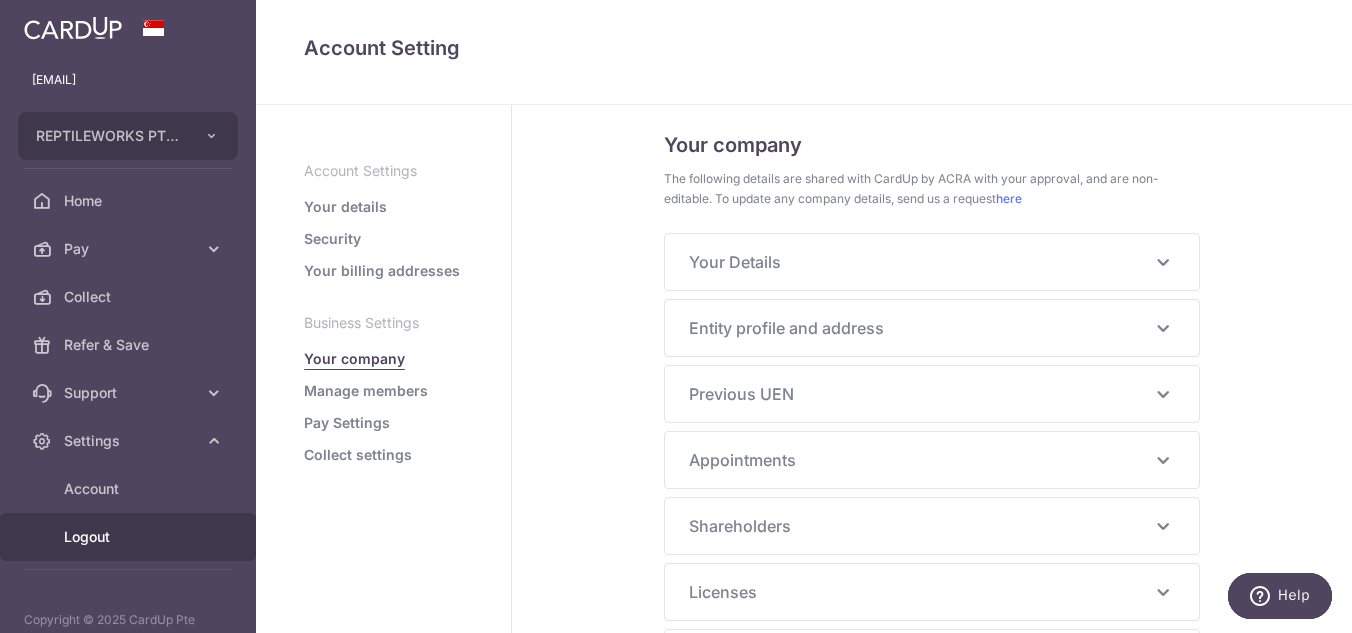 click on "Logout" at bounding box center (130, 537) 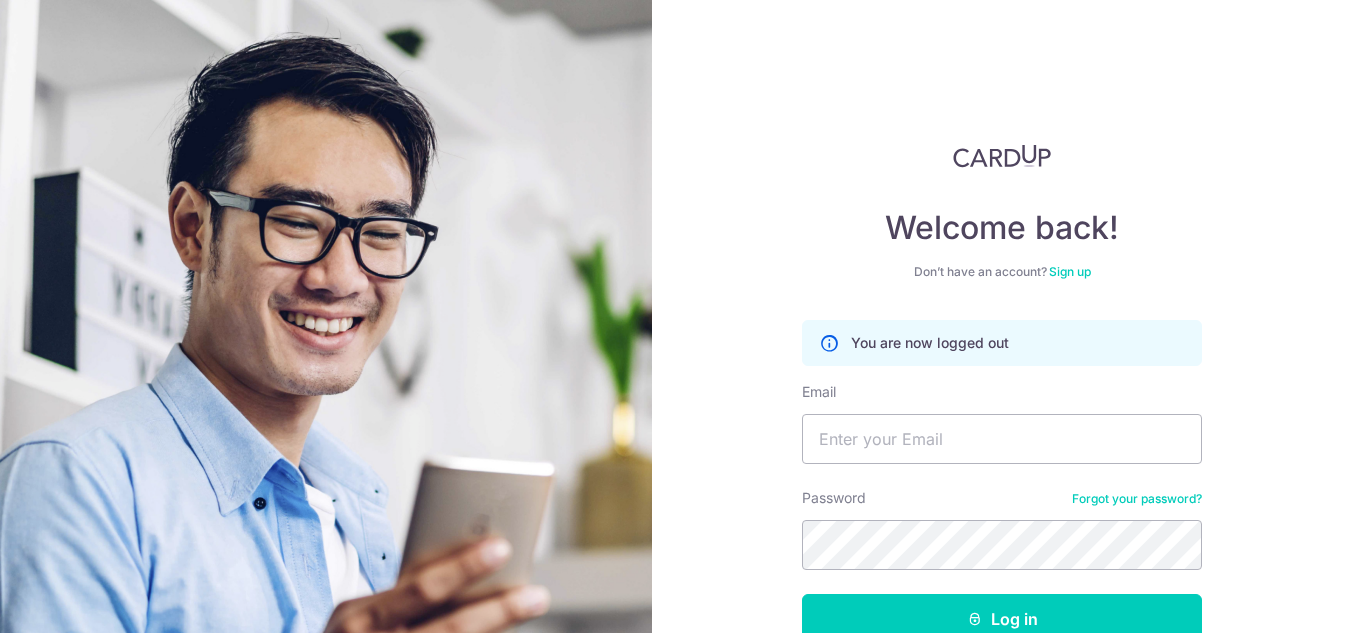 scroll, scrollTop: 0, scrollLeft: 0, axis: both 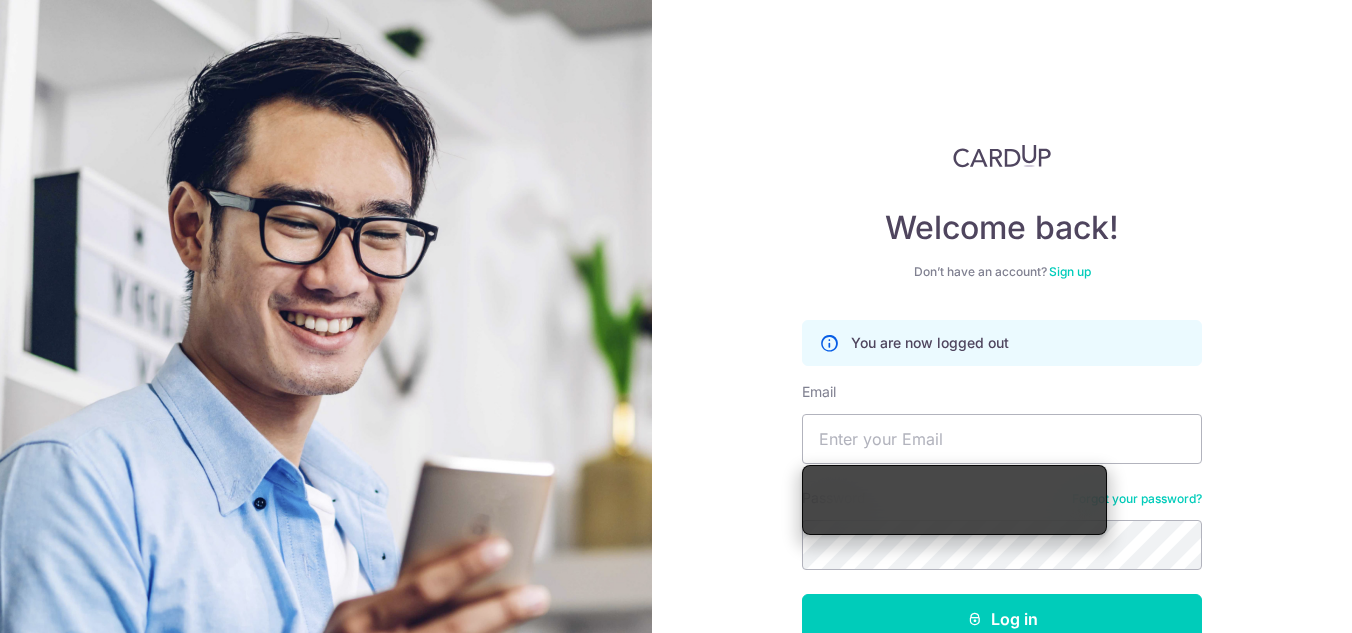 click on "Welcome back!
Don’t have an account?  Sign up
You are now logged out
Email
Password
Forgot your password?
Log in
By continuing you agree to our
Privacy Policy
&  Terms Of Service
Didn't receive unlock details?
Haven't confirmed your email?" at bounding box center [1002, 316] 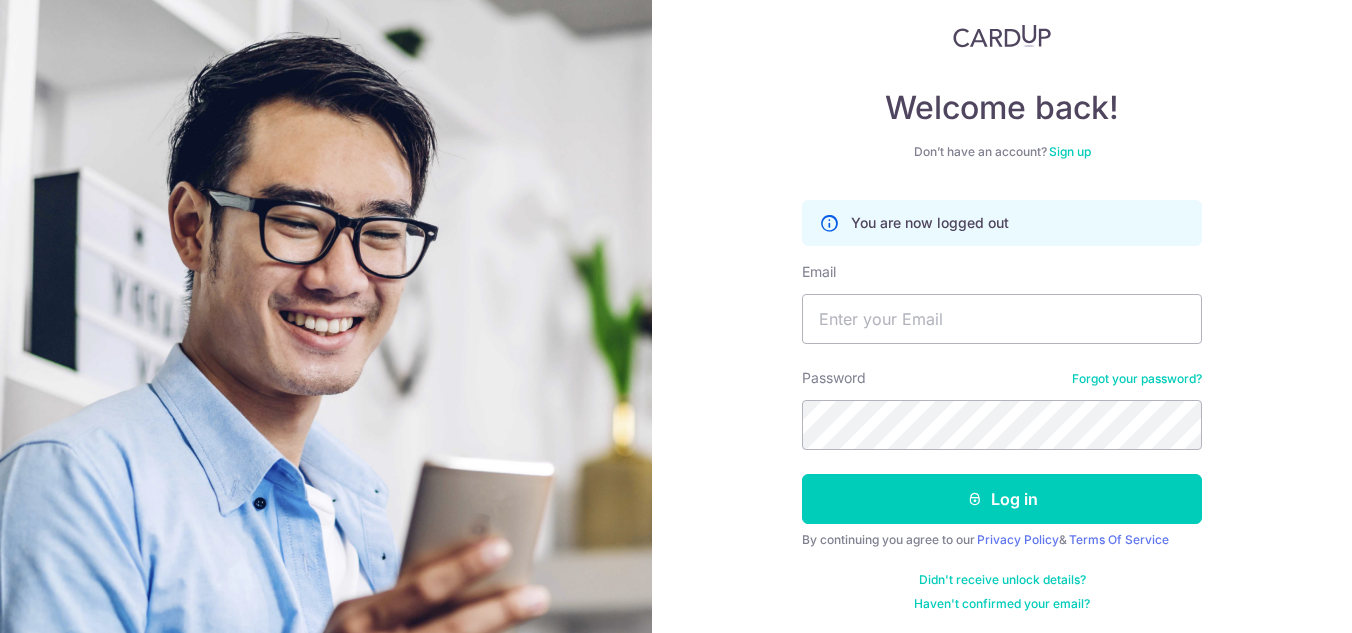 scroll, scrollTop: 123, scrollLeft: 0, axis: vertical 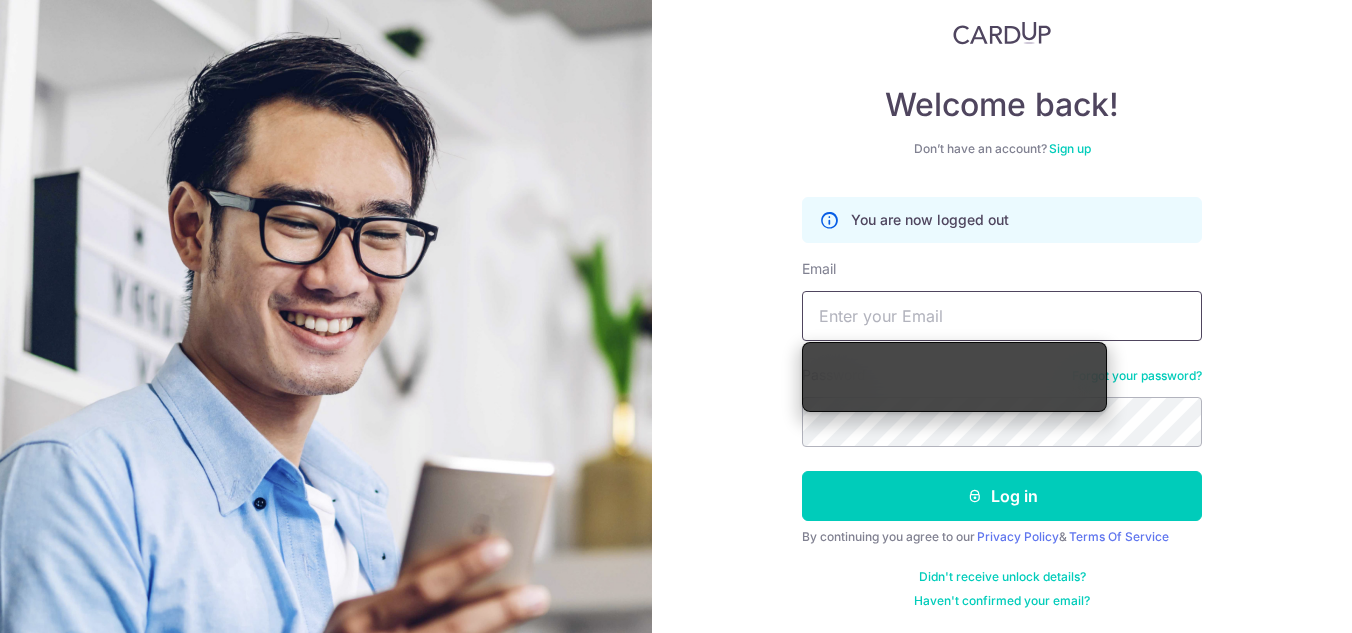 click on "Email" at bounding box center [1002, 316] 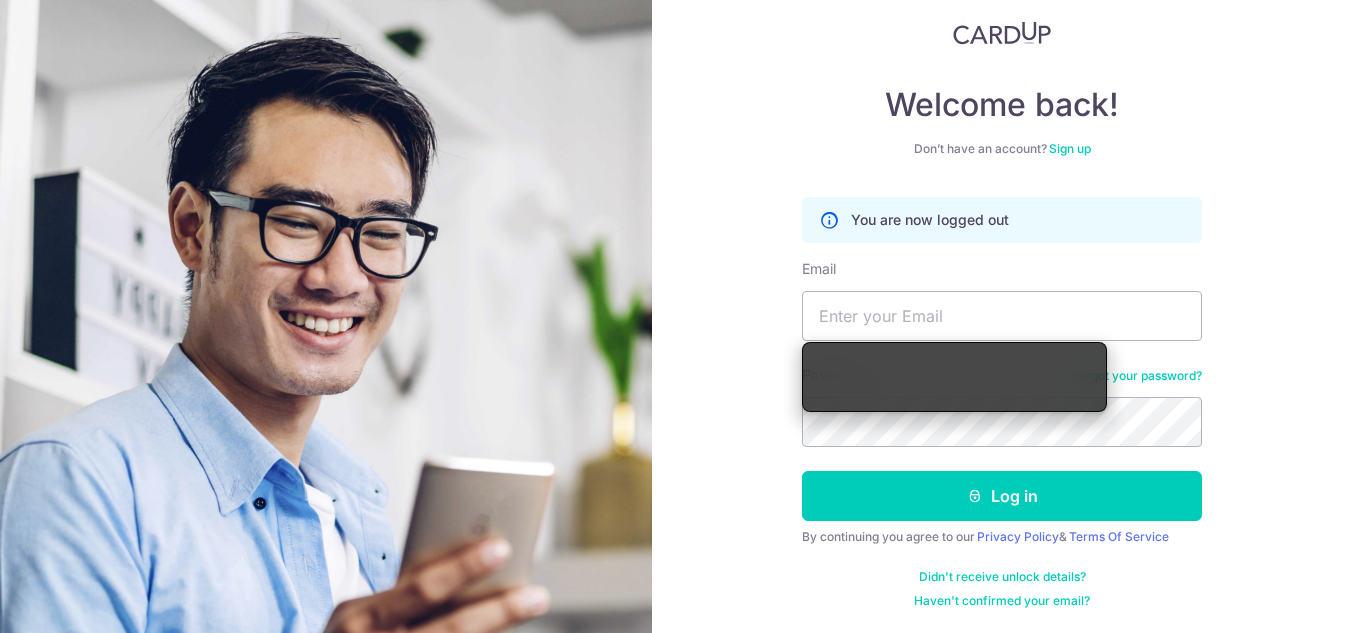 click on "Sign up" at bounding box center (1070, 148) 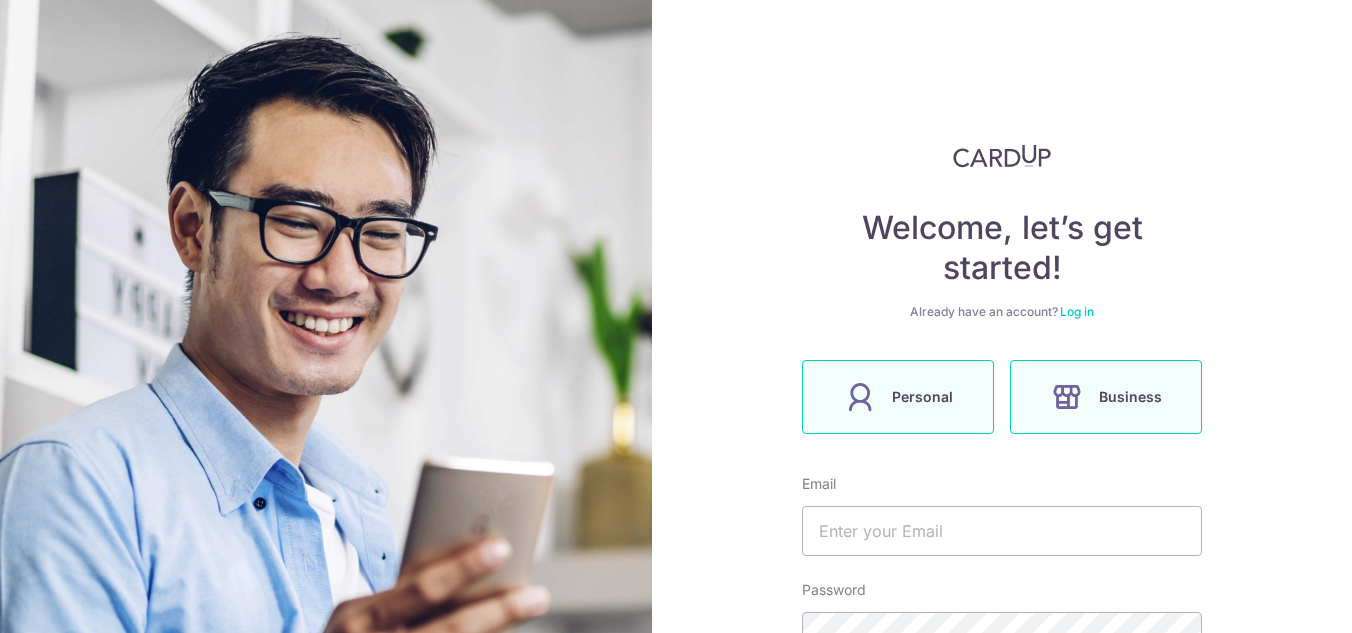 click on "Personal" at bounding box center (922, 397) 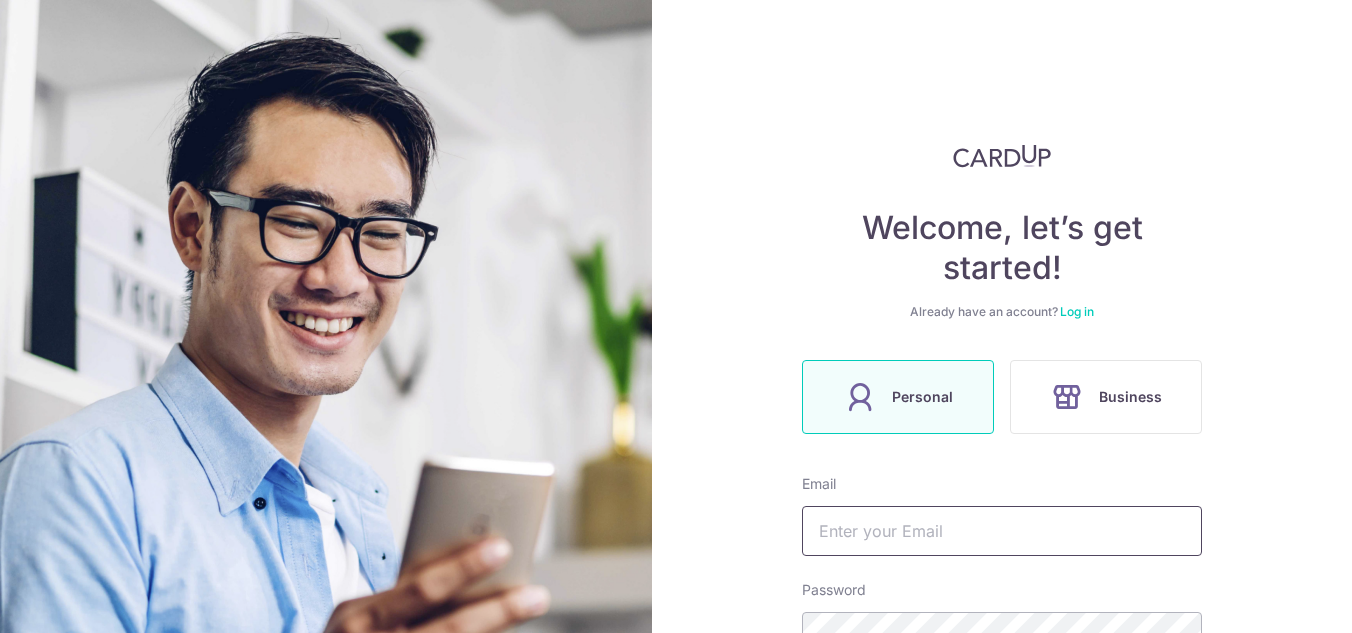 click at bounding box center (1002, 531) 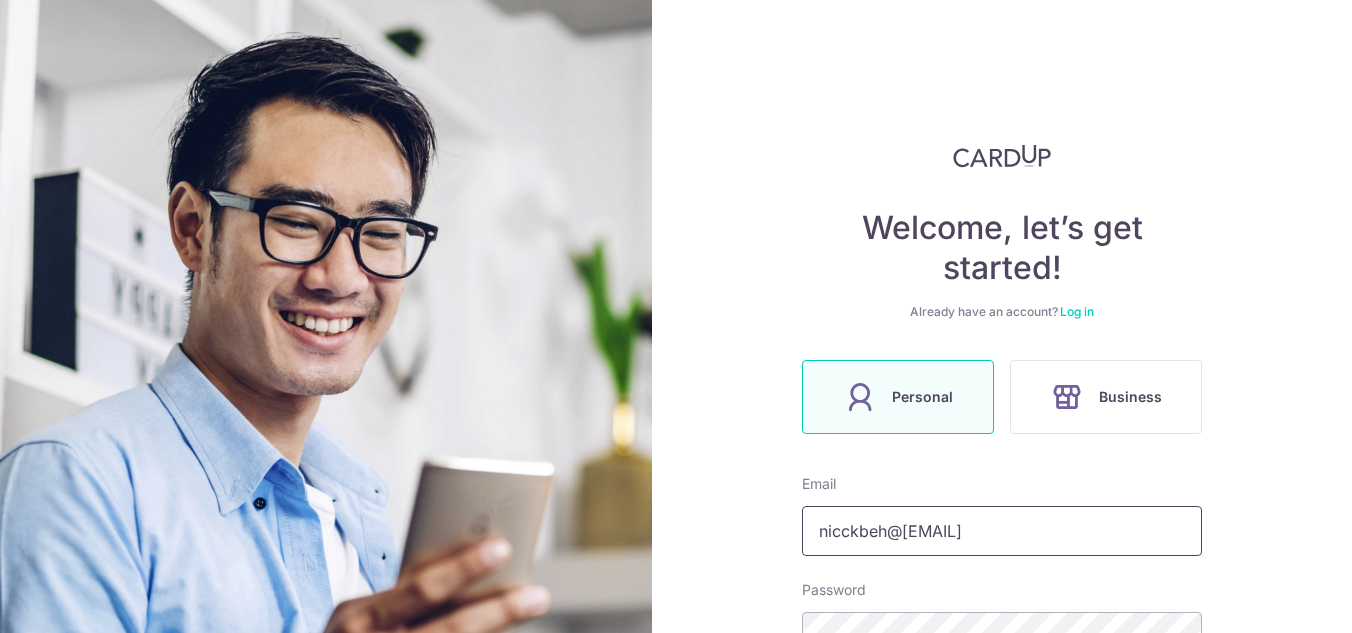 type on "nicckbeh@[EMAIL]" 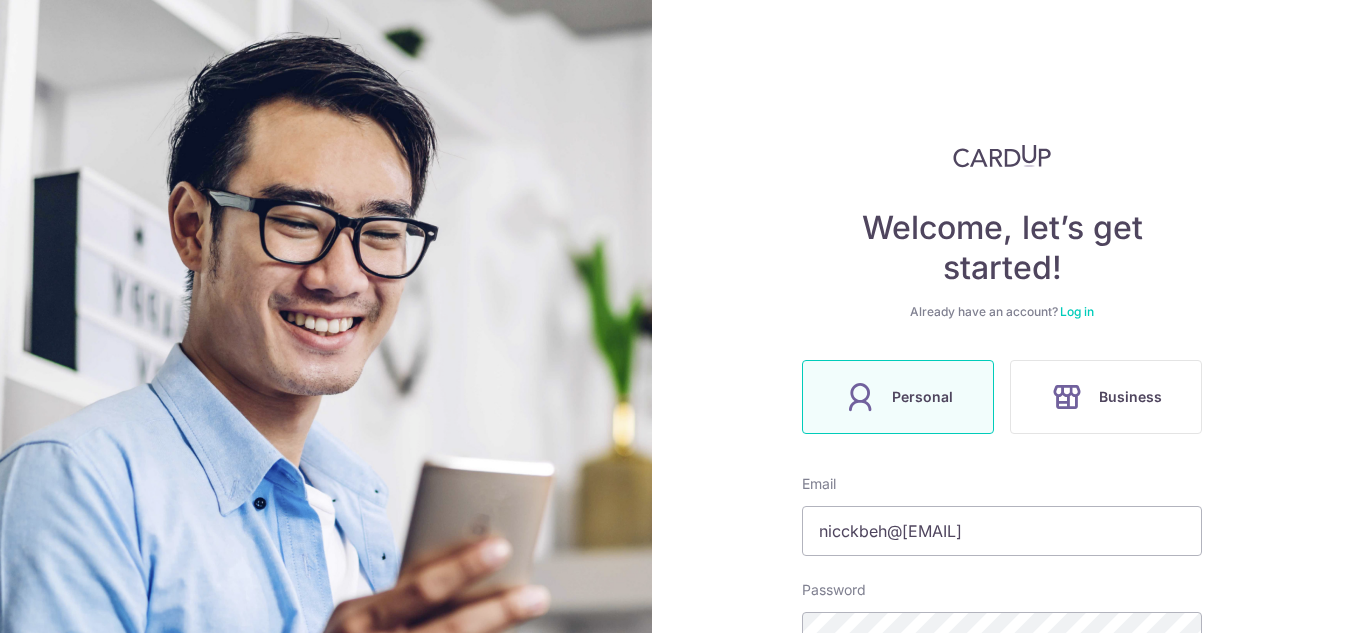 click on "Welcome, let’s get started!
Already have an account?  Log in
Personal
Business
Email
nicckbeh@[EMAIL]
Password
By registering you agree to our
Privacy Policy
&  Terms Of Service
Sign up" at bounding box center (1002, 316) 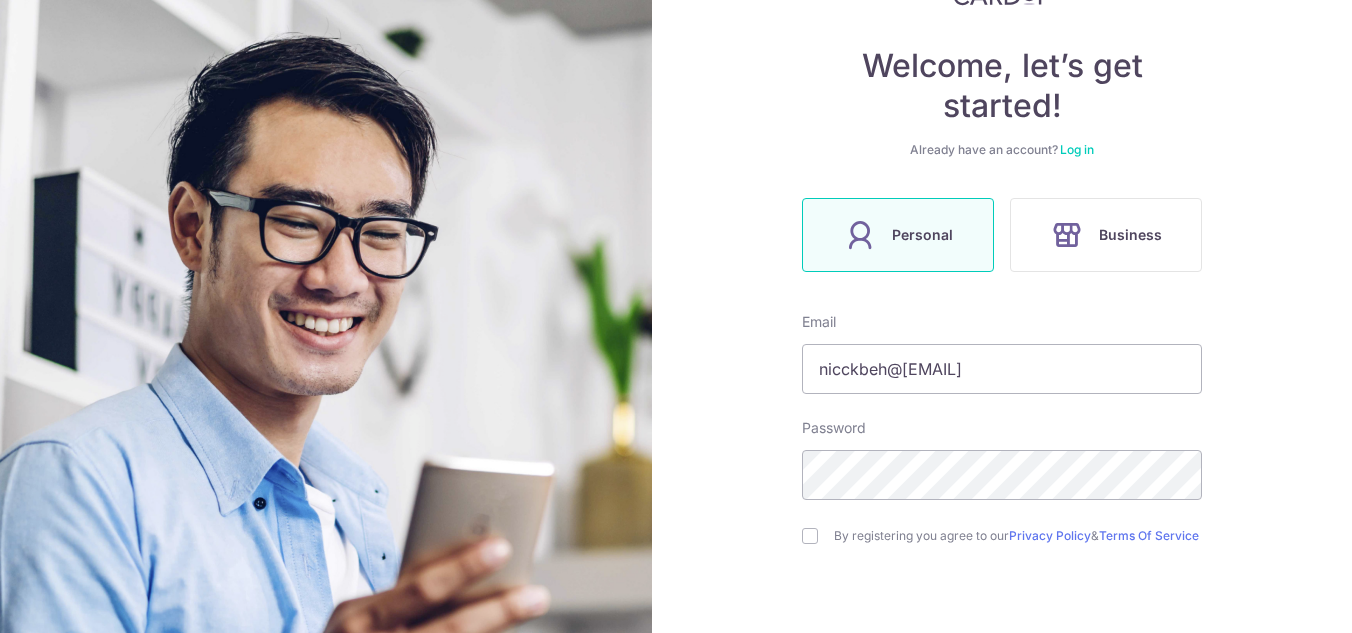 scroll, scrollTop: 200, scrollLeft: 0, axis: vertical 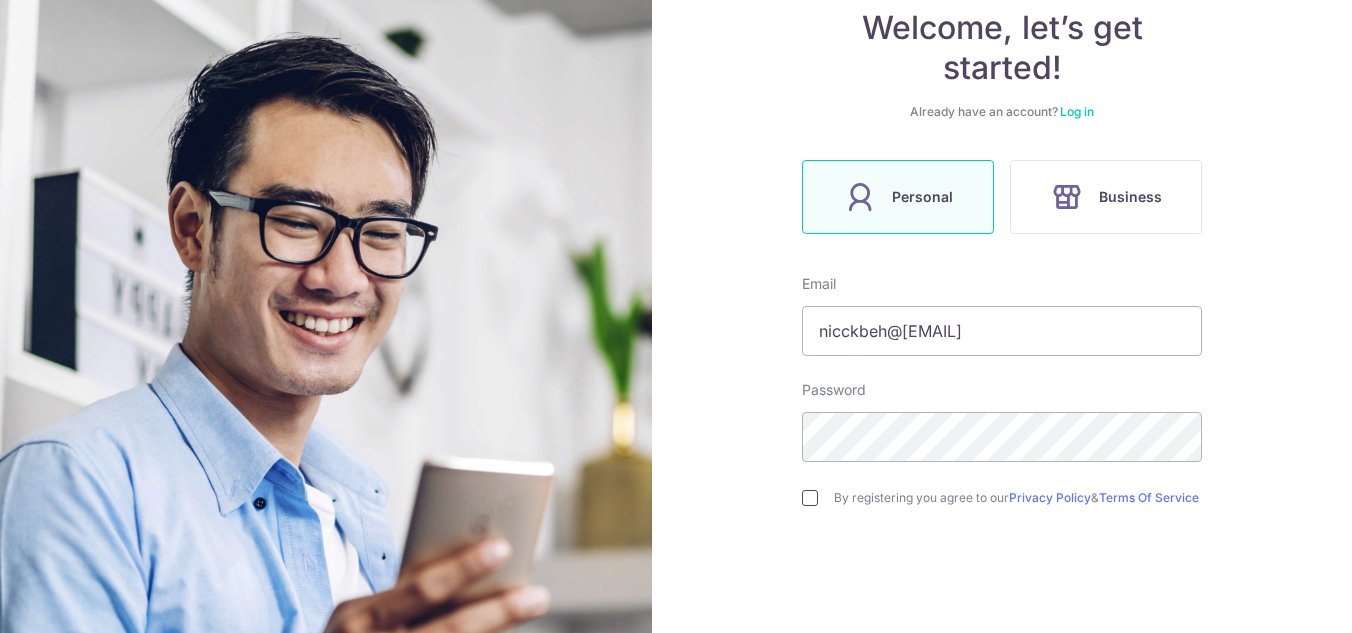 click at bounding box center [810, 498] 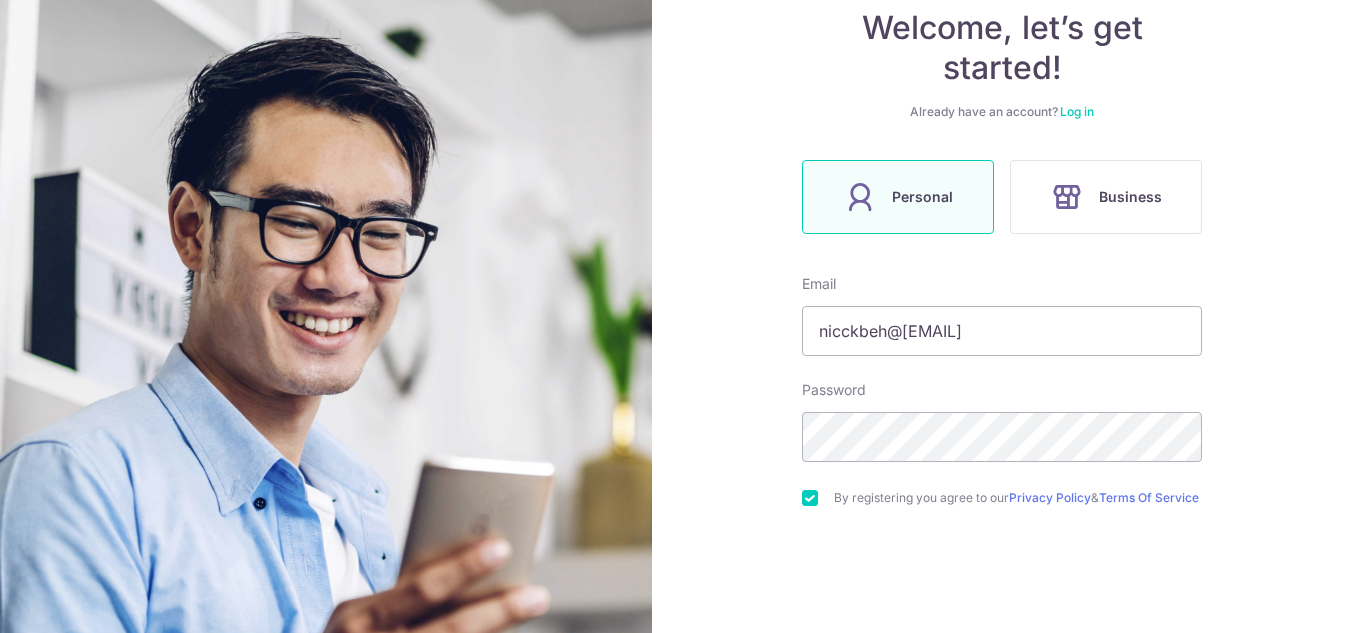 click on "Welcome, let’s get started!
Already have an account?  Log in
Personal
Business
Email
nicckbeh@[EMAIL]
Password
By registering you agree to our
Privacy Policy
&  Terms Of Service
Sign up" at bounding box center (1002, 316) 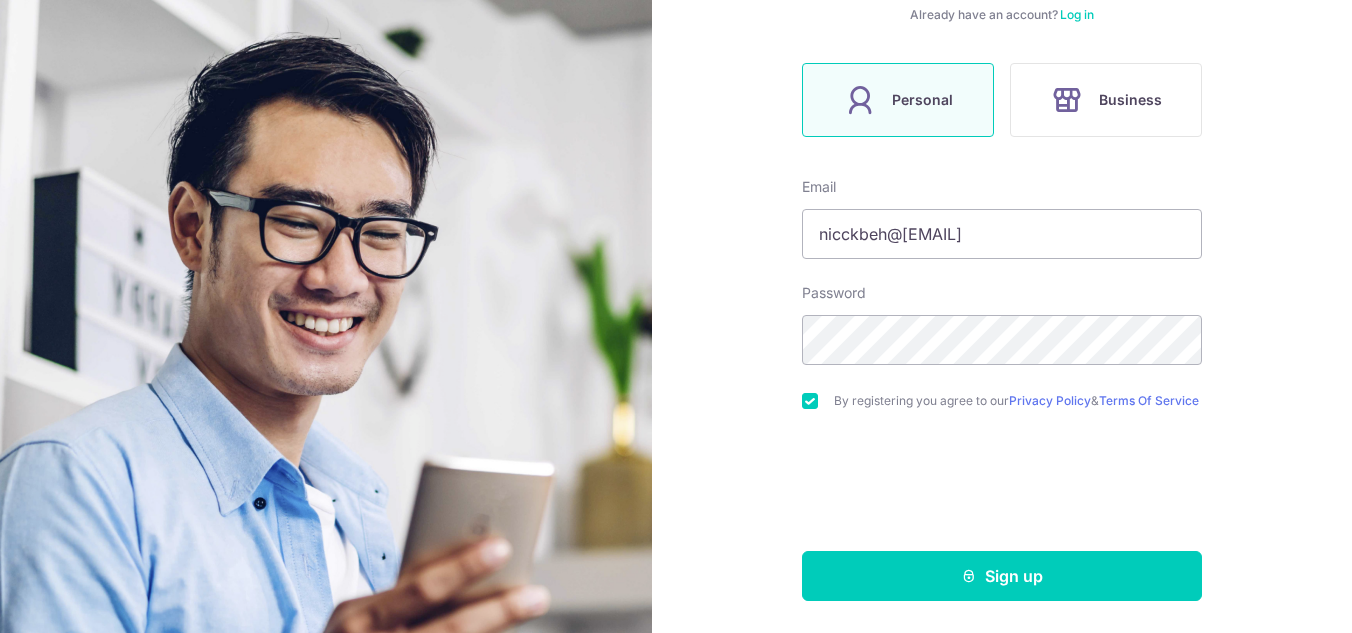 scroll, scrollTop: 305, scrollLeft: 0, axis: vertical 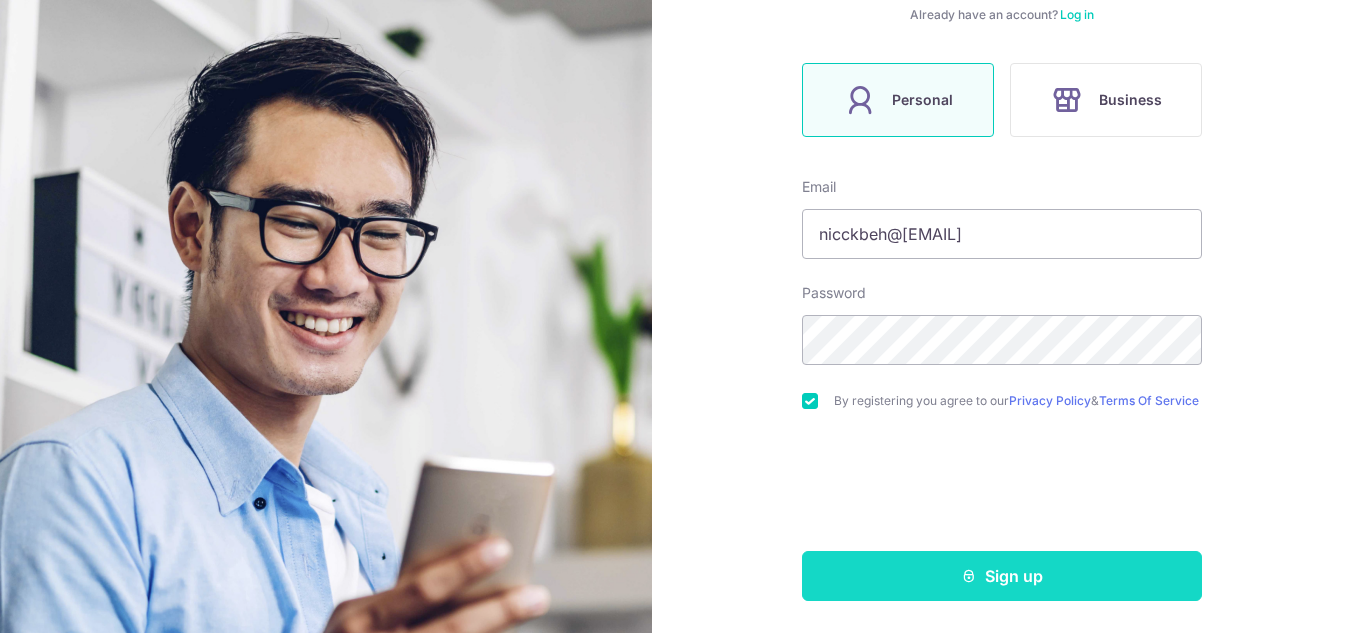 click on "Sign up" at bounding box center (1002, 576) 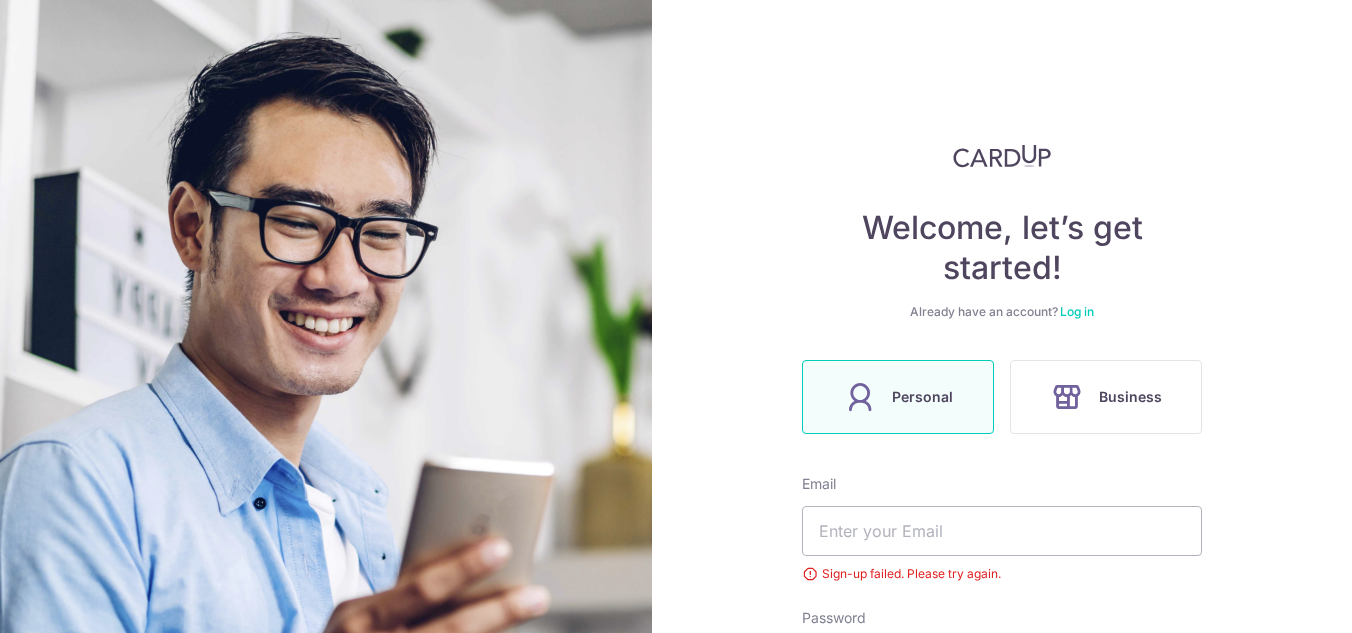 scroll, scrollTop: 0, scrollLeft: 0, axis: both 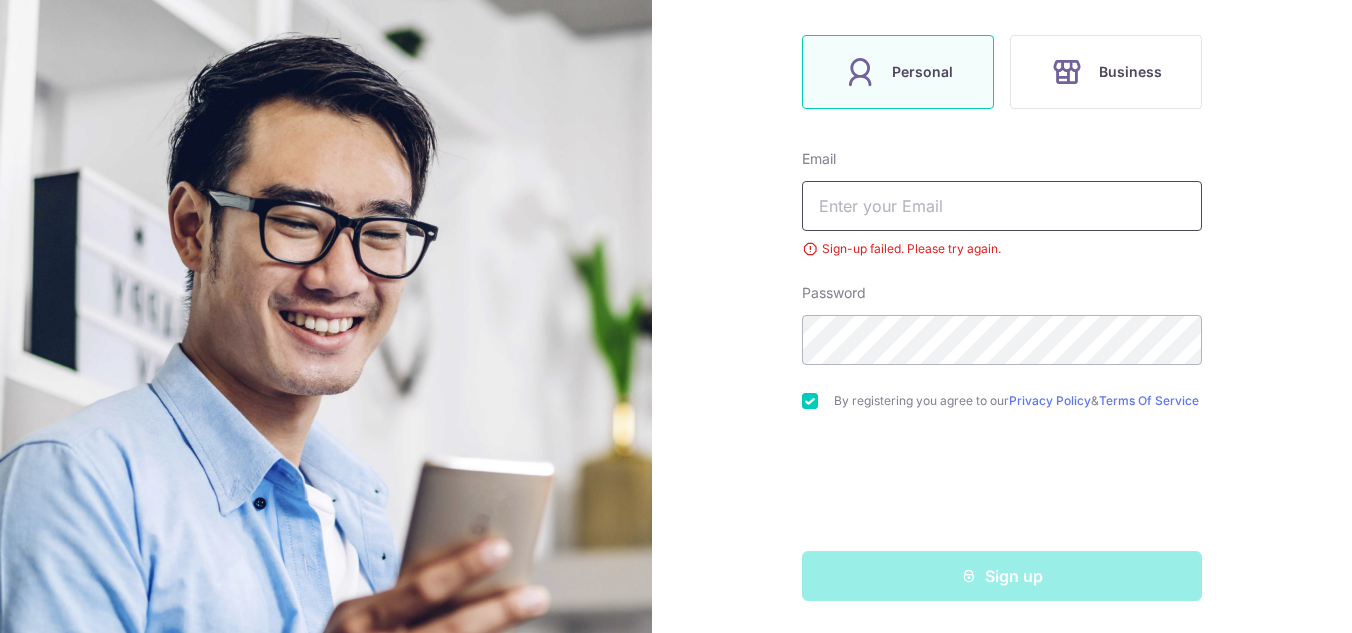 click at bounding box center [1002, 206] 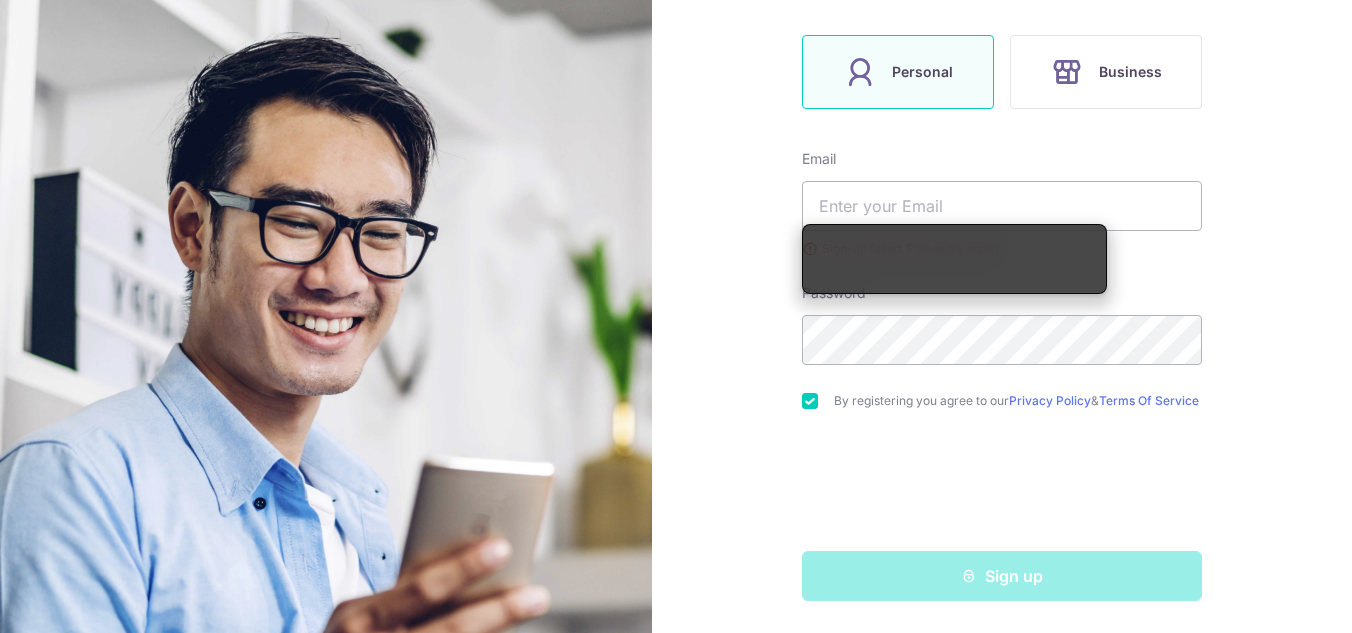 click at bounding box center (810, 401) 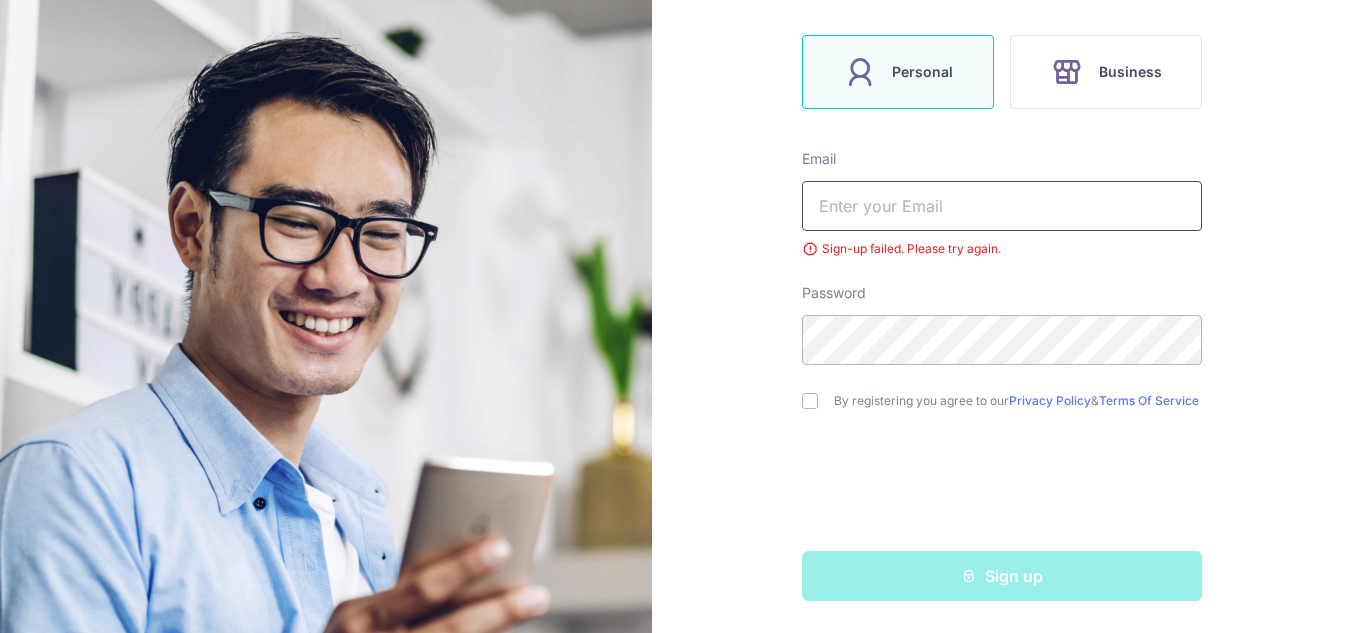 click at bounding box center (1002, 206) 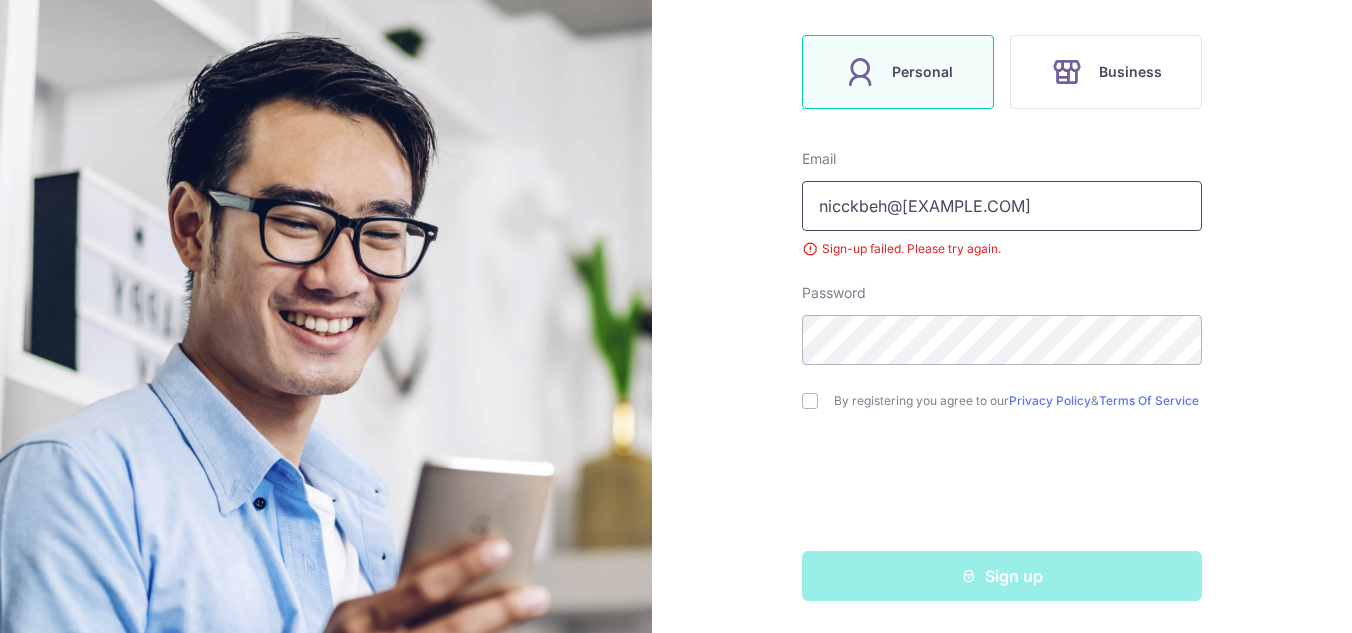 type on "nicckbeh@[EXAMPLE.COM]" 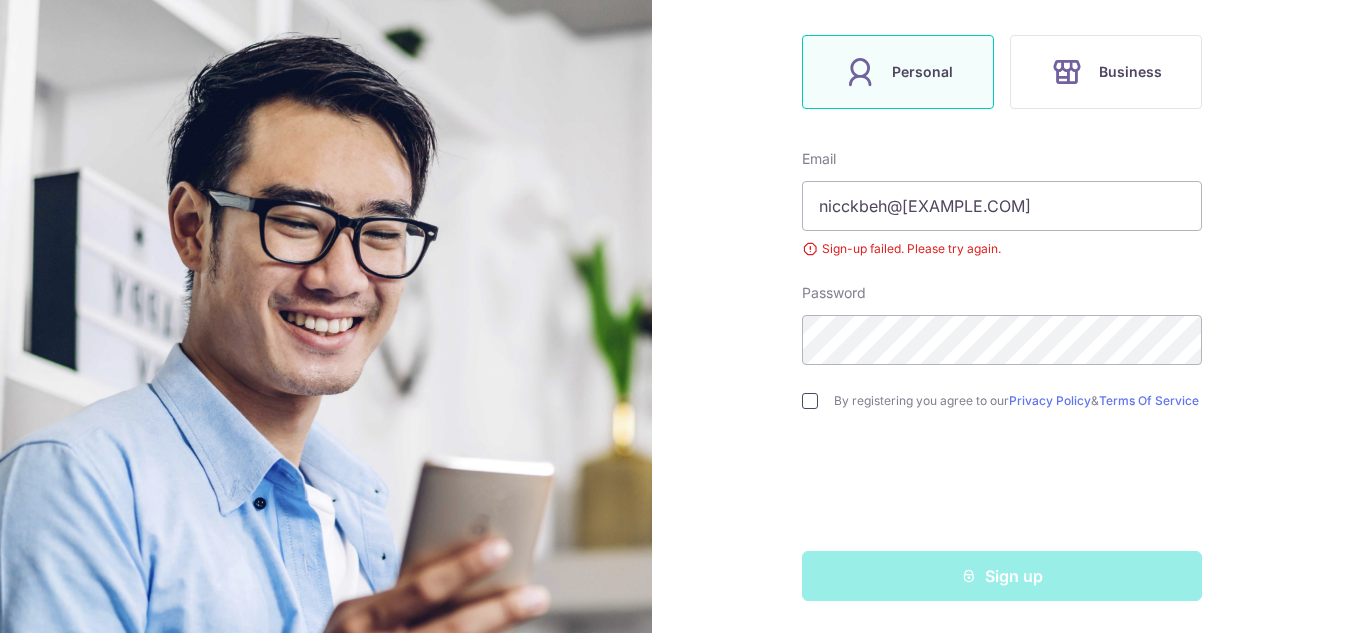 click at bounding box center (810, 401) 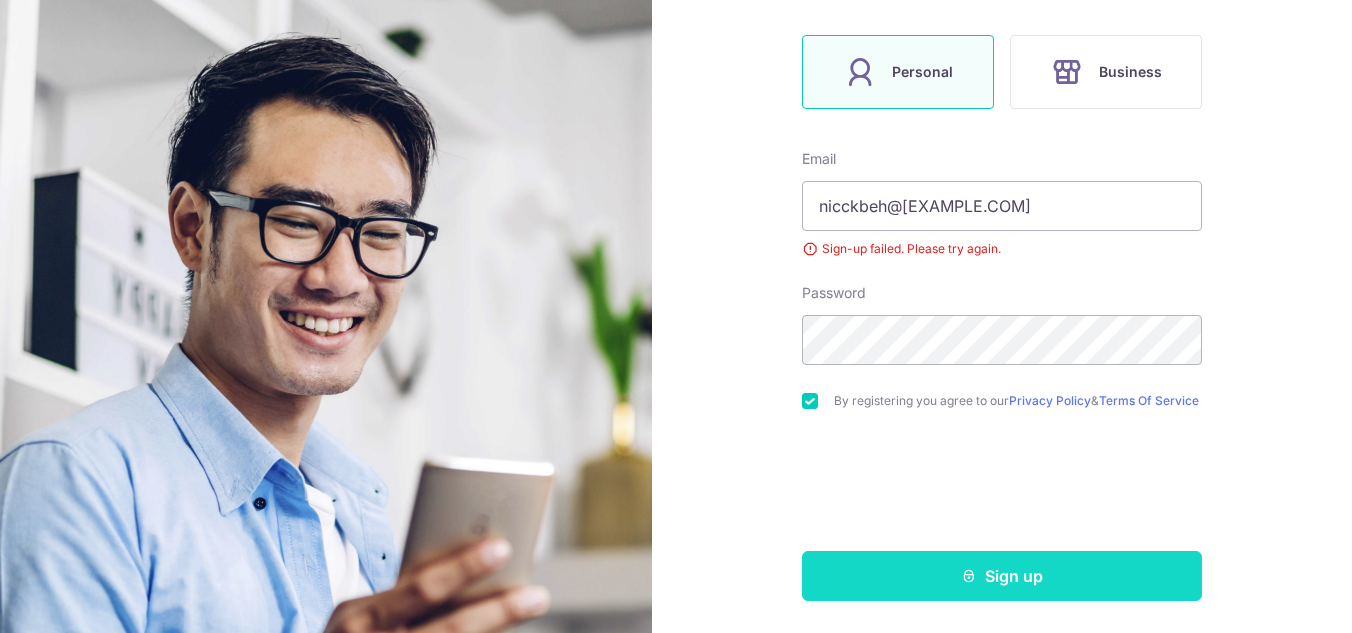 click on "Sign up" at bounding box center [1002, 576] 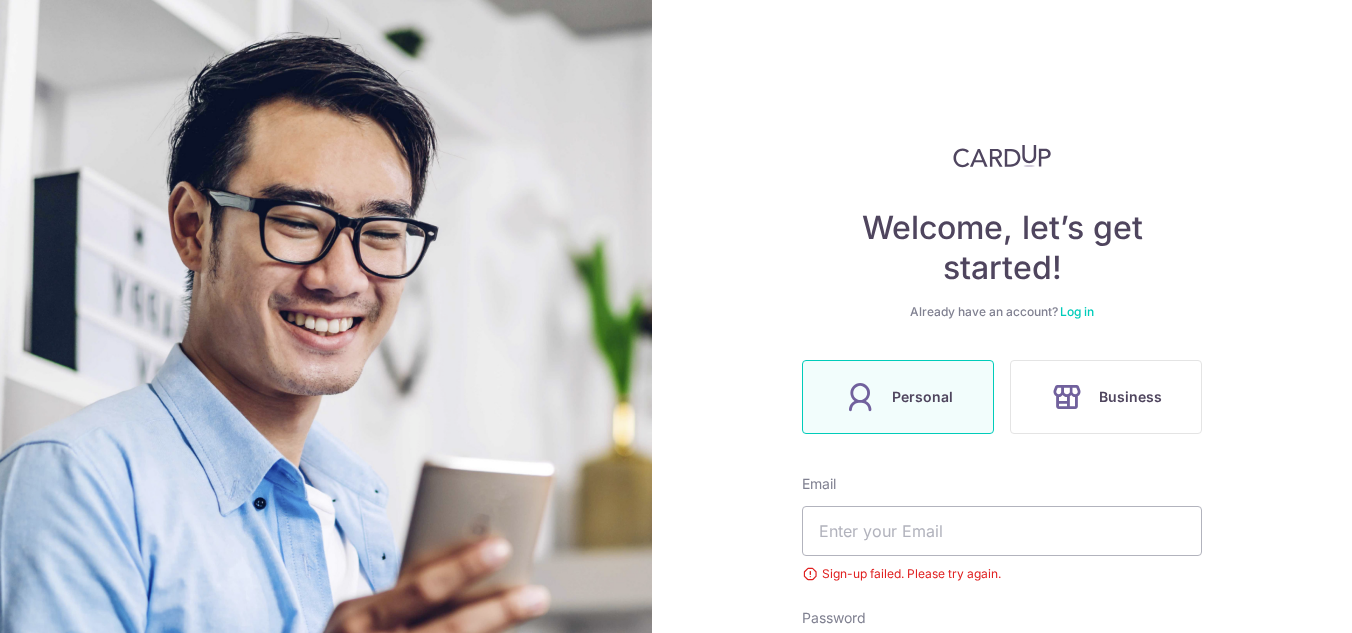 scroll, scrollTop: 0, scrollLeft: 0, axis: both 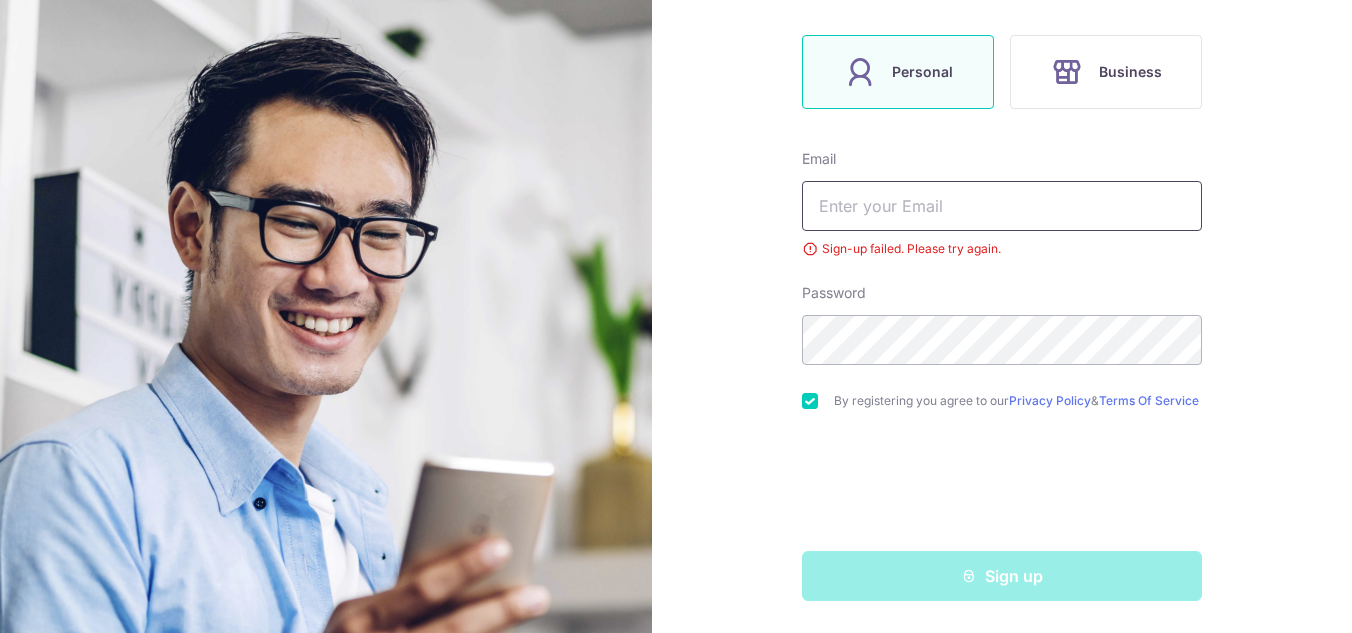 click at bounding box center (1002, 206) 